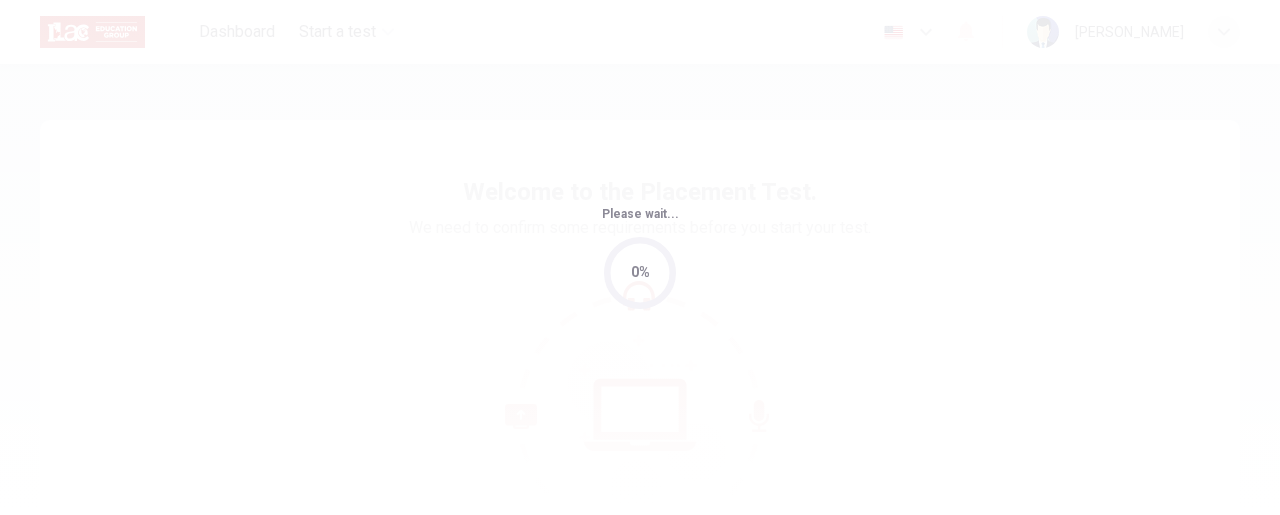 scroll, scrollTop: 0, scrollLeft: 0, axis: both 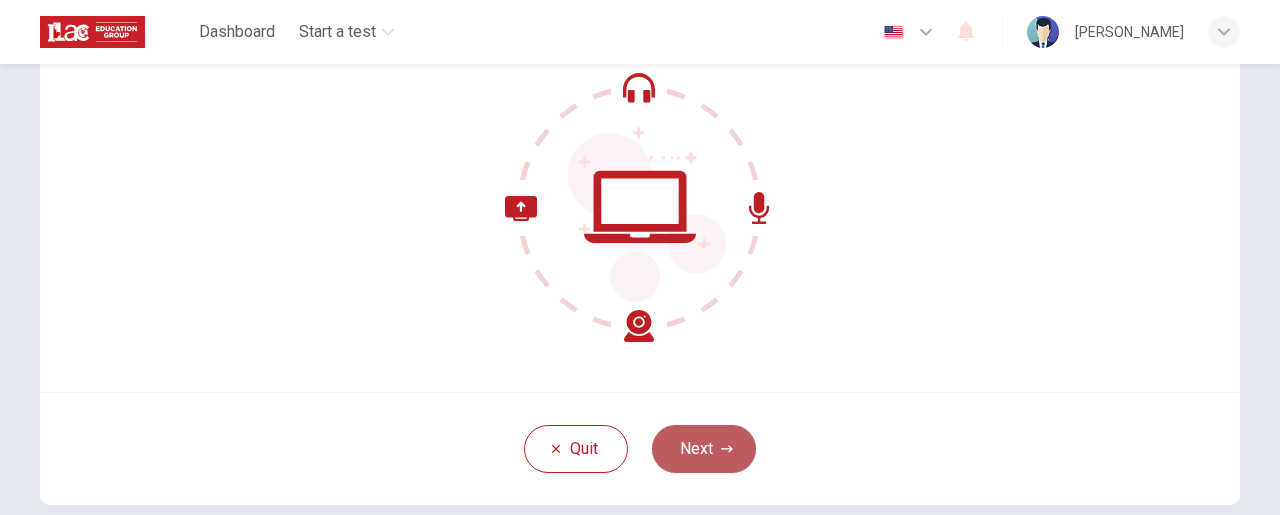 click on "Next" at bounding box center [704, 449] 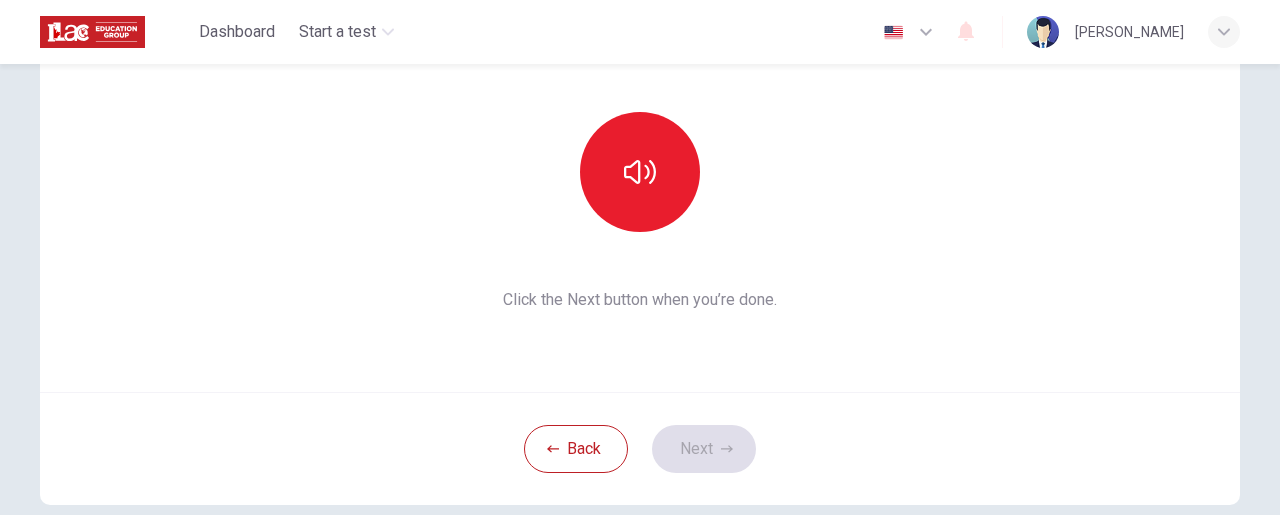 click on "This section requires audio. Click the icon to make sure you can hear the tune clearly. Click the Next button when you’re done." at bounding box center (640, 152) 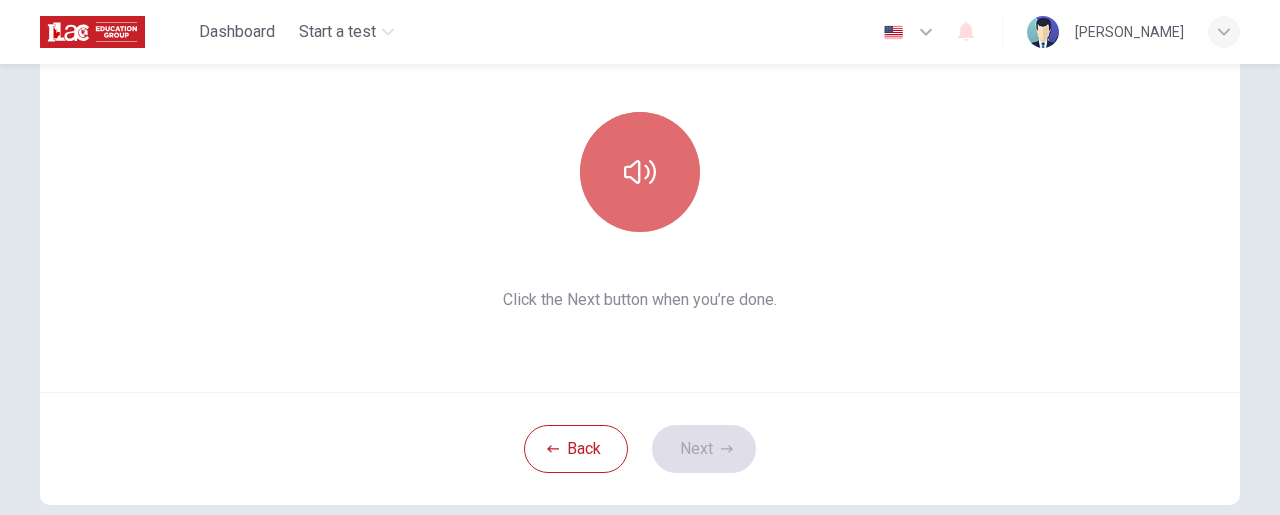 click at bounding box center (640, 172) 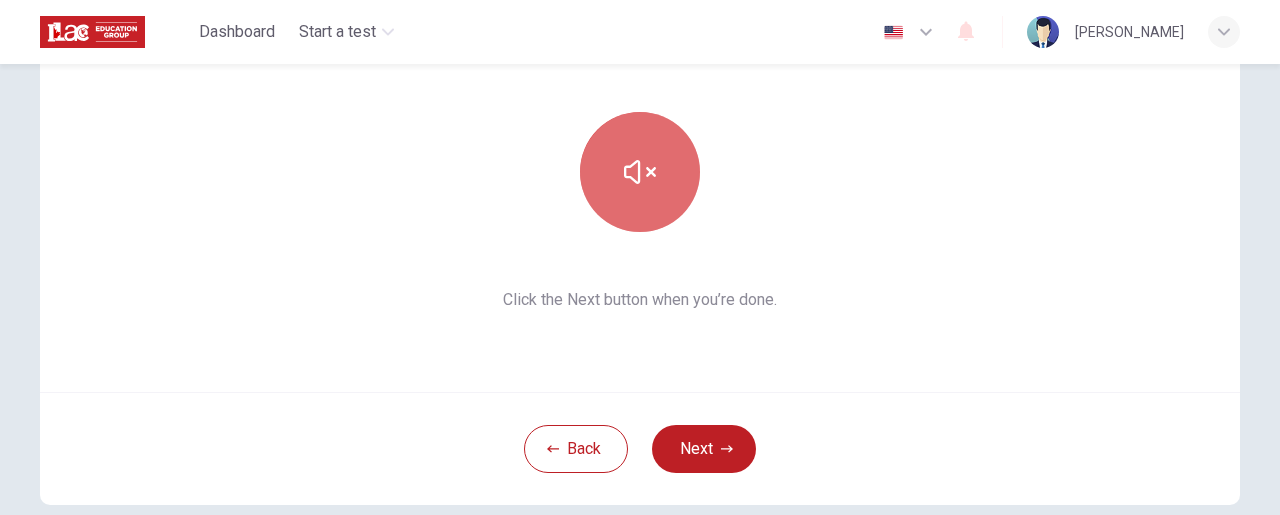 click at bounding box center (640, 172) 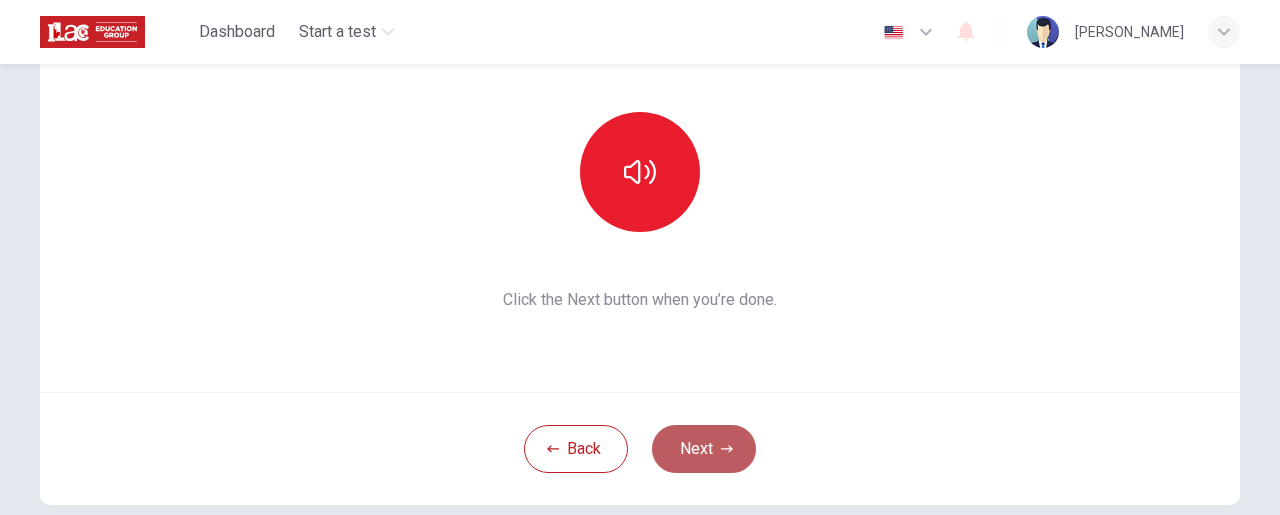 click 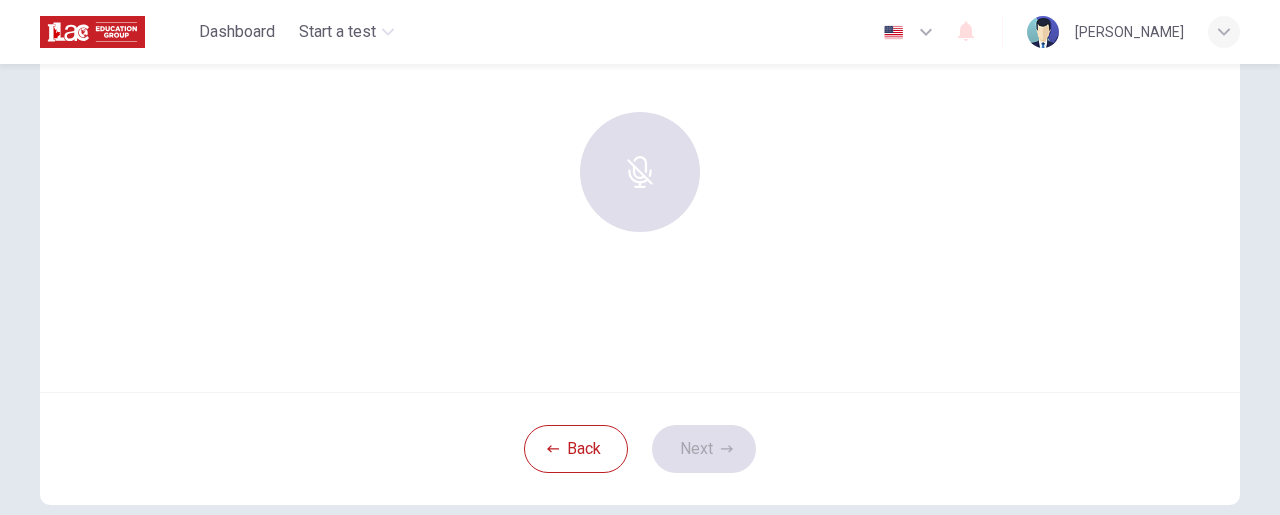 click at bounding box center [640, 172] 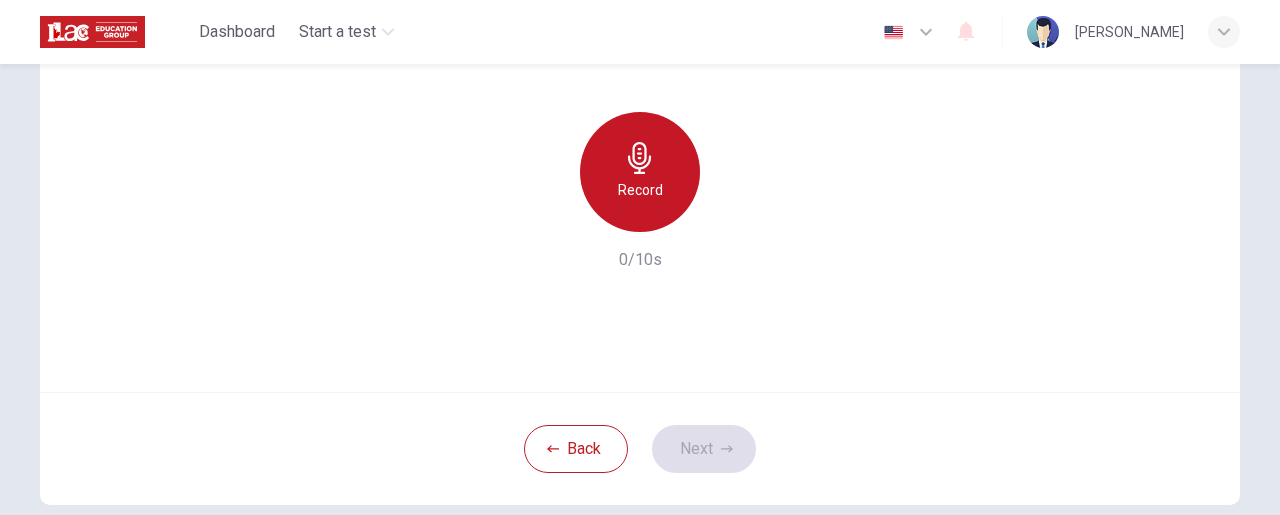click on "Record" at bounding box center (640, 190) 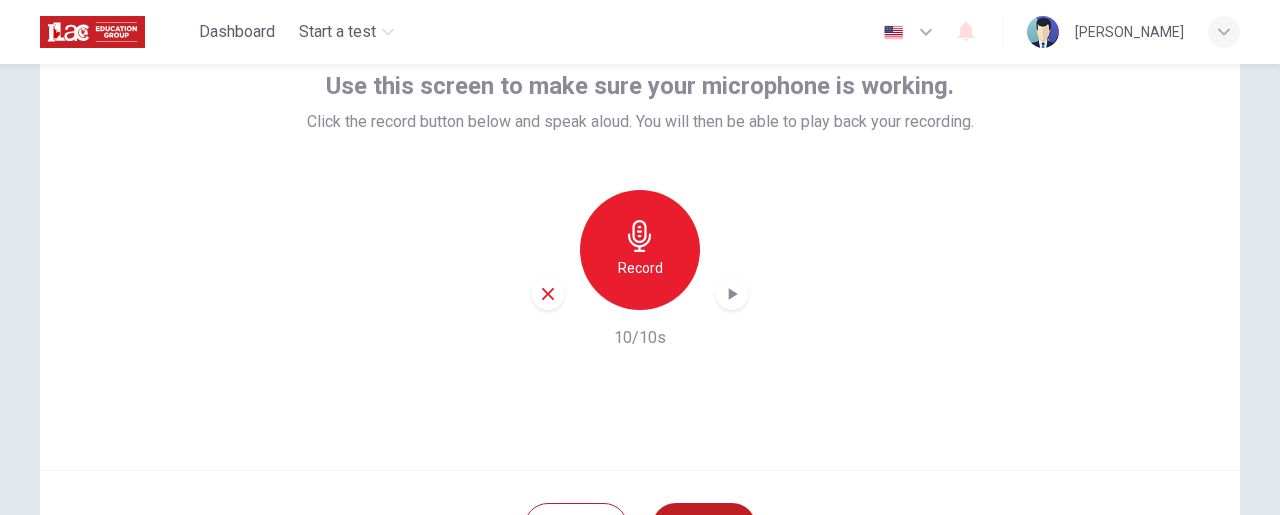 scroll, scrollTop: 132, scrollLeft: 0, axis: vertical 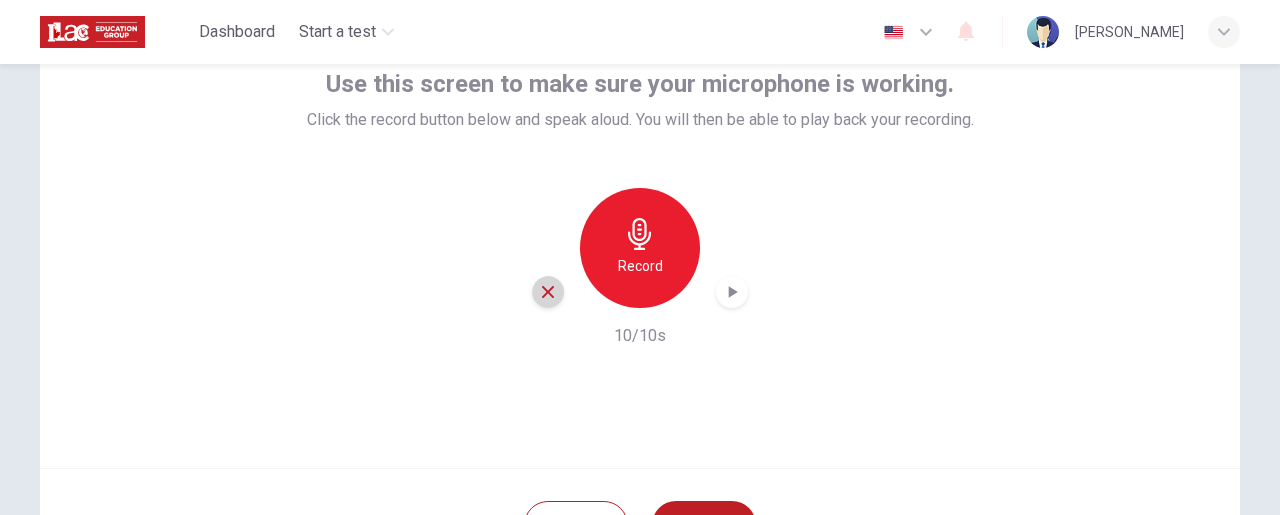 click 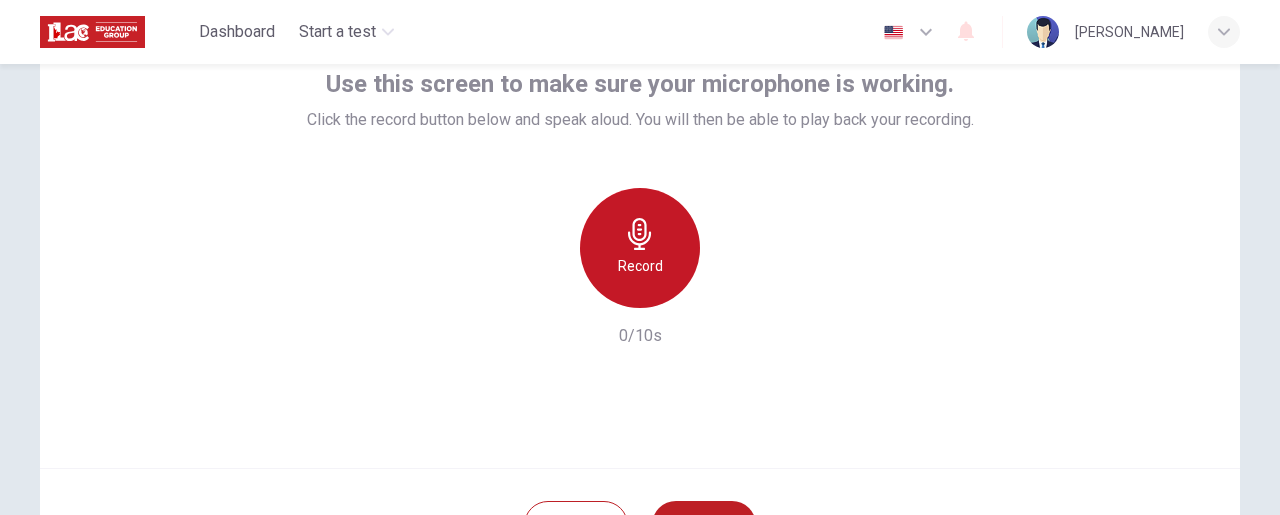 click on "Record" at bounding box center [640, 266] 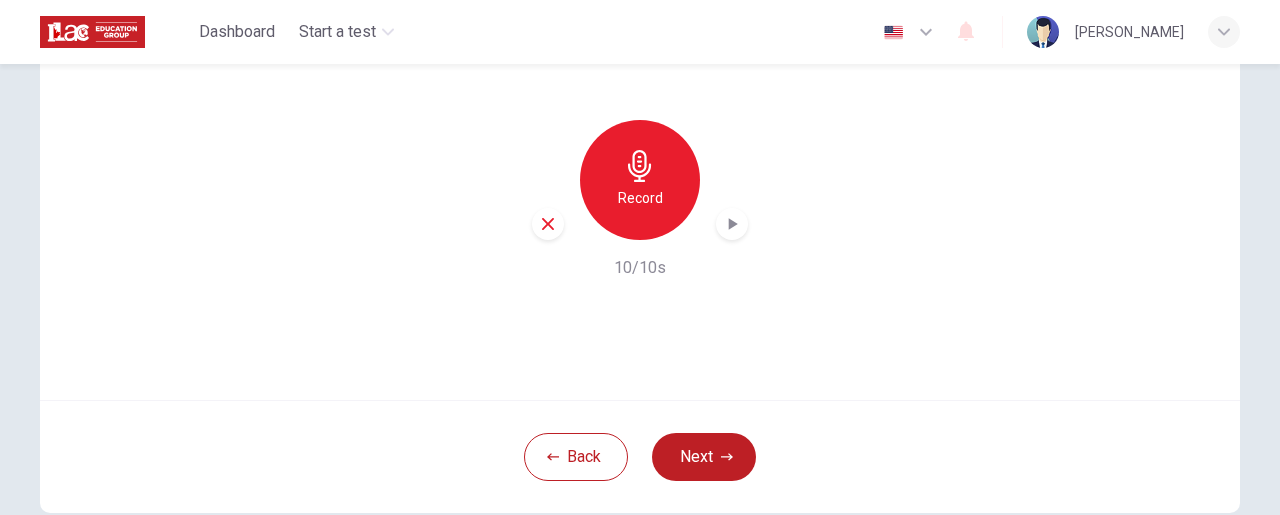 scroll, scrollTop: 199, scrollLeft: 0, axis: vertical 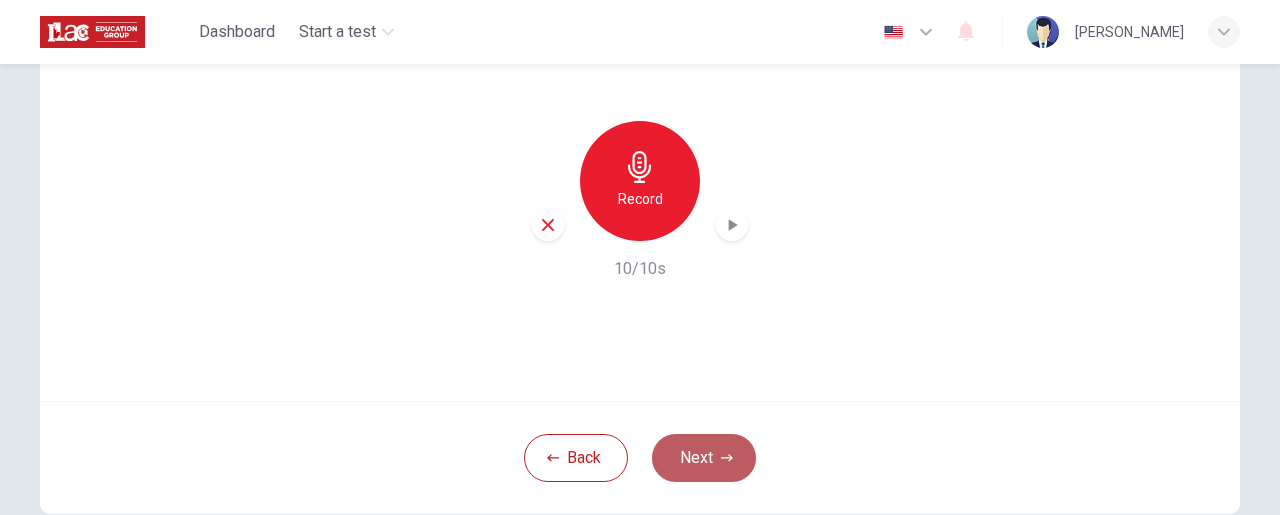 click on "Next" at bounding box center [704, 458] 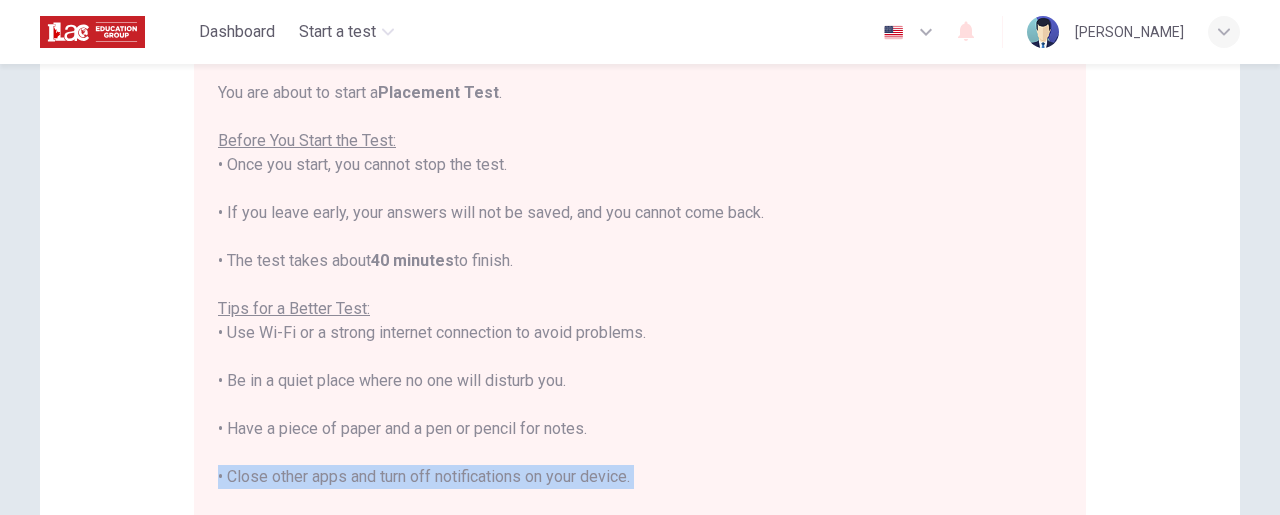 click on "You are about to start a  Placement Test .
Before You Start the Test:
• Once you start, you cannot stop the test.
• If you leave early, your answers will not be saved, and you cannot come back.
• The test takes about  40 minutes  to finish.
Tips for a Better Test:
• Use Wi-Fi or a strong internet connection to avoid problems.
• Be in a quiet place where no one will disturb you.
• Have a piece of paper and a pen or pencil for notes.
• Close other apps and turn off notifications on your device.
• Make sure your device is fully charged or has enough battery to last 90 minutes.
By clicking the button below, you agree to follow these instructions.
Good luck!" at bounding box center [640, 357] 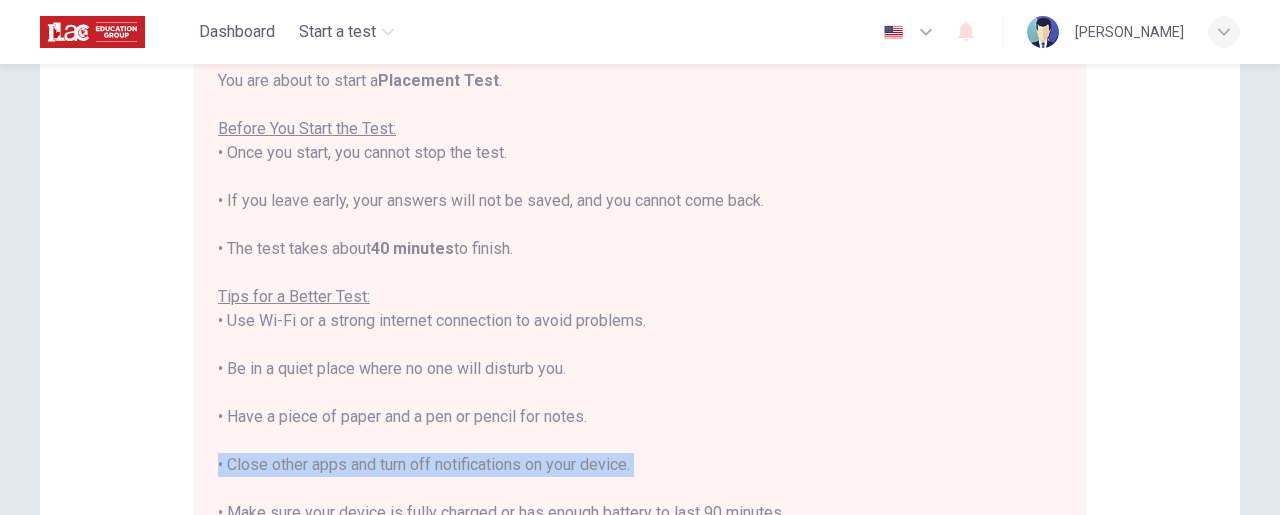 scroll, scrollTop: 213, scrollLeft: 0, axis: vertical 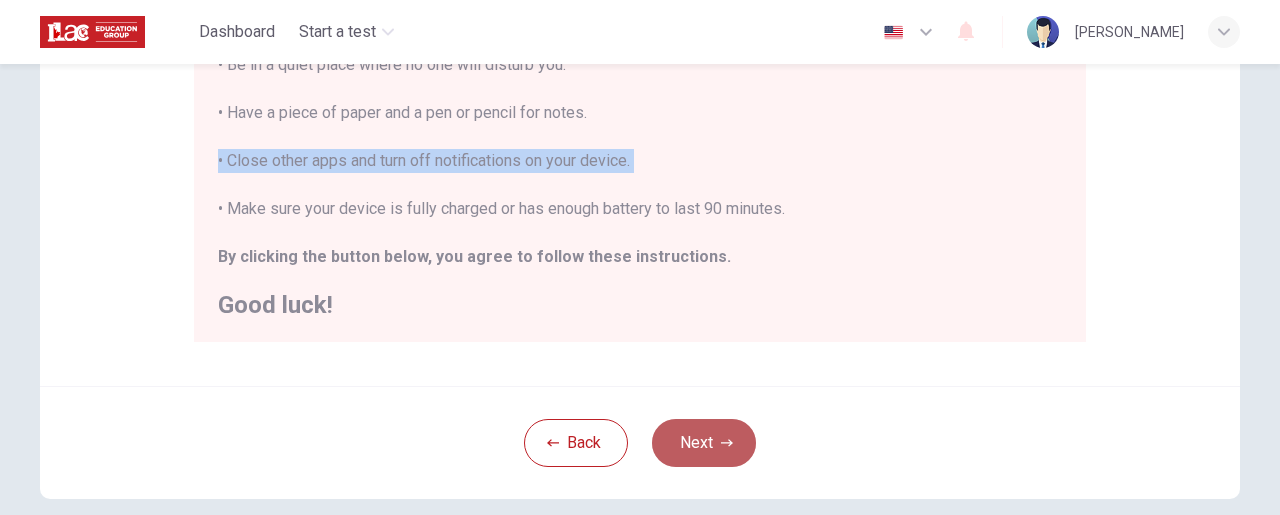 click on "Next" at bounding box center [704, 443] 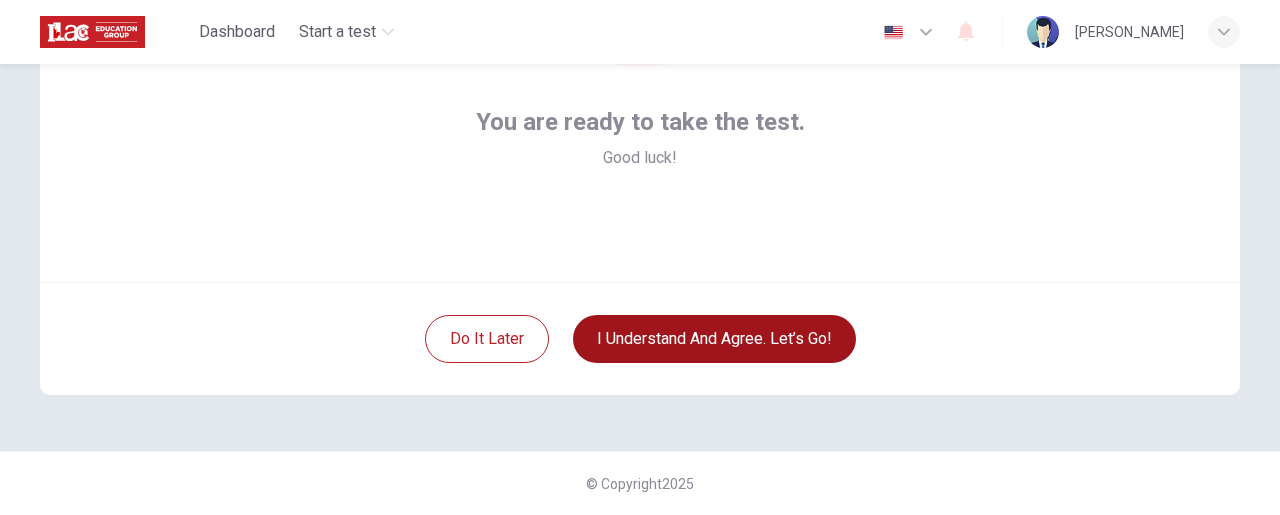 scroll, scrollTop: 317, scrollLeft: 0, axis: vertical 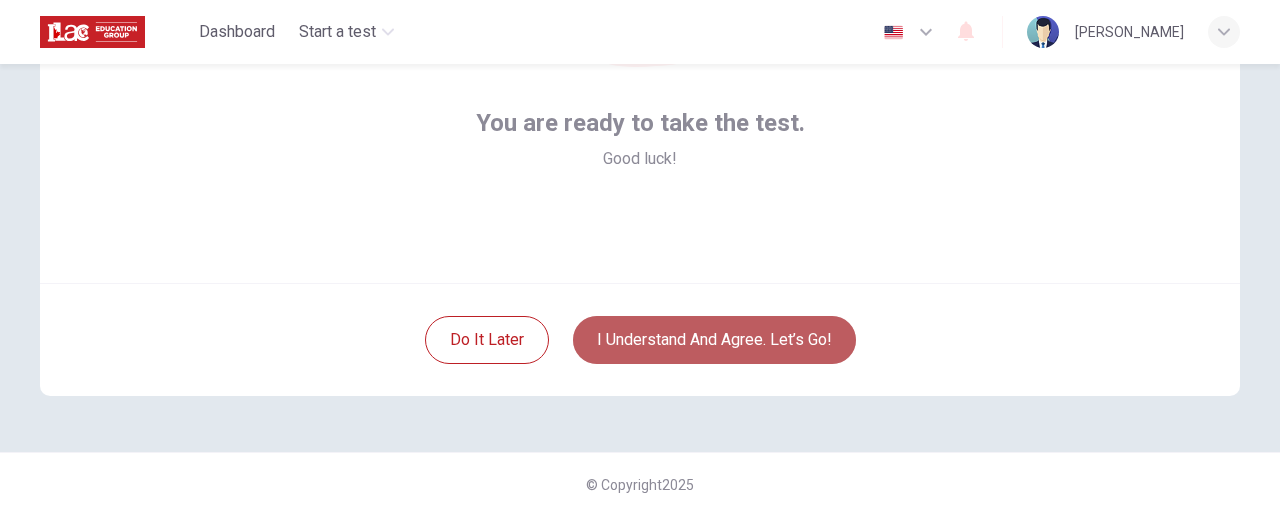 click on "I understand and agree. Let’s go!" at bounding box center [714, 340] 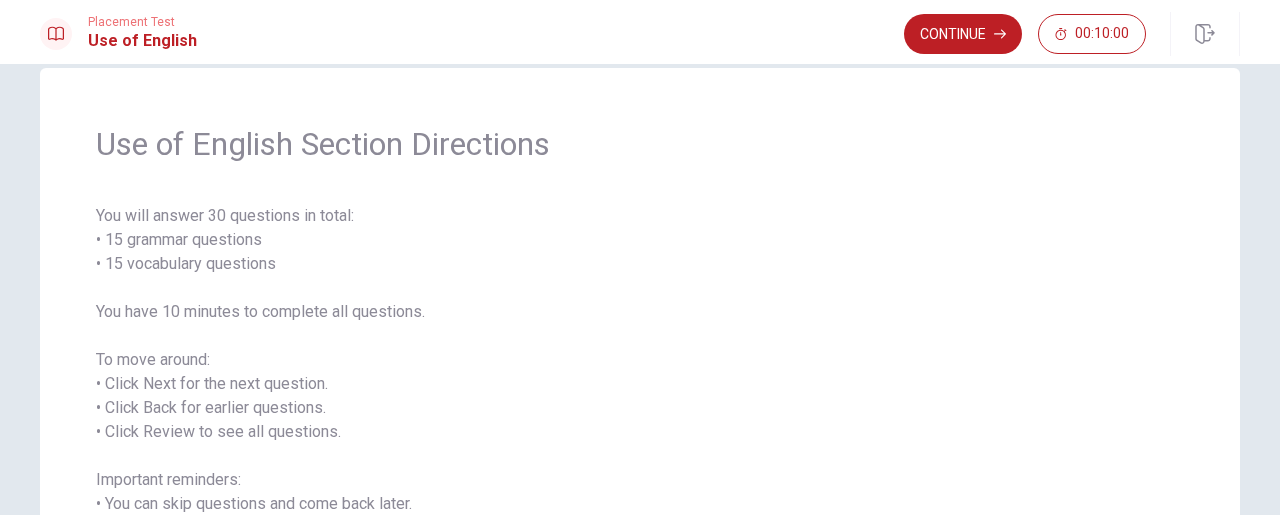scroll, scrollTop: 0, scrollLeft: 0, axis: both 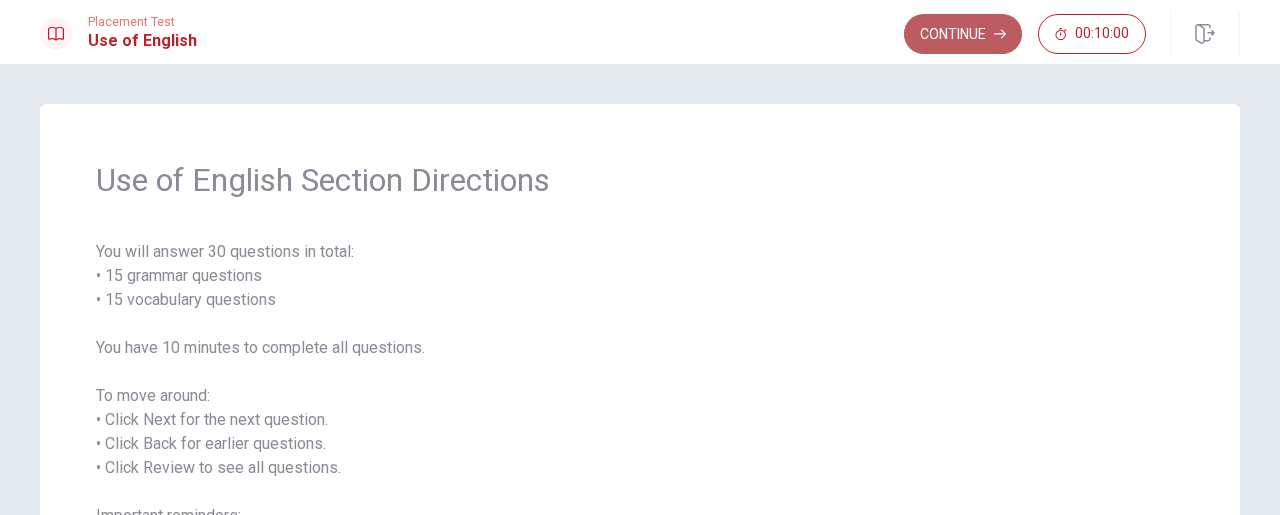 click on "Continue" at bounding box center (963, 34) 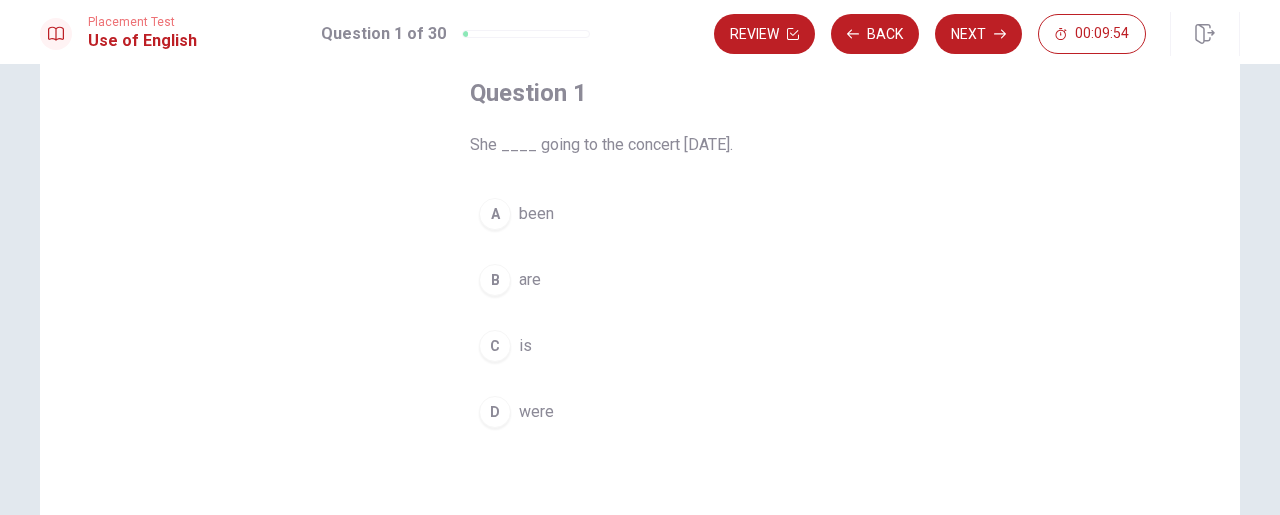 scroll, scrollTop: 98, scrollLeft: 0, axis: vertical 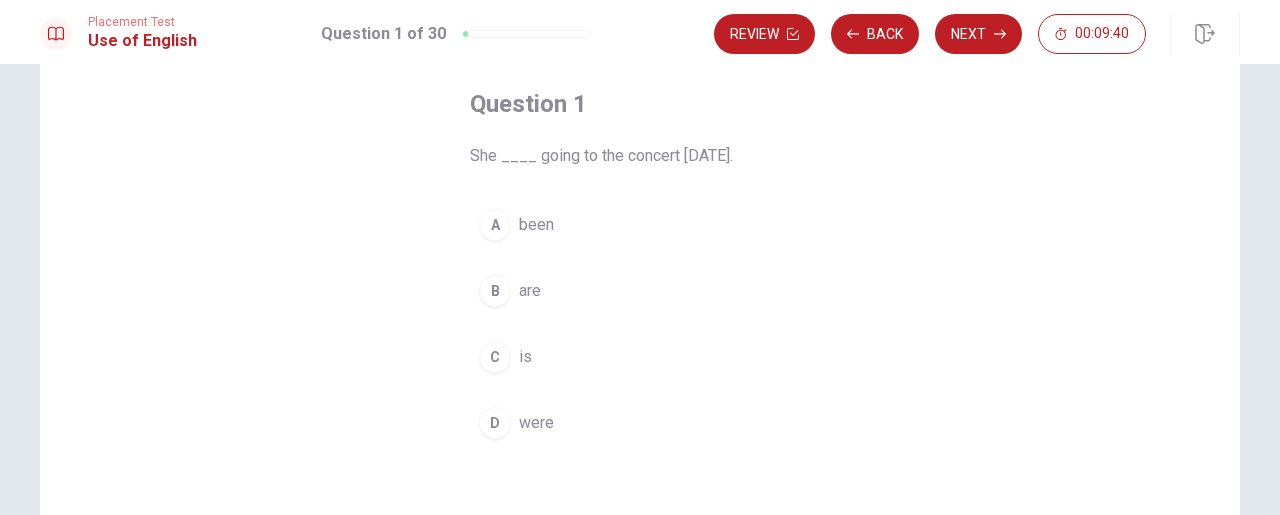 click on "D" at bounding box center [495, 423] 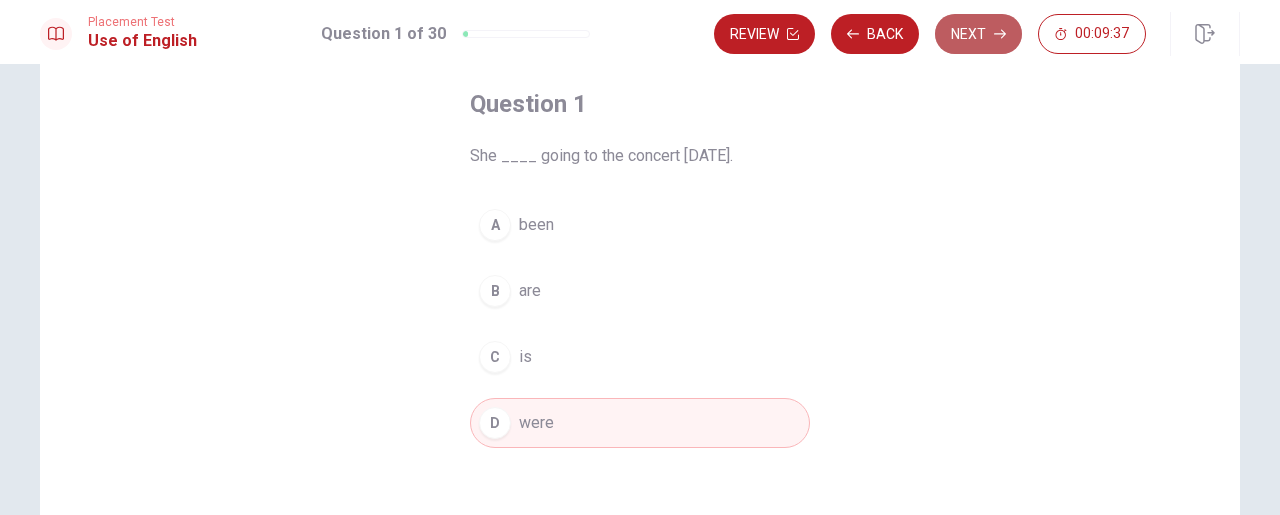 click on "Next" at bounding box center (978, 34) 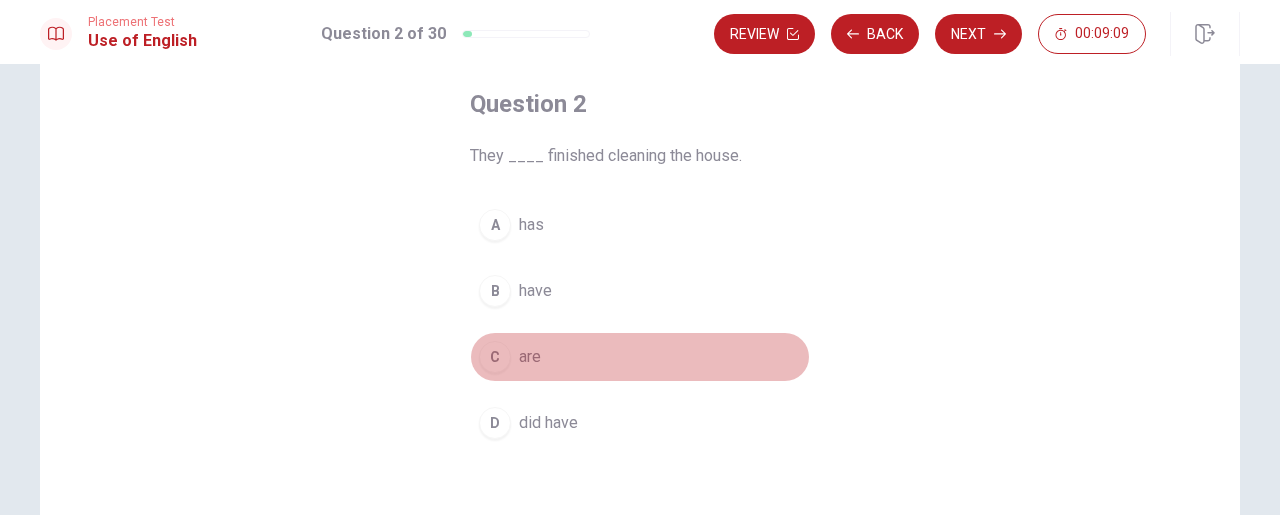 click on "C" at bounding box center (495, 357) 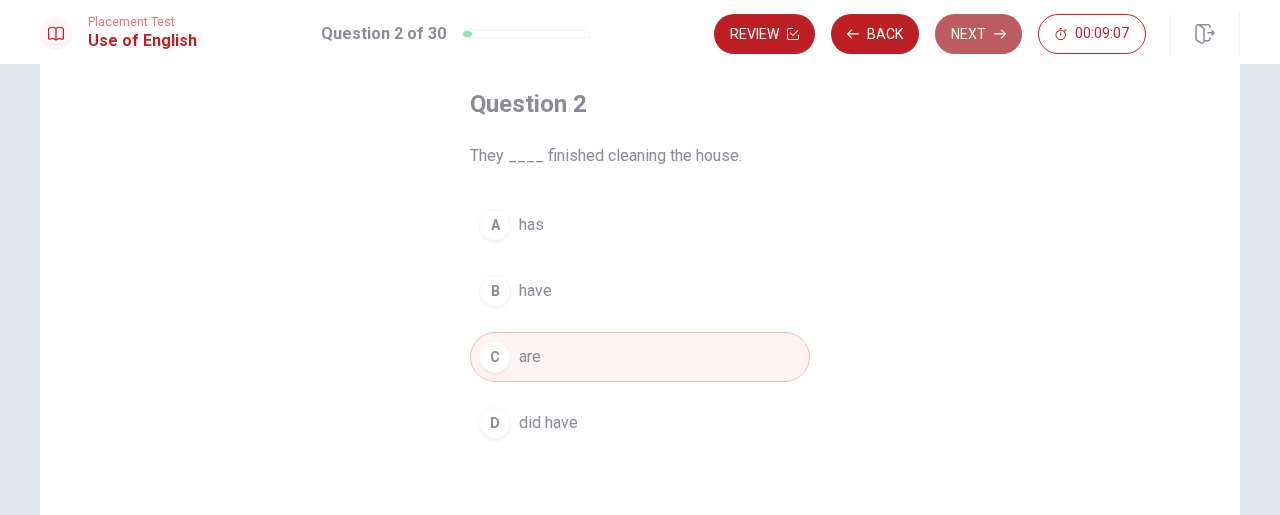 click on "Next" at bounding box center [978, 34] 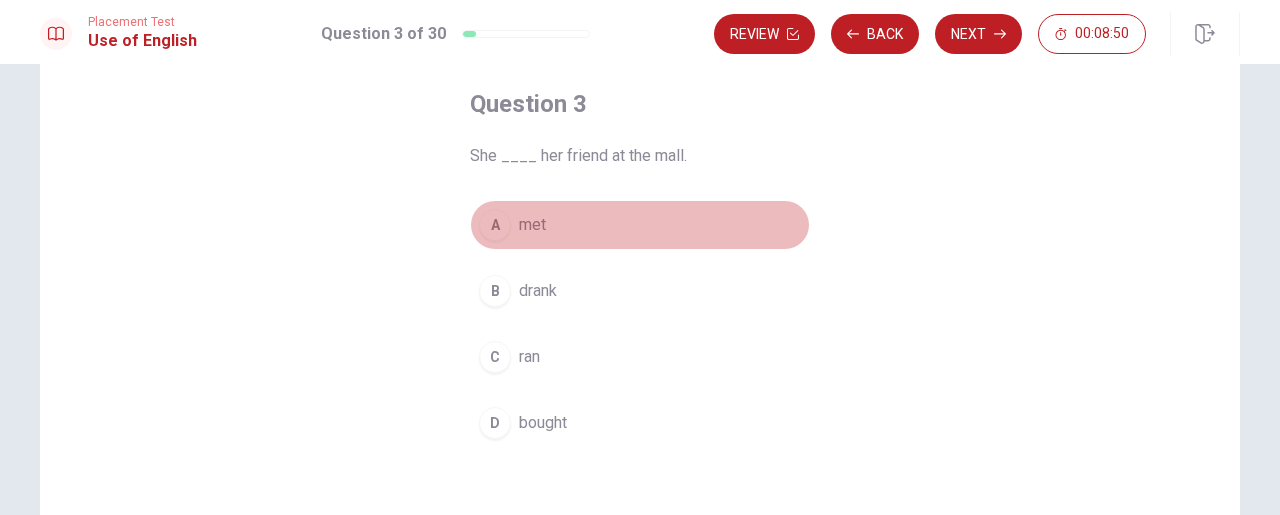click on "A" at bounding box center (495, 225) 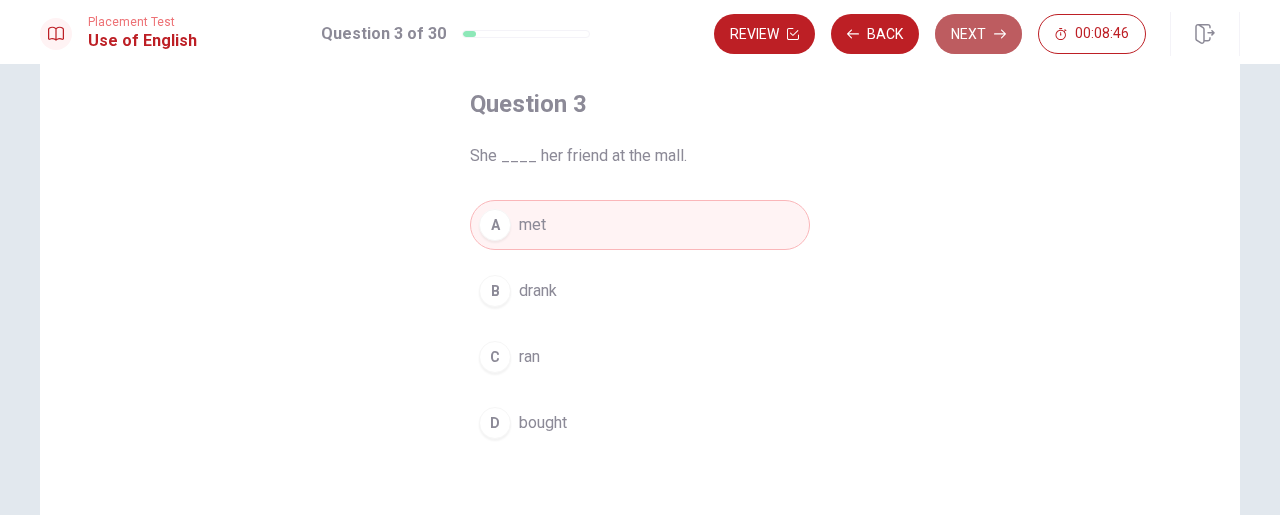 click on "Next" at bounding box center [978, 34] 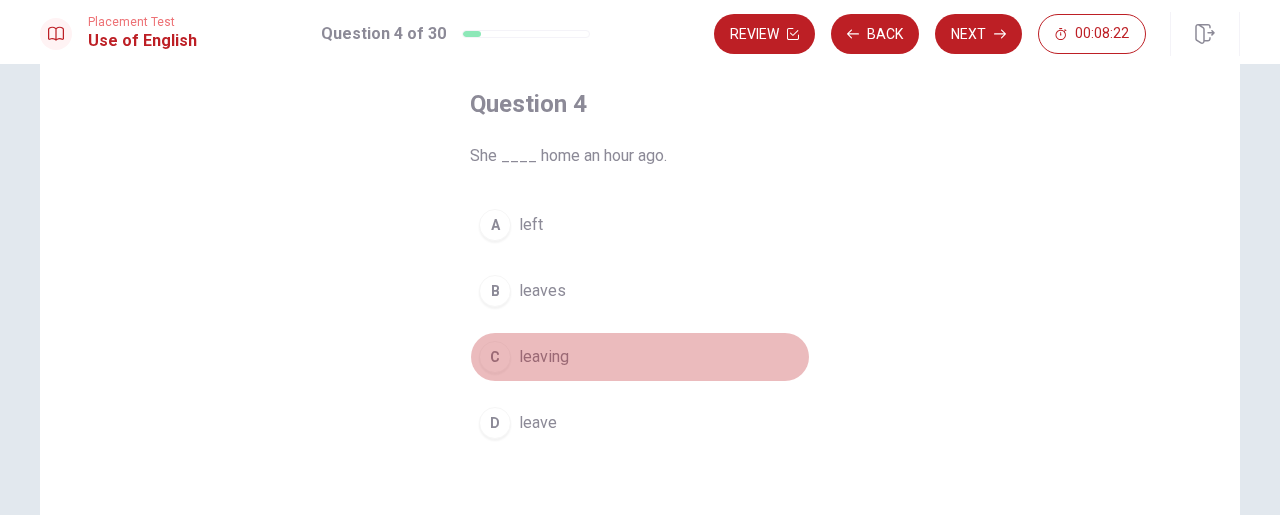 click on "C" at bounding box center [495, 357] 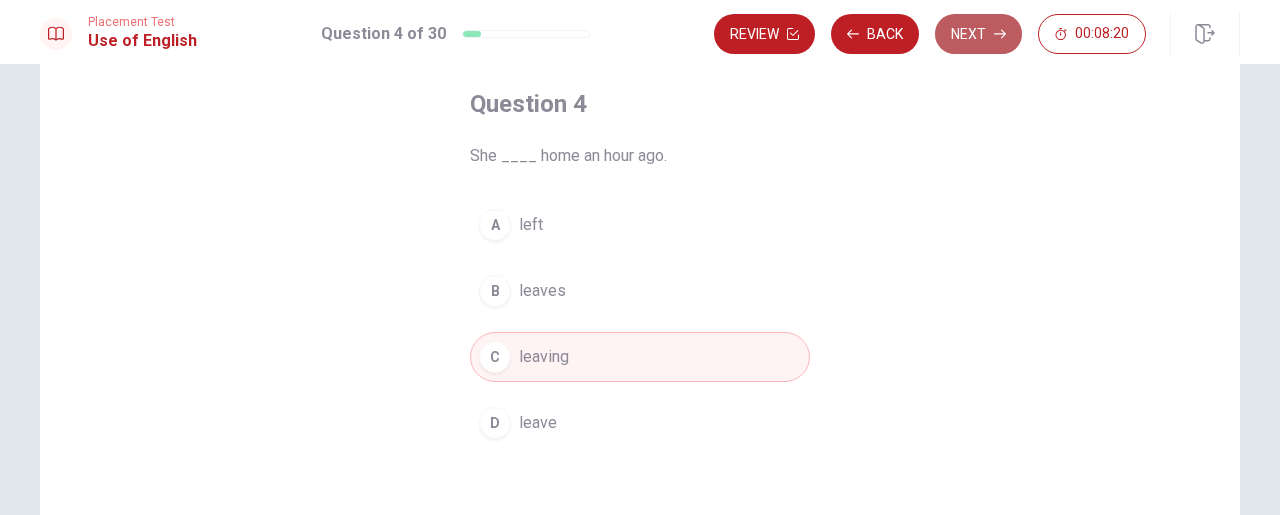 click on "Next" at bounding box center (978, 34) 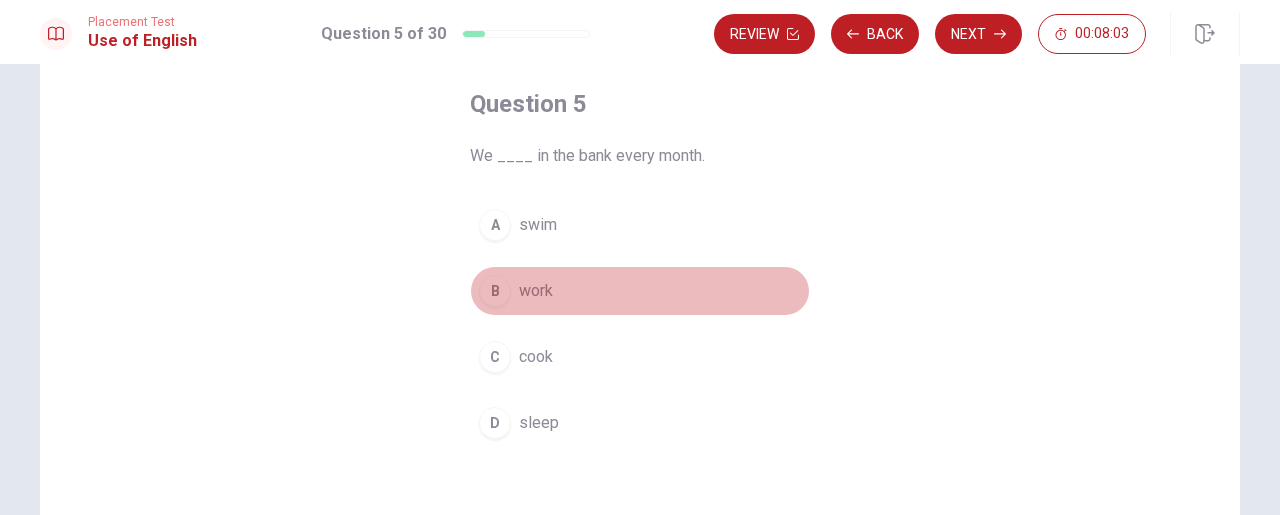 click on "B" at bounding box center [495, 291] 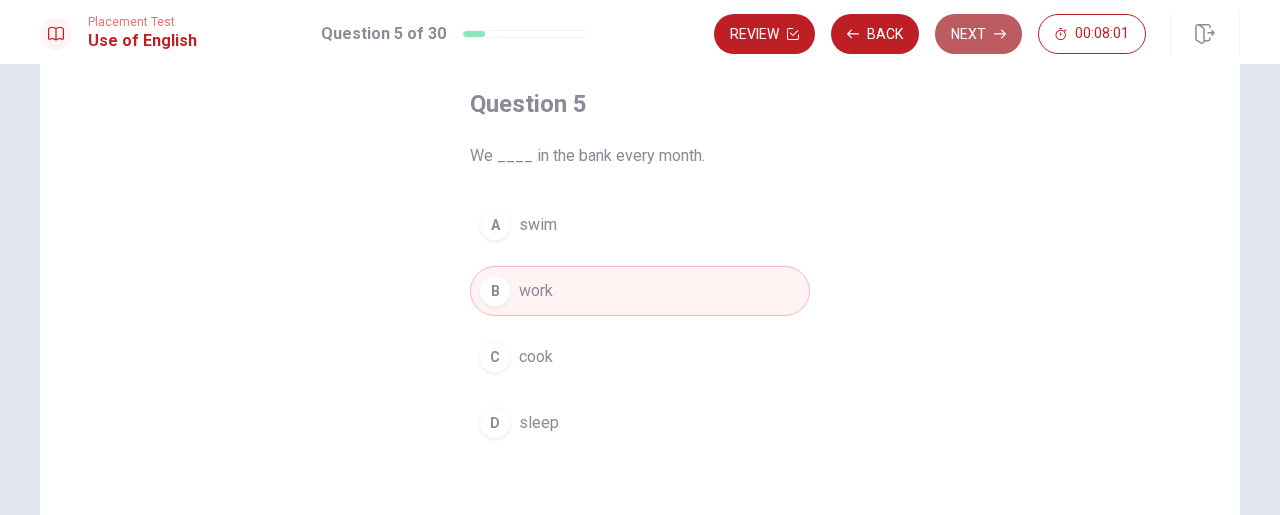 click on "Next" at bounding box center (978, 34) 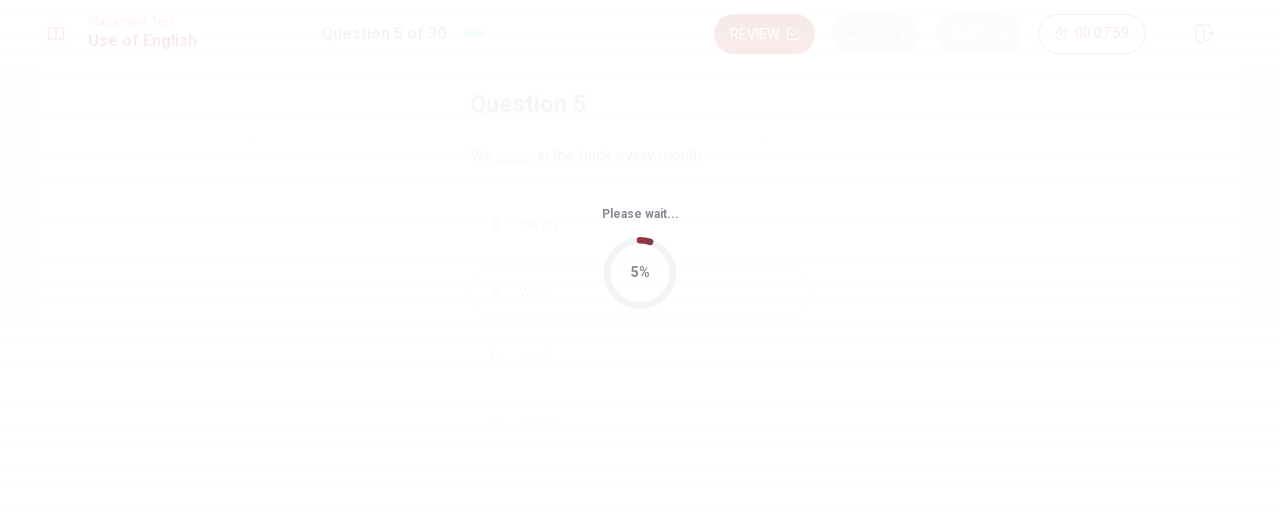 scroll, scrollTop: 0, scrollLeft: 0, axis: both 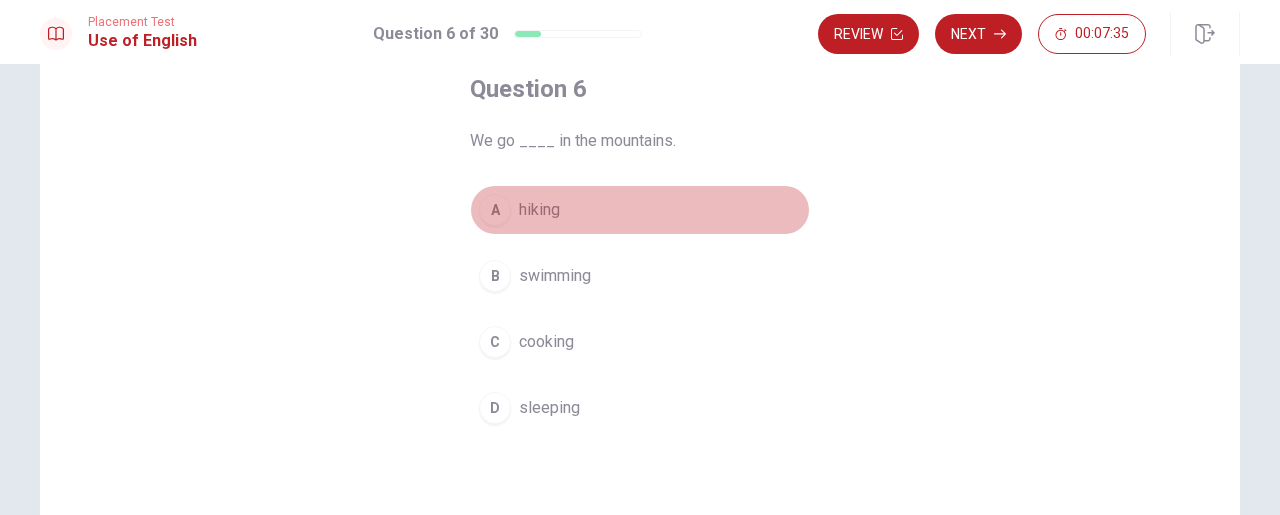 click on "A" at bounding box center [495, 210] 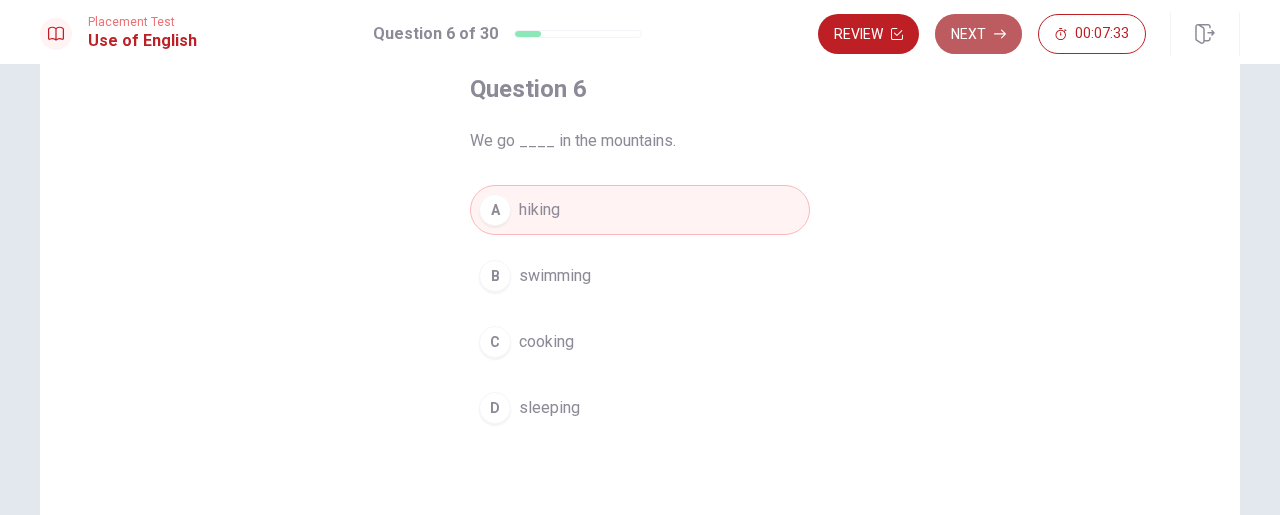 click on "Next" at bounding box center (978, 34) 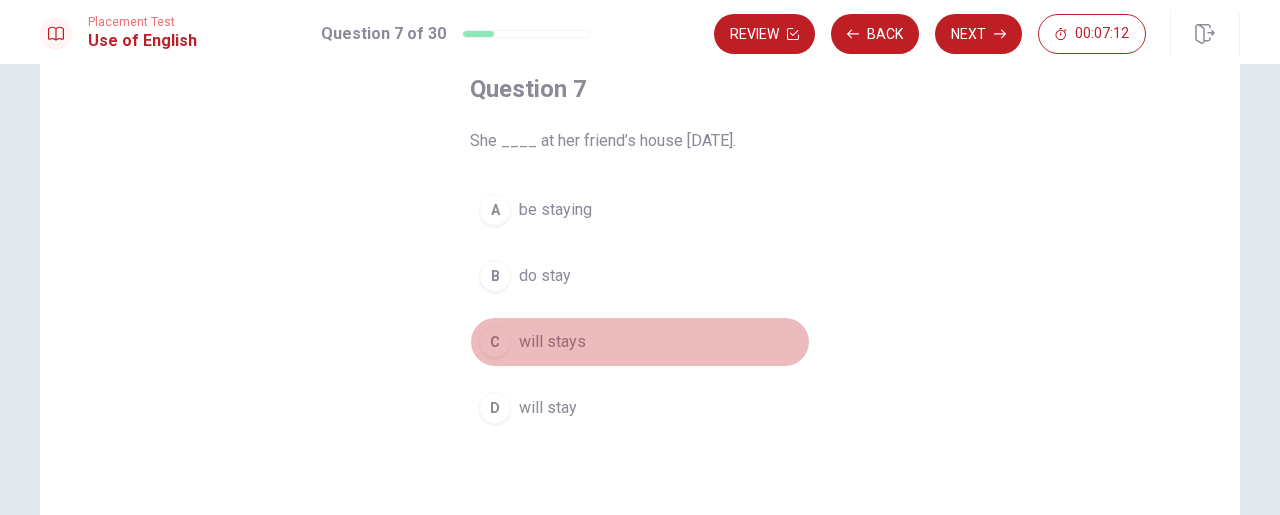 click on "C" at bounding box center (495, 342) 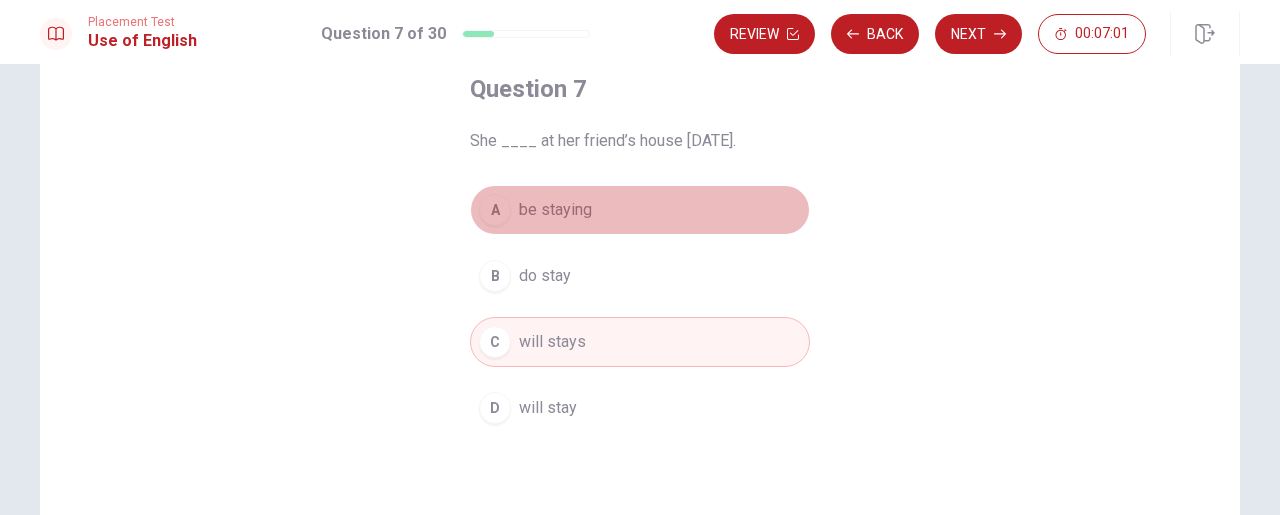 click on "A" at bounding box center [495, 210] 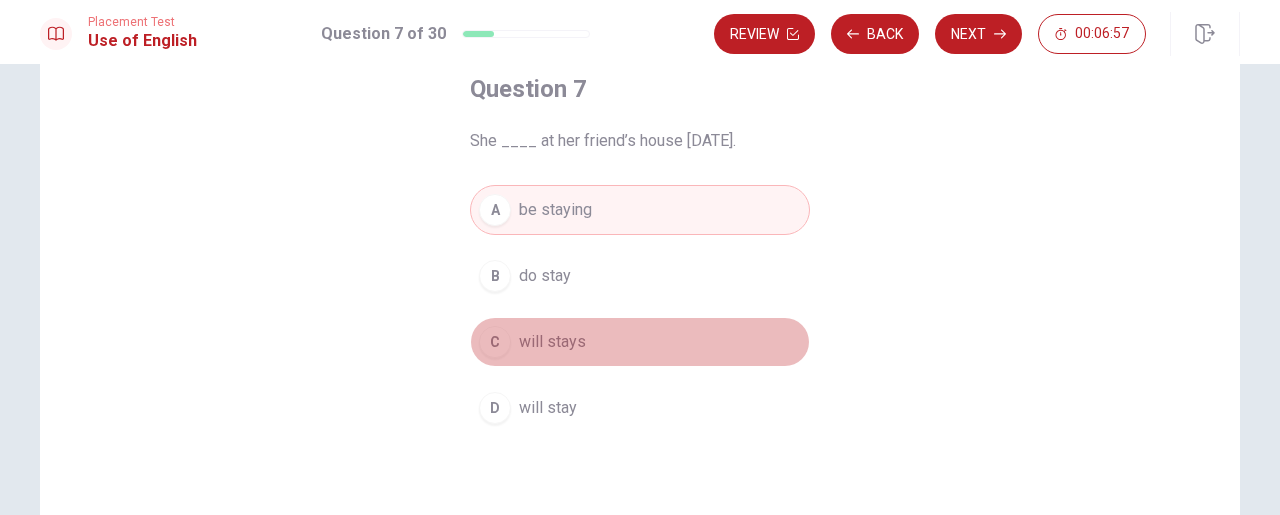 click on "C will stays" at bounding box center [640, 342] 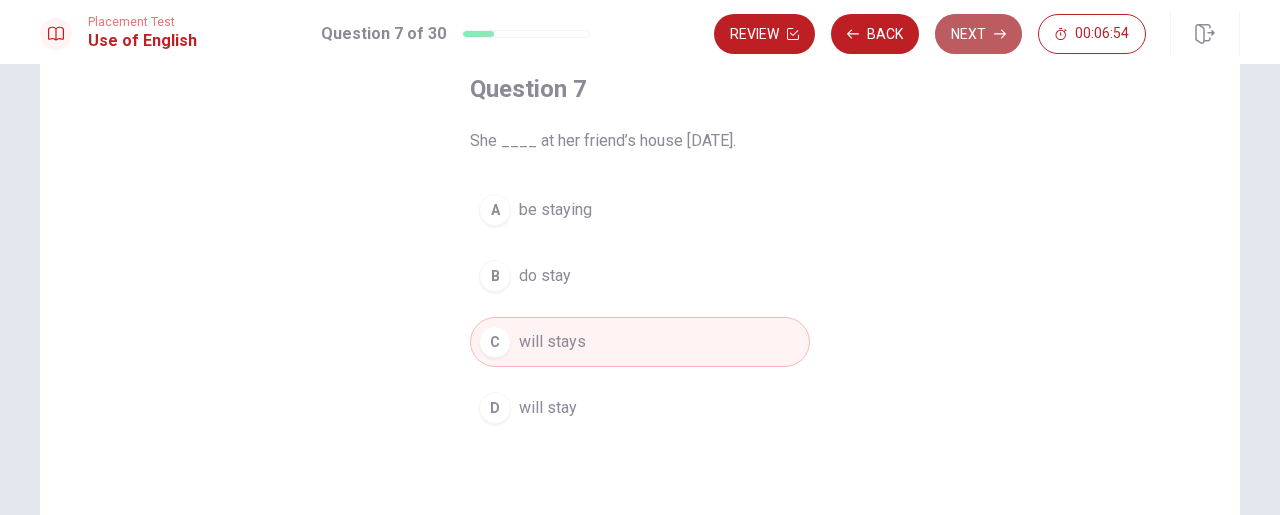 click on "Next" at bounding box center [978, 34] 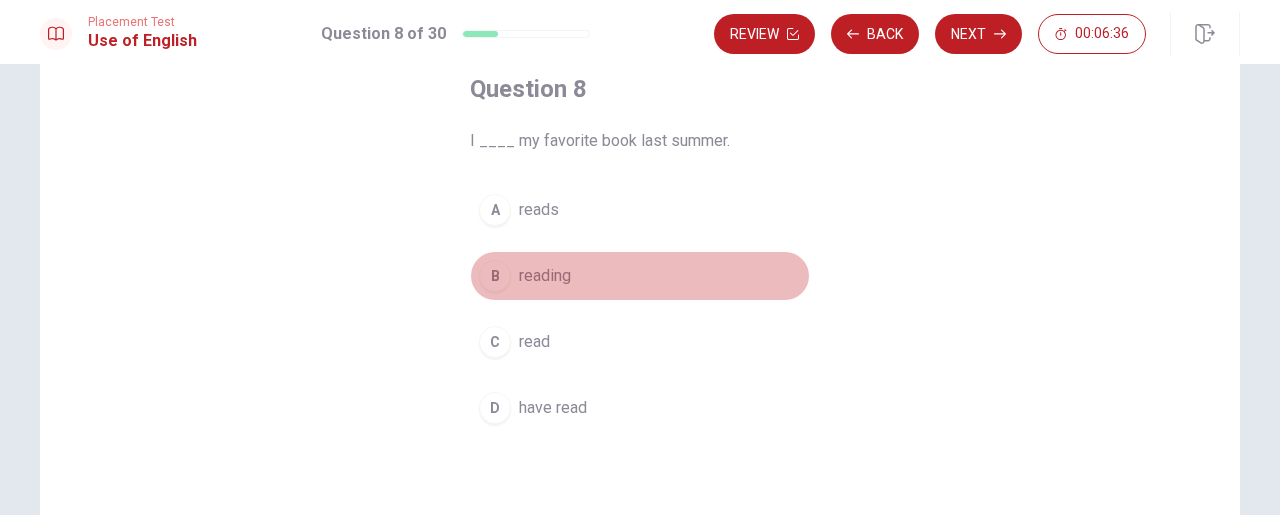 click on "B" at bounding box center [495, 276] 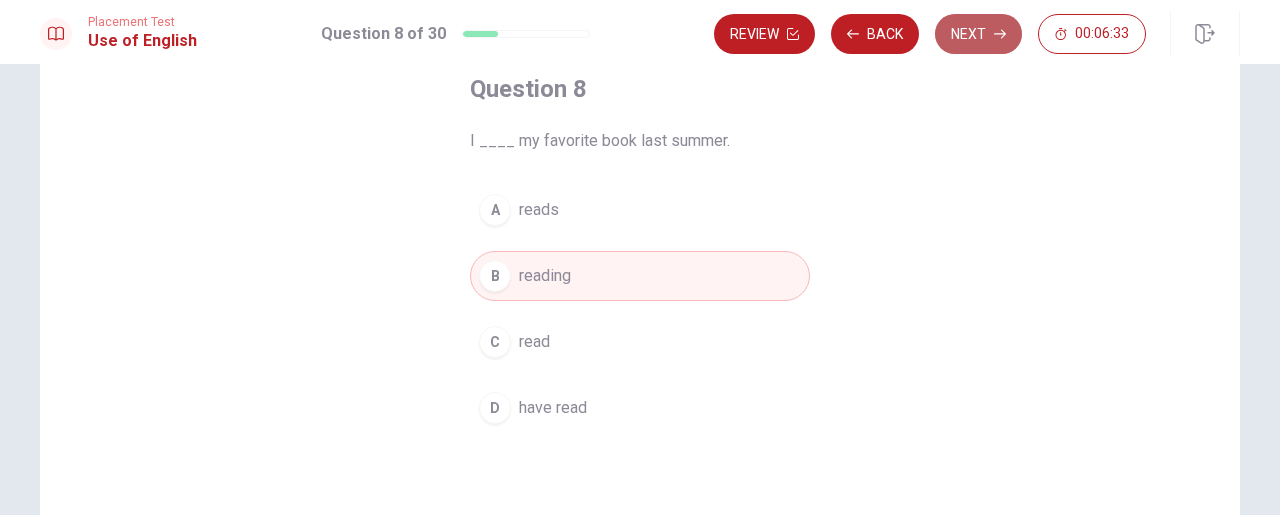 click on "Next" at bounding box center [978, 34] 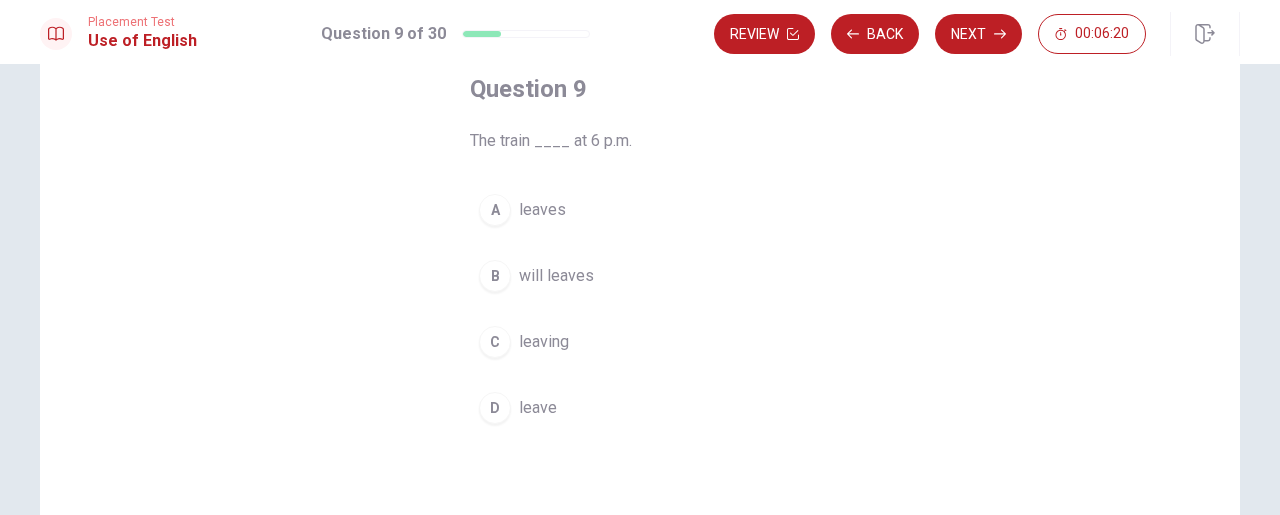 click on "C" at bounding box center [495, 342] 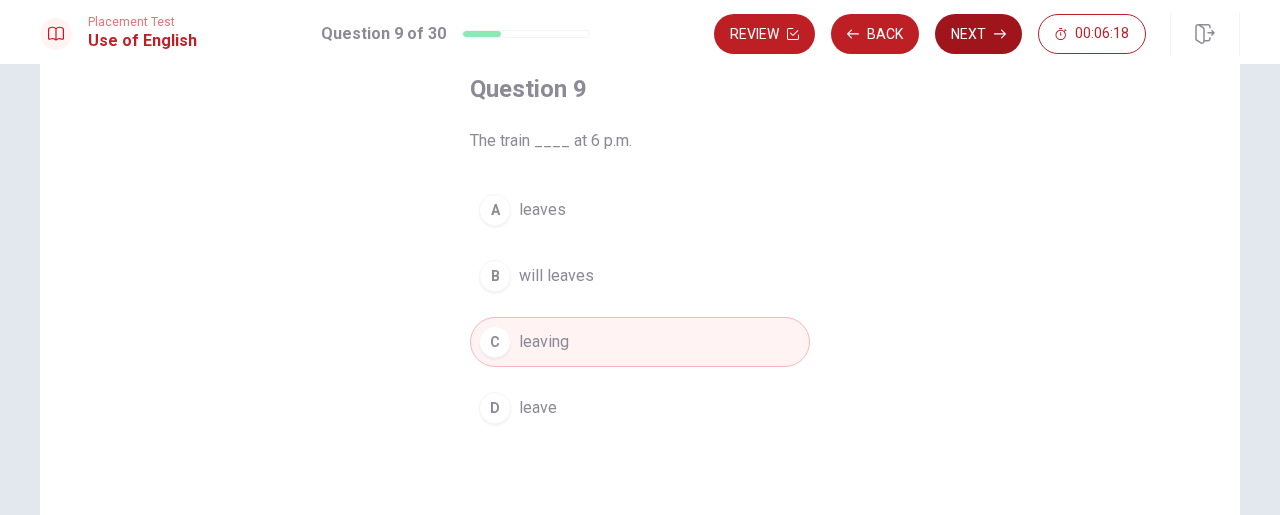 click on "Next" at bounding box center (978, 34) 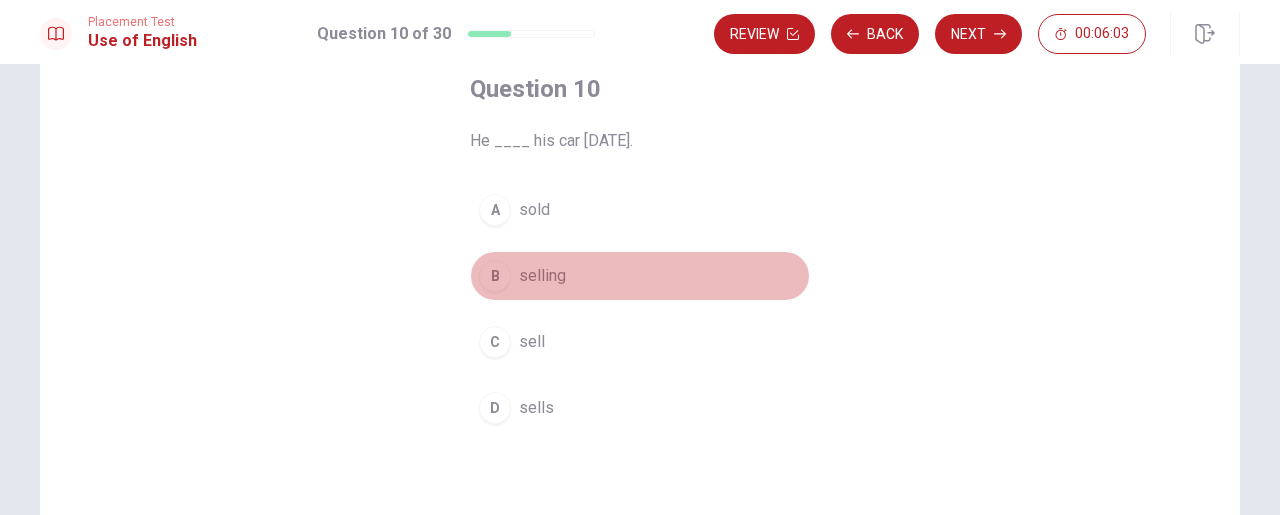 click on "B selling" at bounding box center (640, 276) 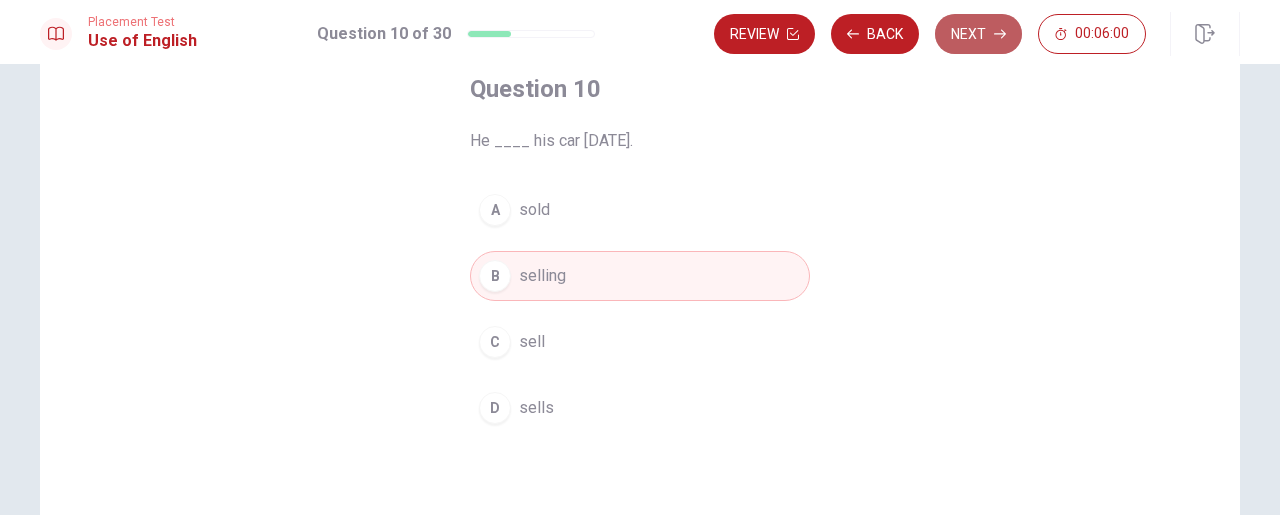 click on "Next" at bounding box center [978, 34] 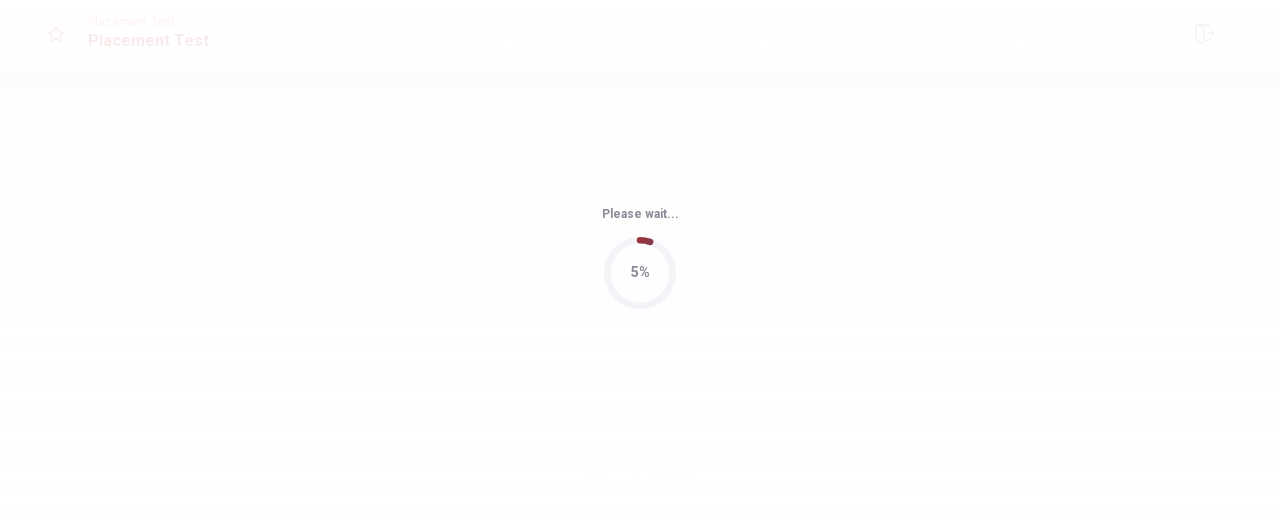 scroll, scrollTop: 0, scrollLeft: 0, axis: both 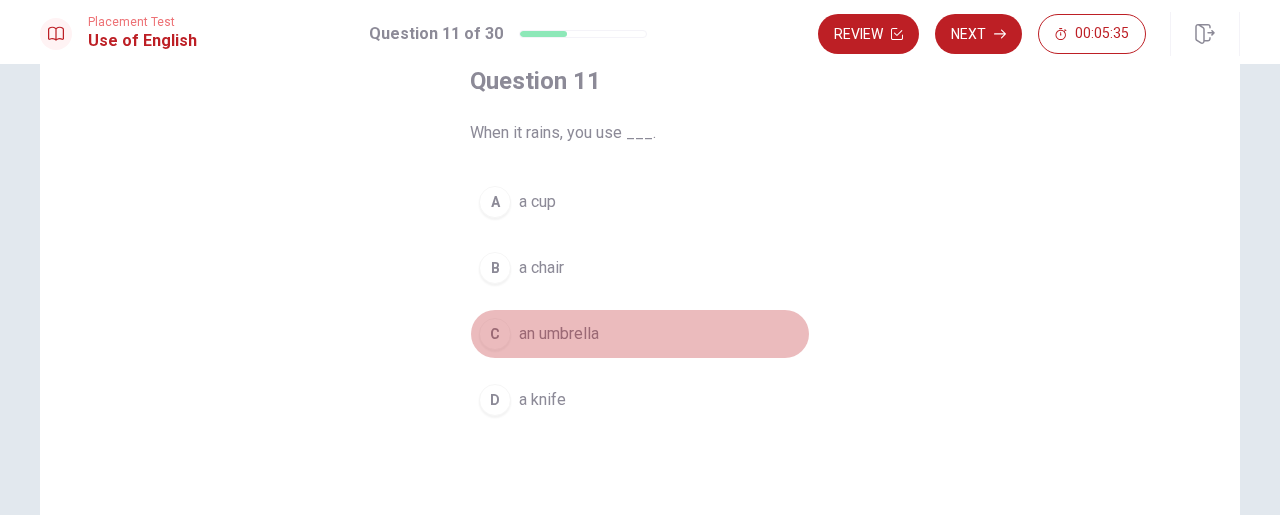click on "C" at bounding box center (495, 334) 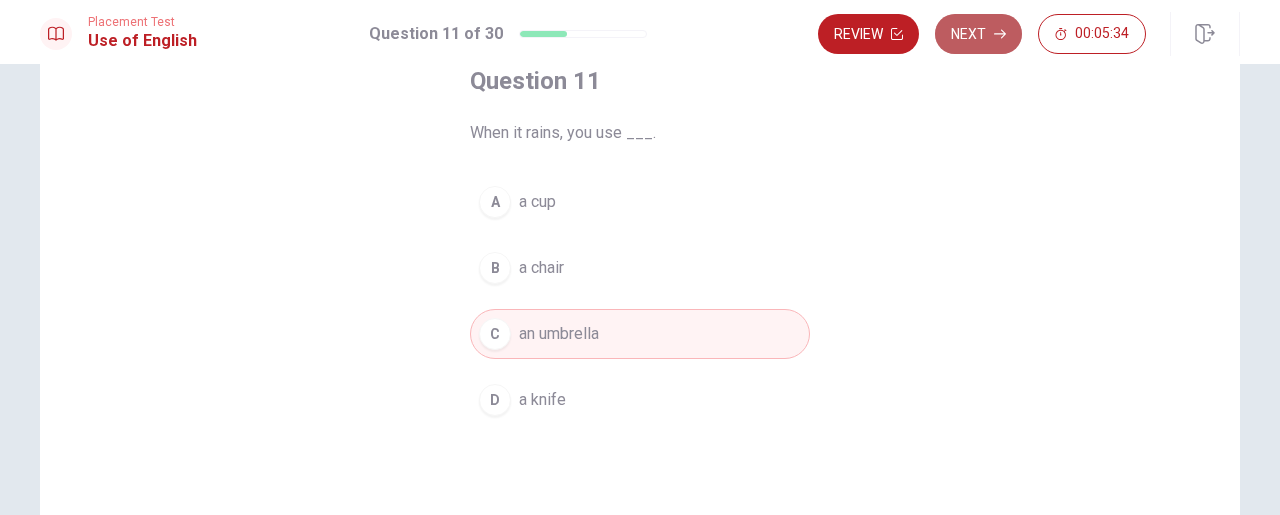 click on "Next" at bounding box center [978, 34] 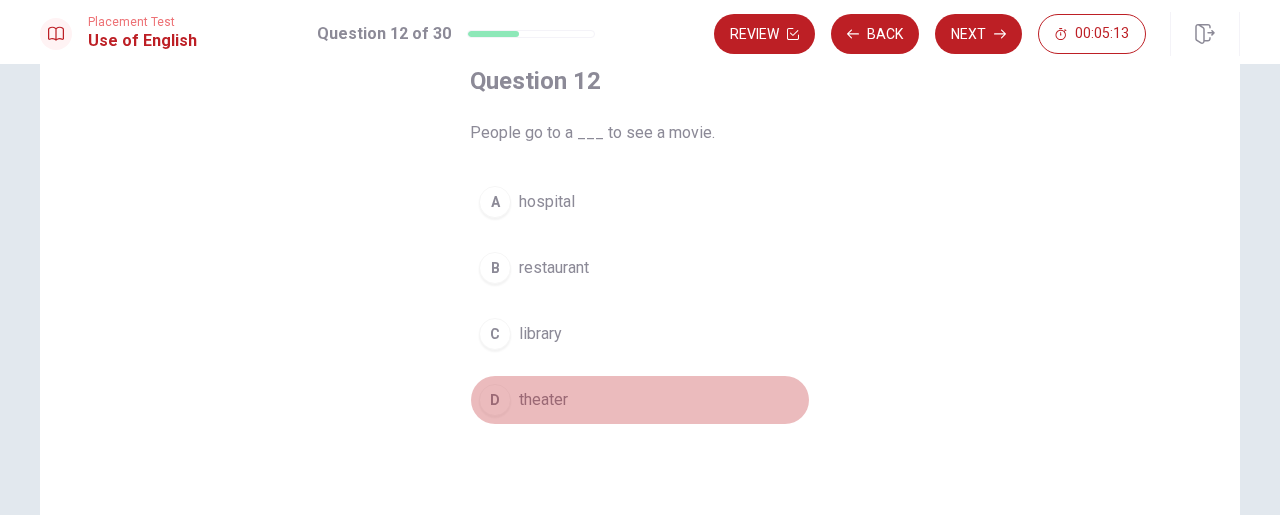 click on "D" at bounding box center (495, 400) 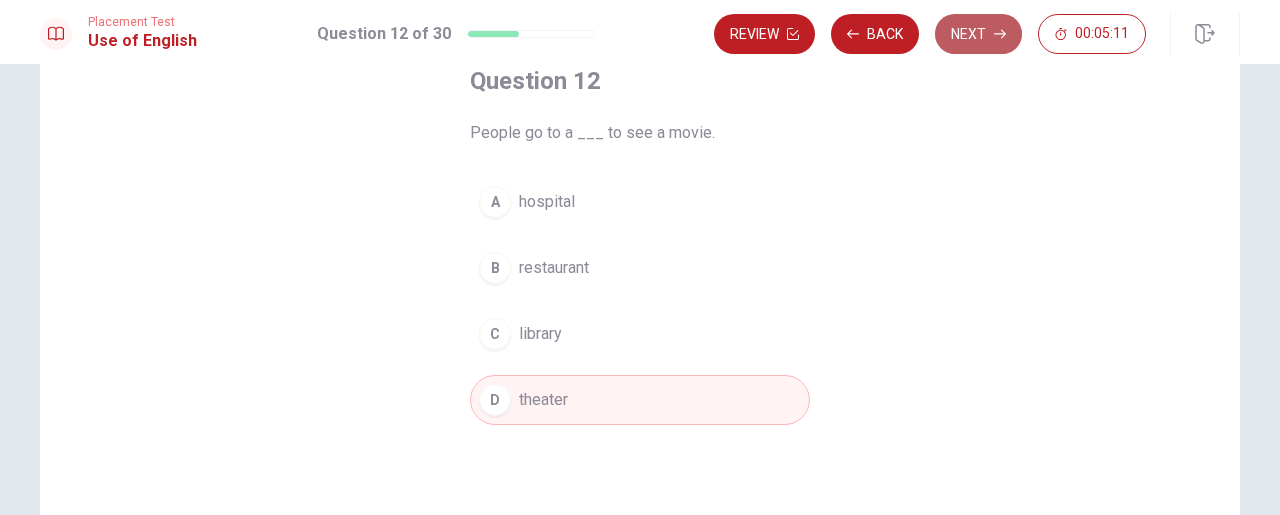 click on "Next" at bounding box center (978, 34) 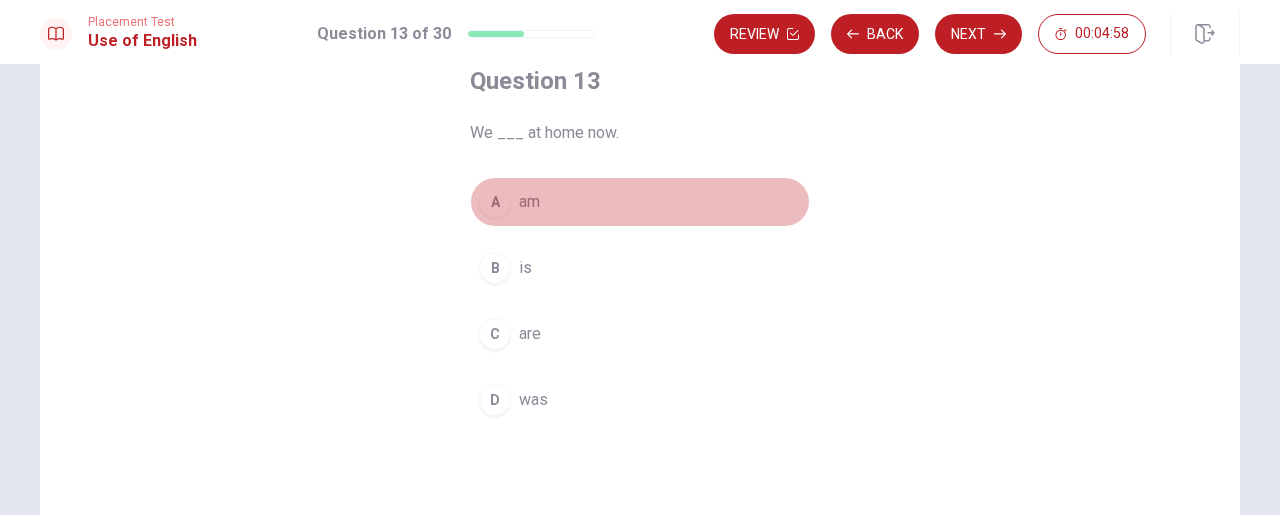 click on "A" at bounding box center (495, 202) 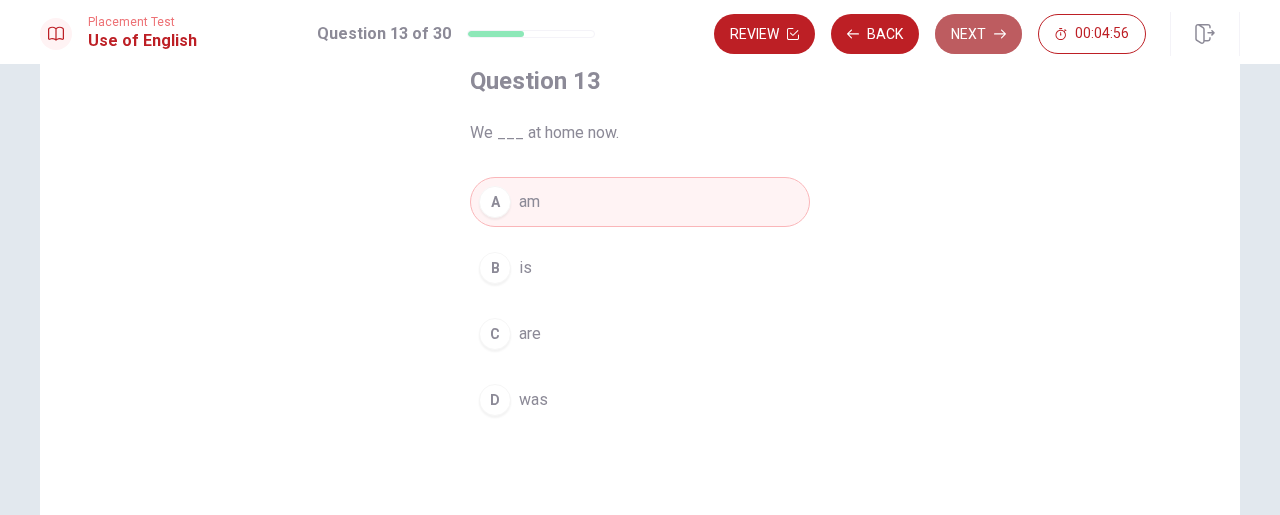 click on "Next" at bounding box center (978, 34) 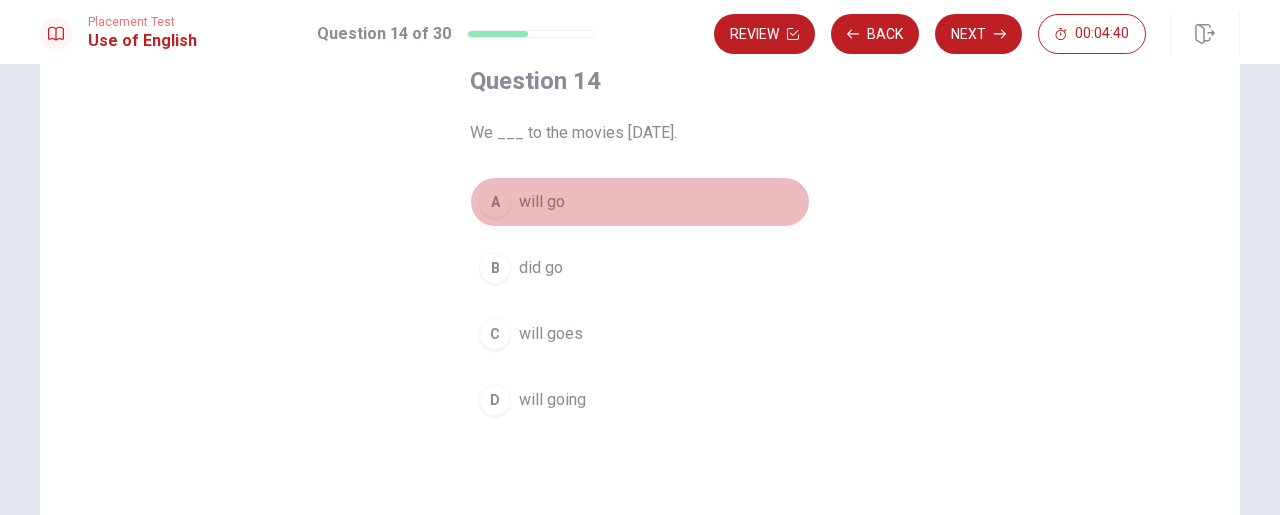 click on "A" at bounding box center (495, 202) 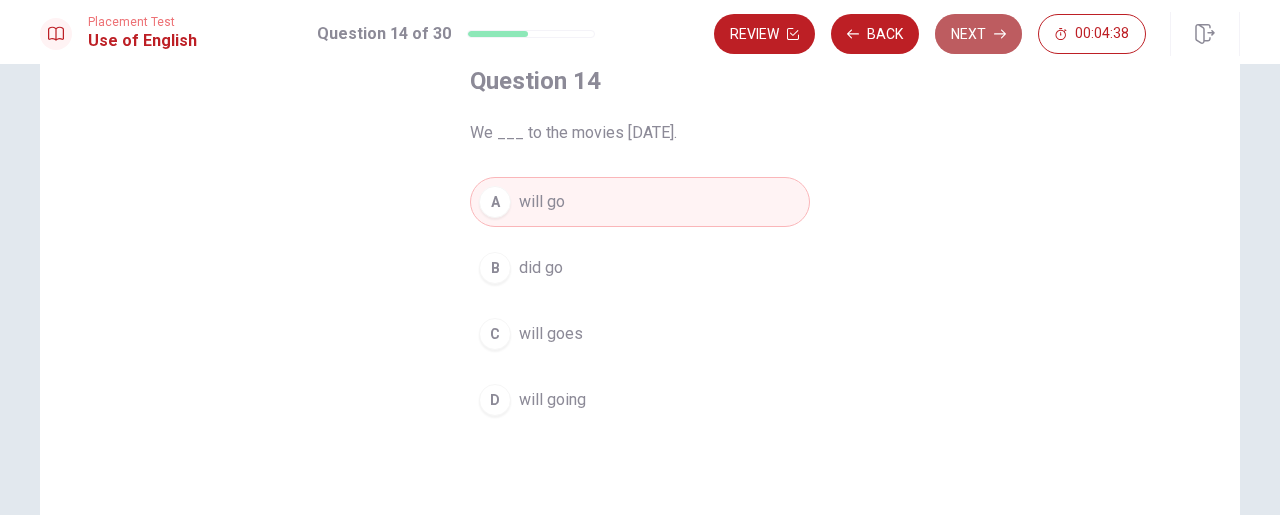 click on "Next" at bounding box center (978, 34) 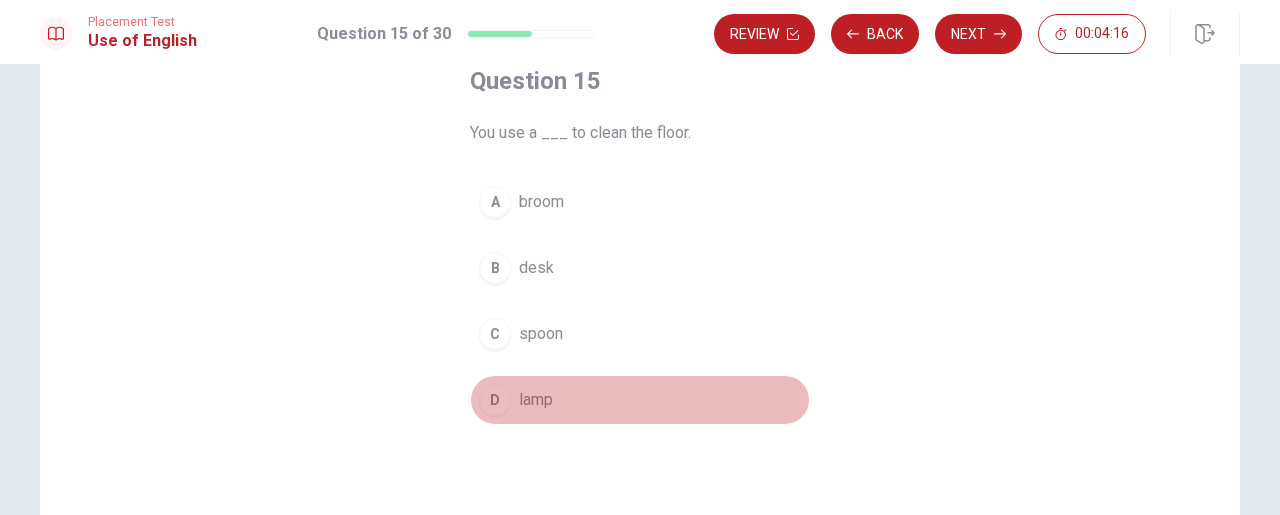 click on "D" at bounding box center [495, 400] 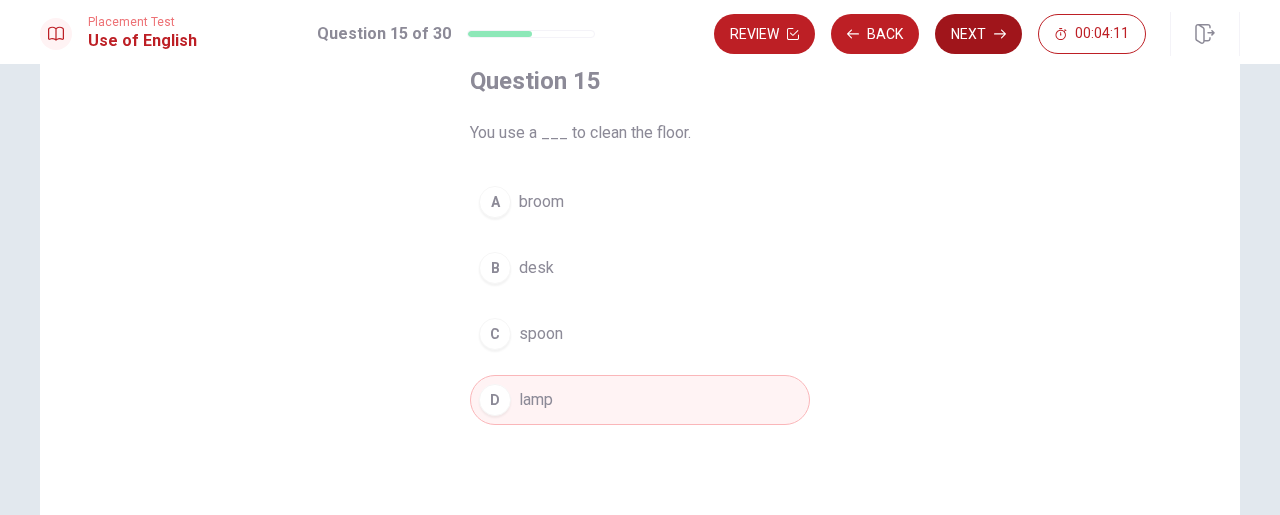 click on "Next" at bounding box center (978, 34) 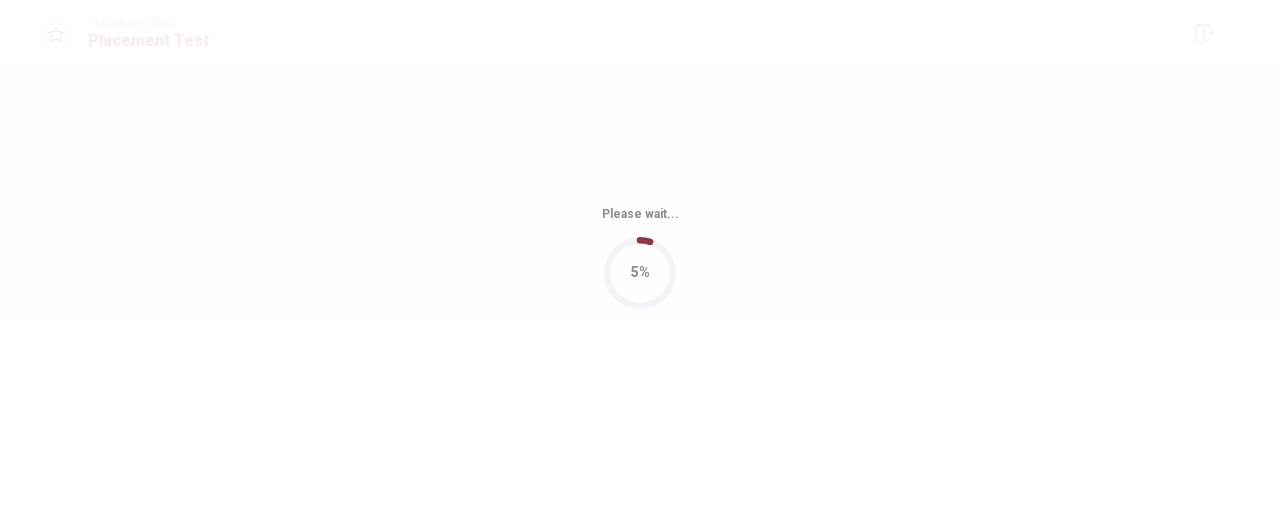 scroll, scrollTop: 0, scrollLeft: 0, axis: both 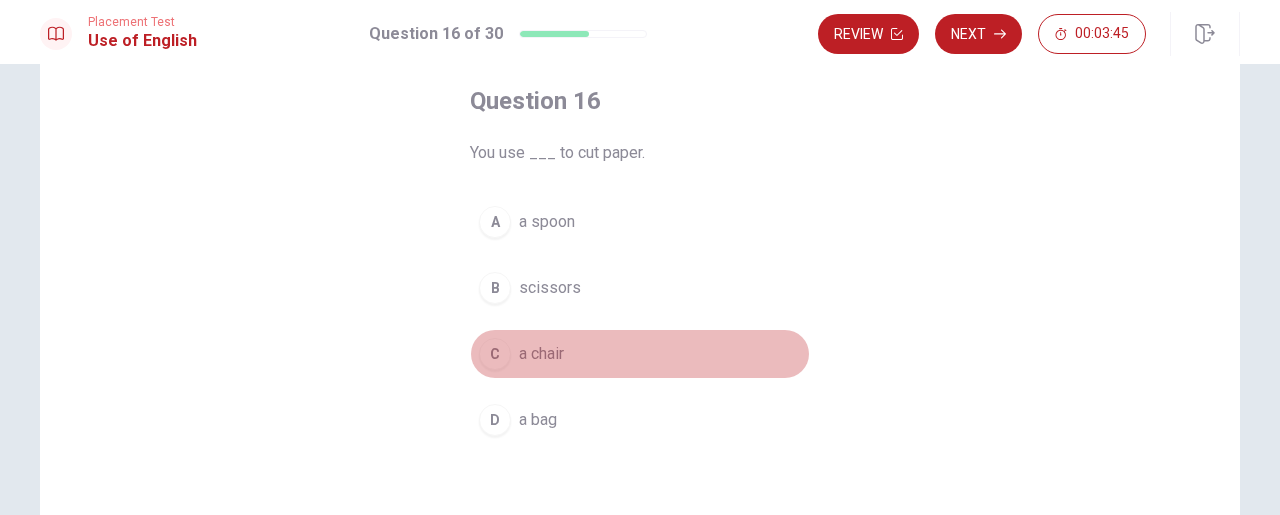 click on "C" at bounding box center [495, 354] 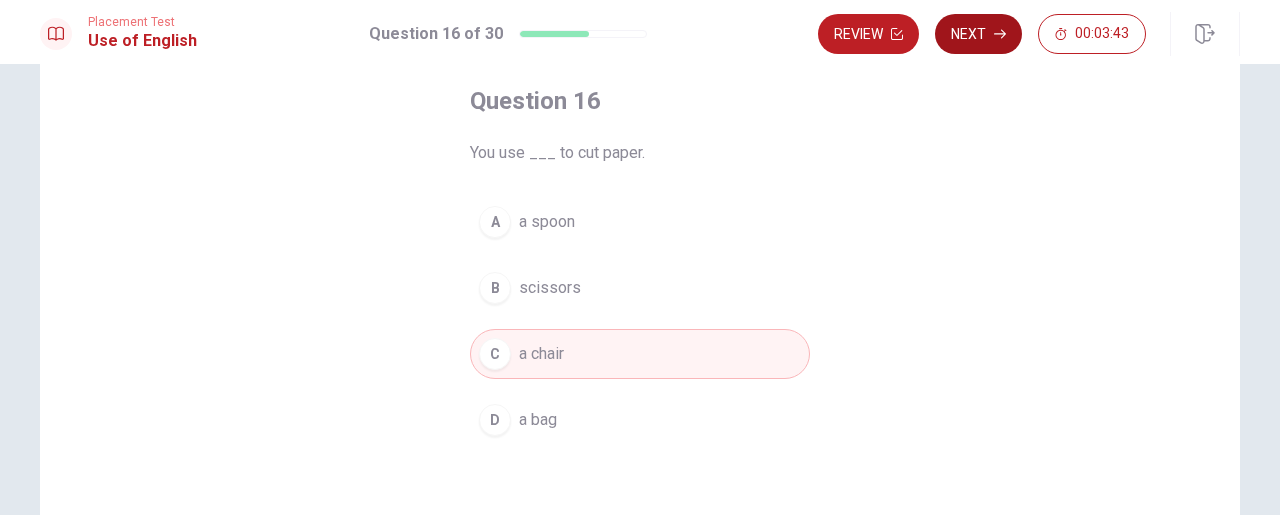 click on "Next" at bounding box center (978, 34) 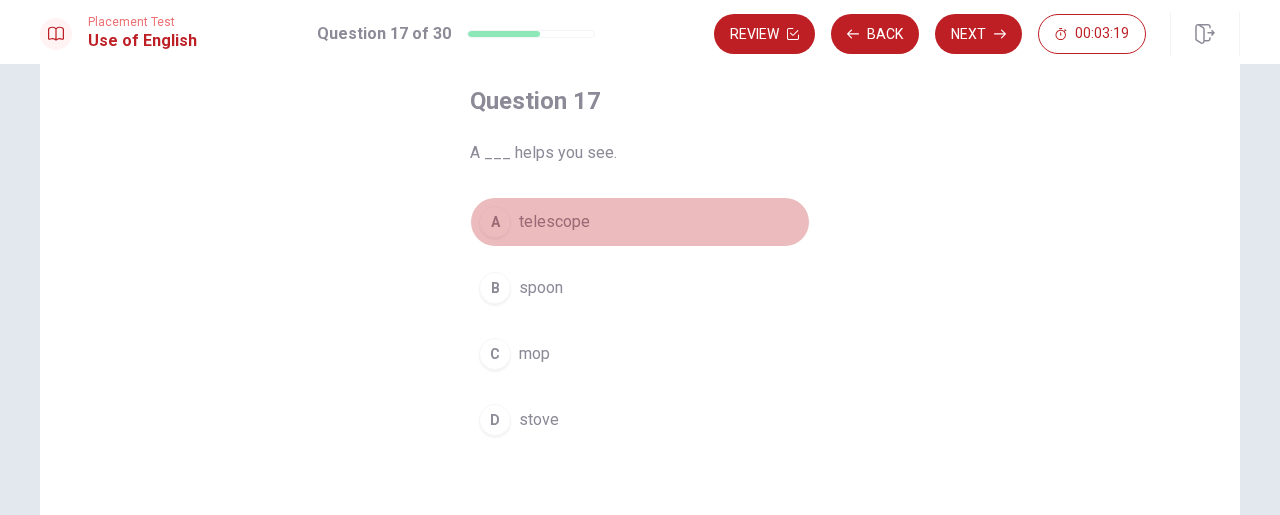 click on "A" at bounding box center [495, 222] 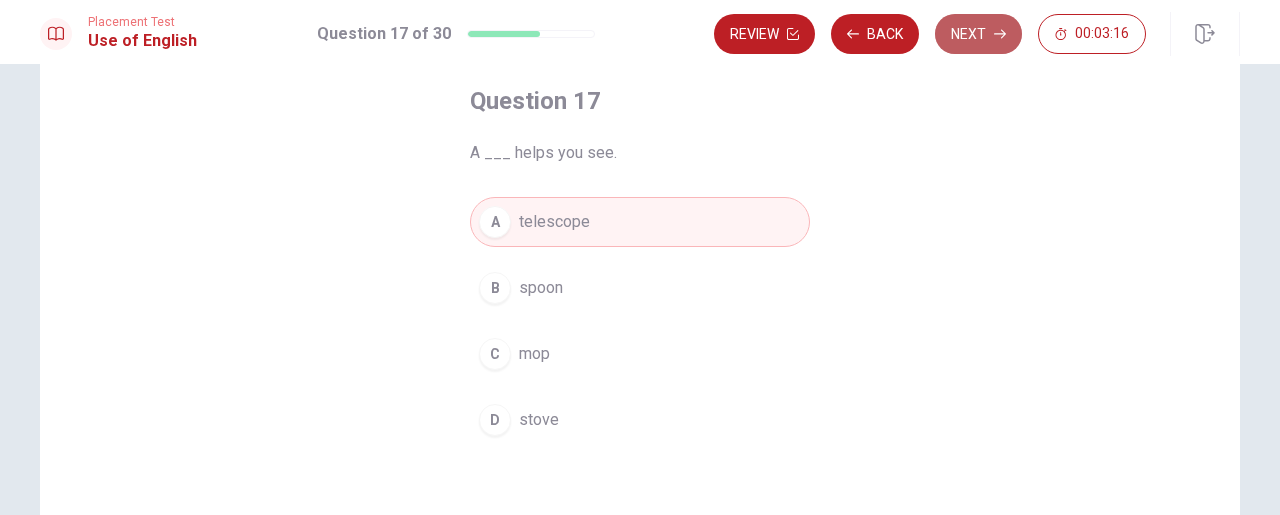 click on "Next" at bounding box center (978, 34) 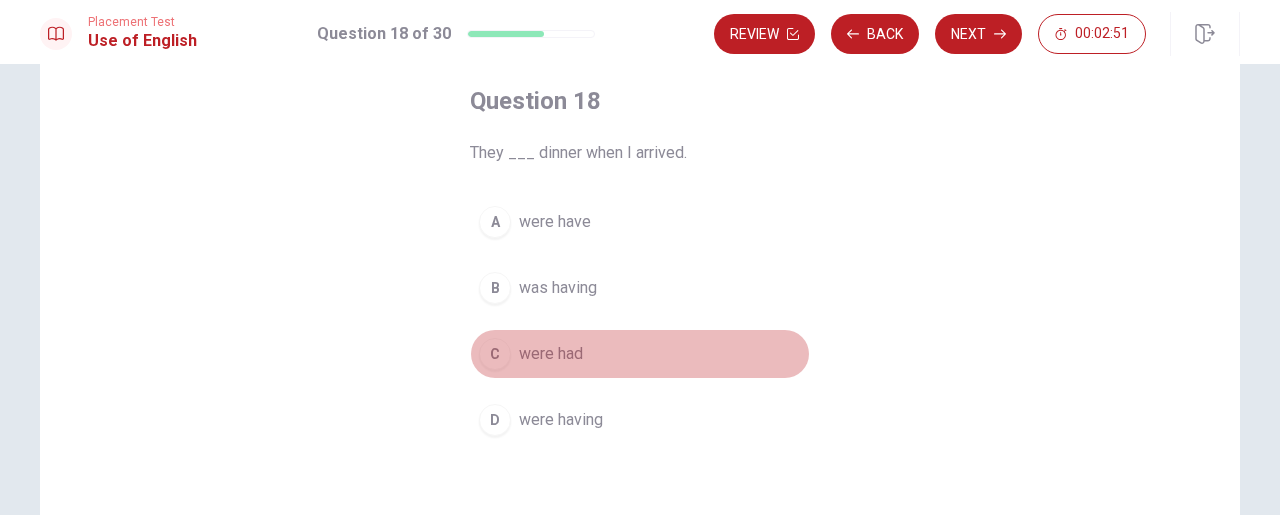 click on "C" at bounding box center (495, 354) 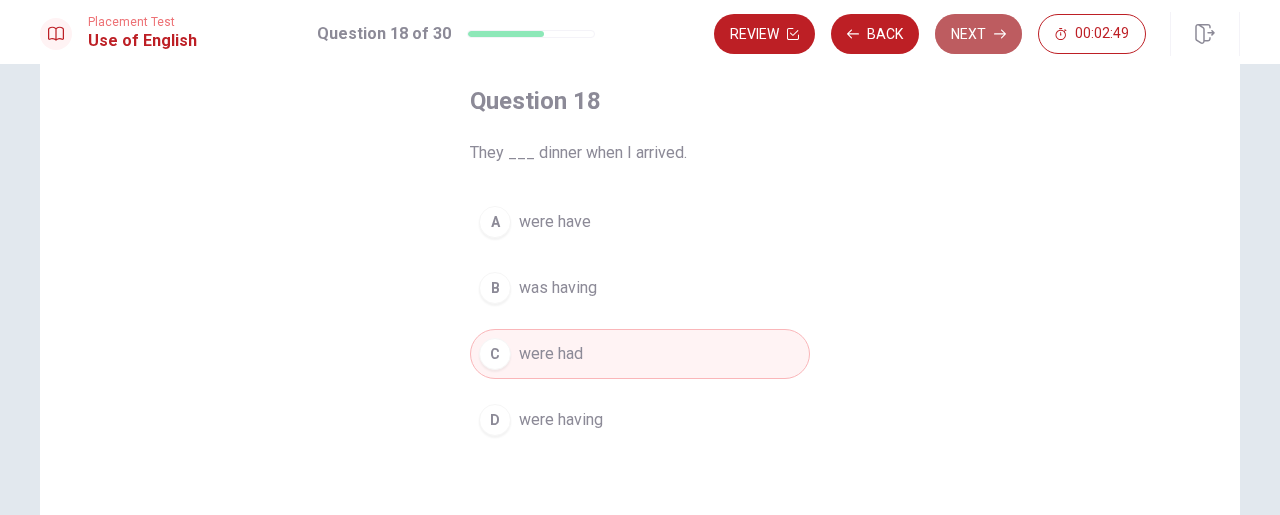 click on "Next" at bounding box center [978, 34] 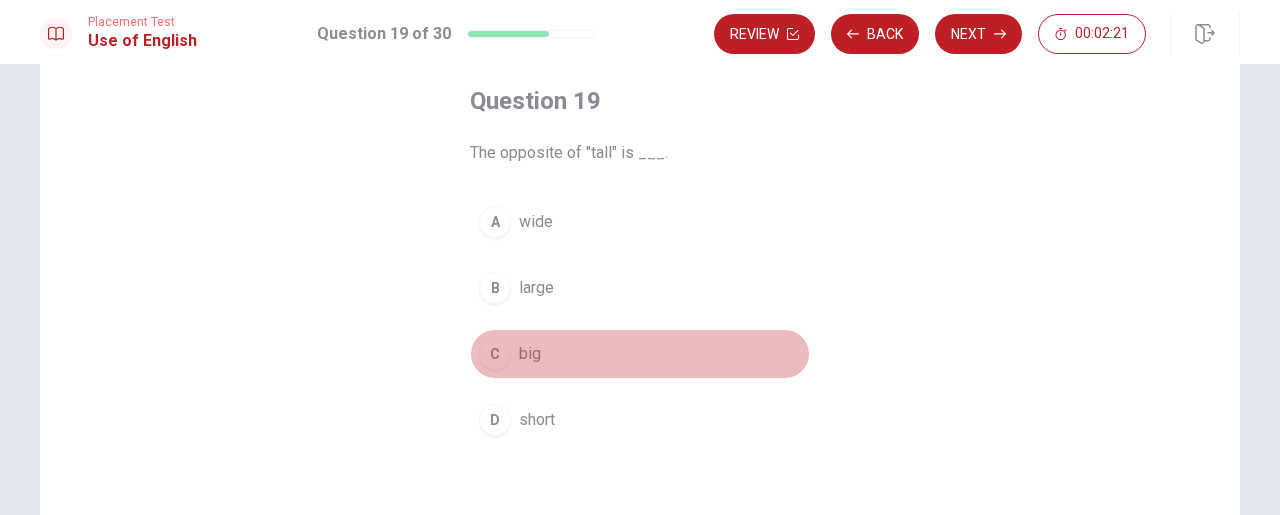 click on "C" at bounding box center [495, 354] 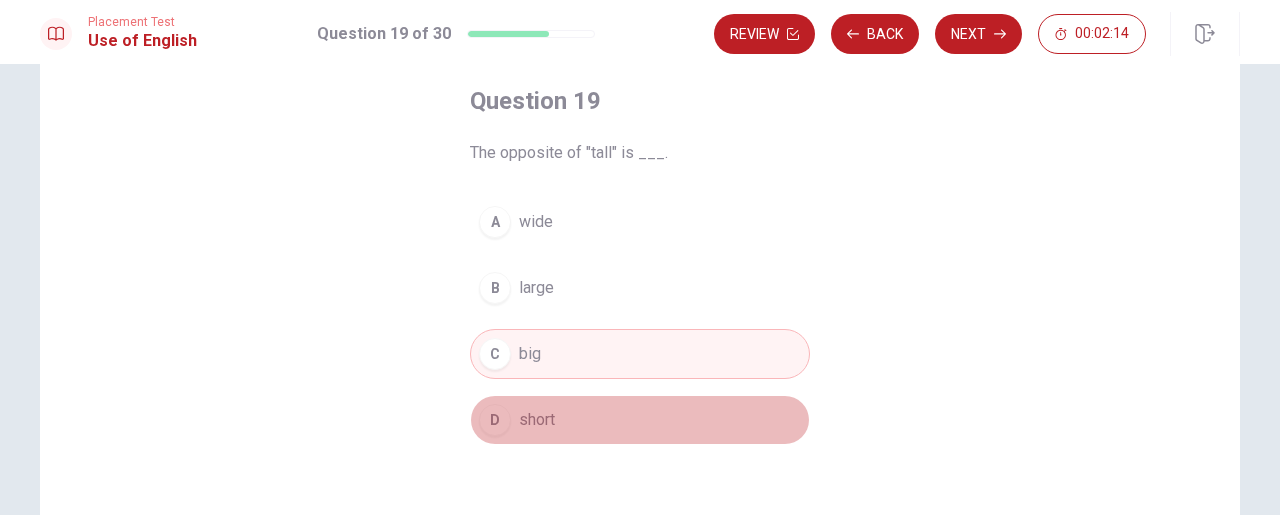 click on "D" at bounding box center [495, 420] 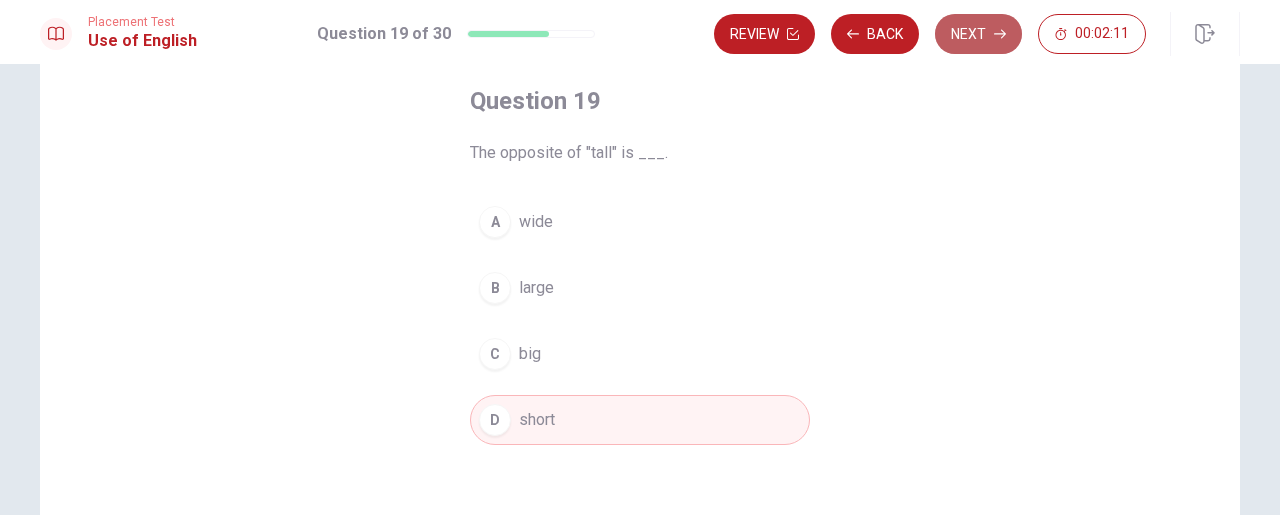 click on "Next" at bounding box center (978, 34) 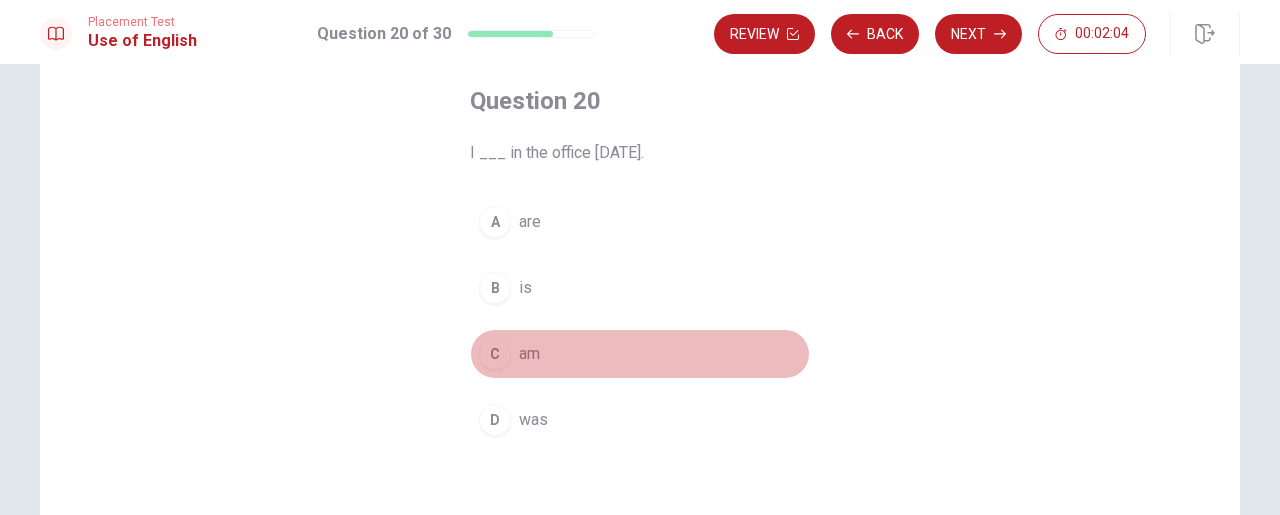 click on "C" at bounding box center (495, 354) 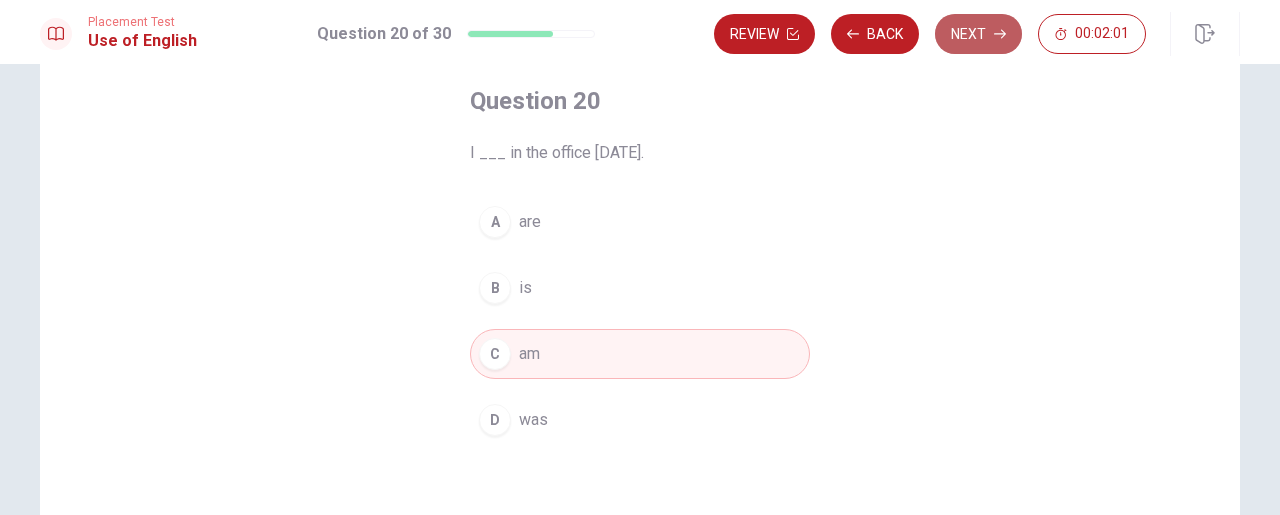 click on "Next" at bounding box center (978, 34) 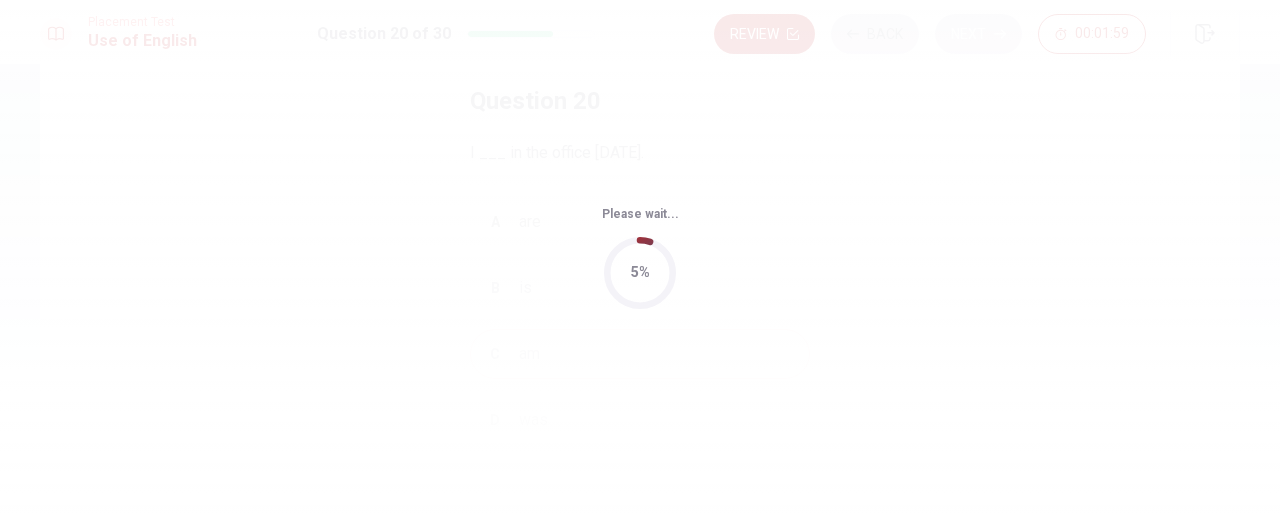 scroll, scrollTop: 0, scrollLeft: 0, axis: both 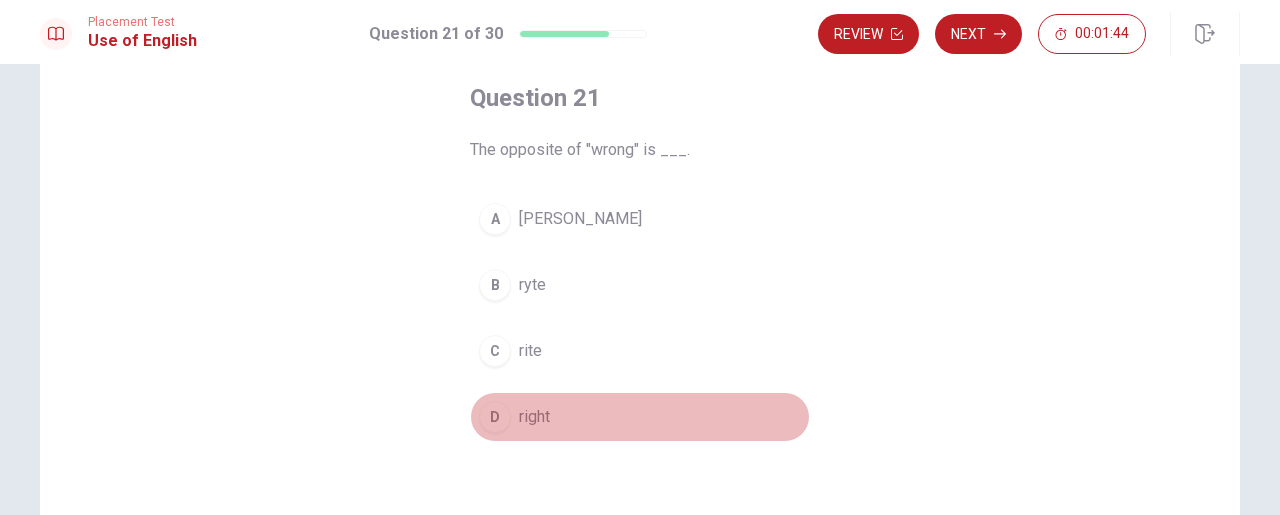 click on "D" at bounding box center (495, 417) 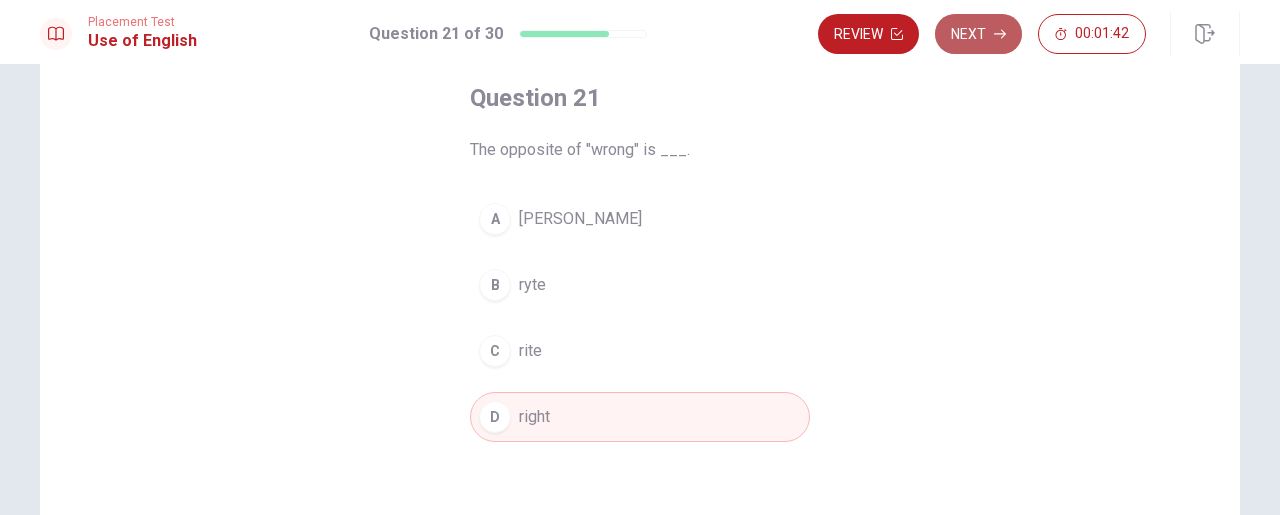 click on "Next" at bounding box center (978, 34) 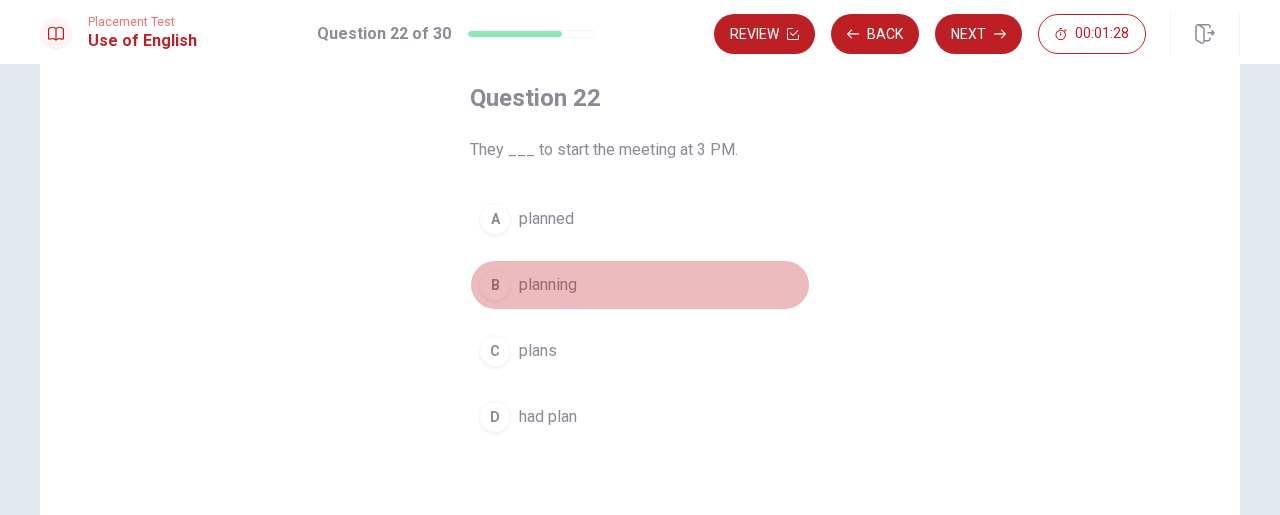 click on "B" at bounding box center [495, 285] 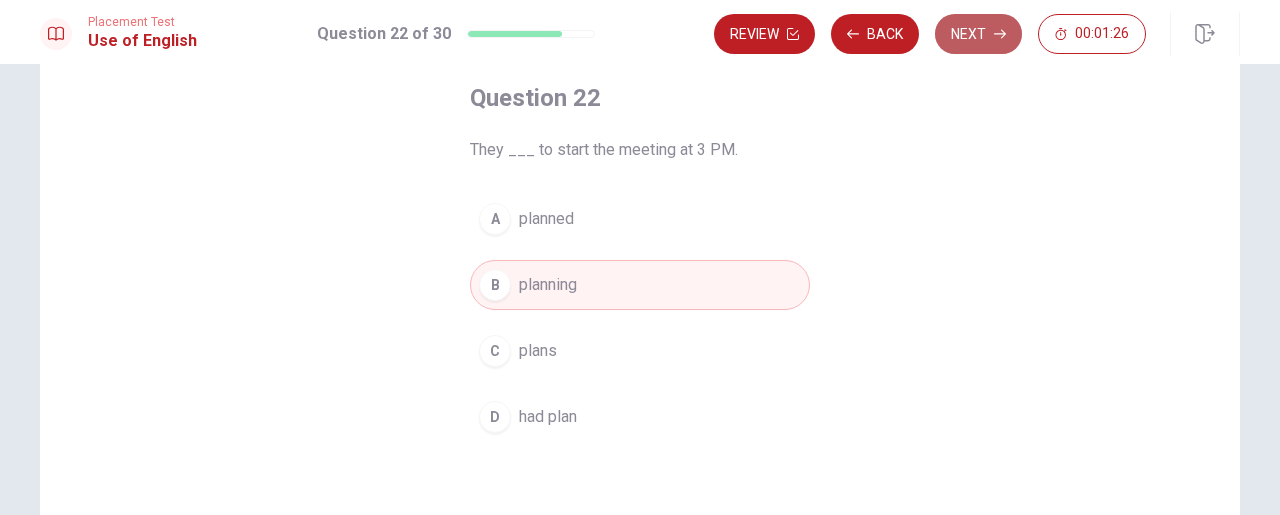 click on "Next" at bounding box center [978, 34] 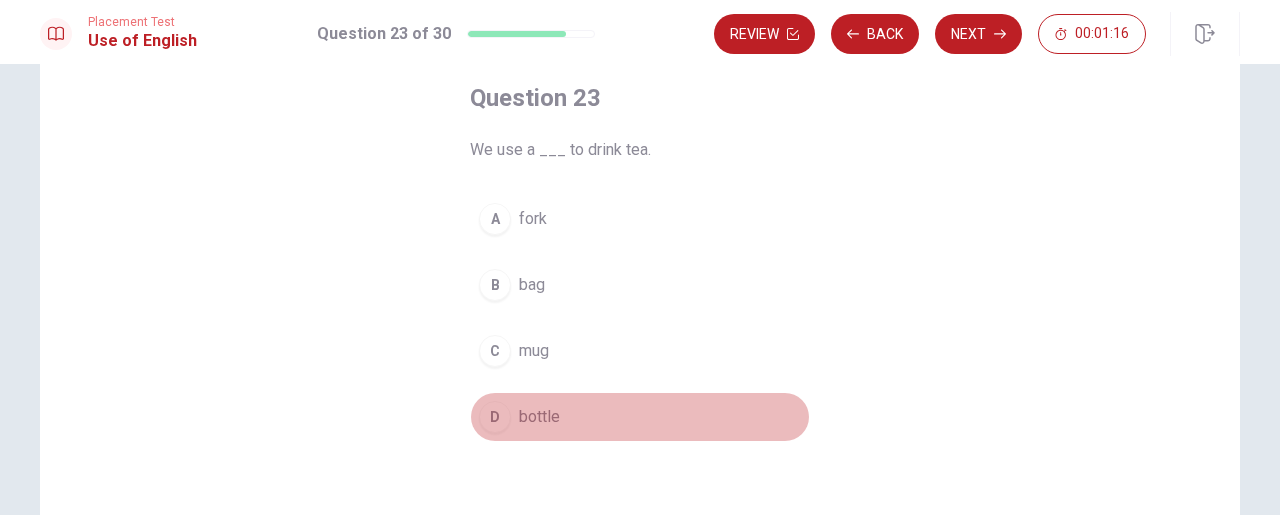 click on "D" at bounding box center [495, 417] 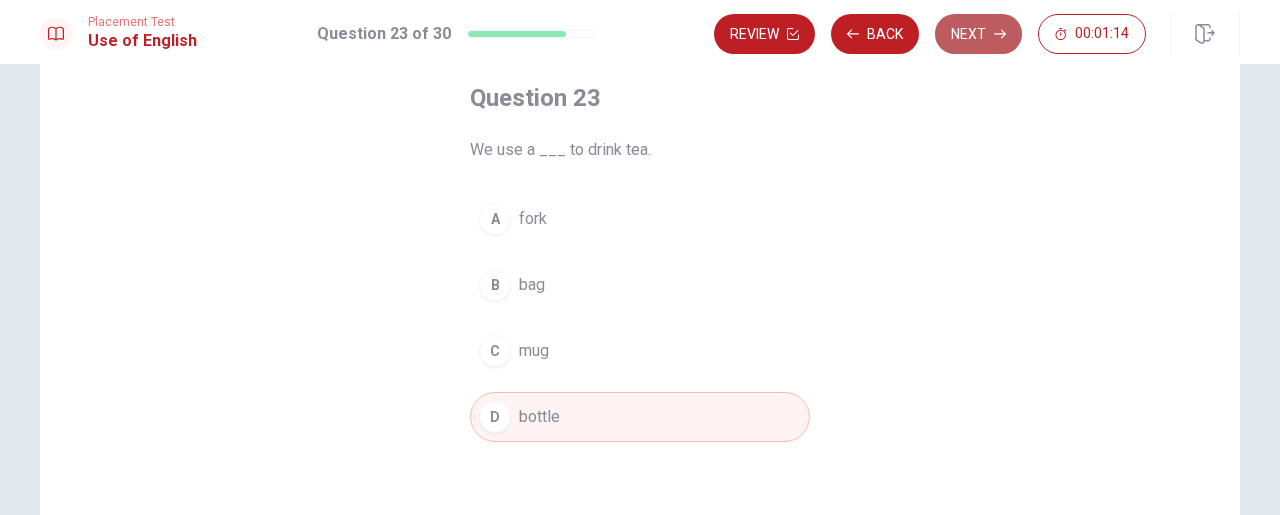 click on "Next" at bounding box center (978, 34) 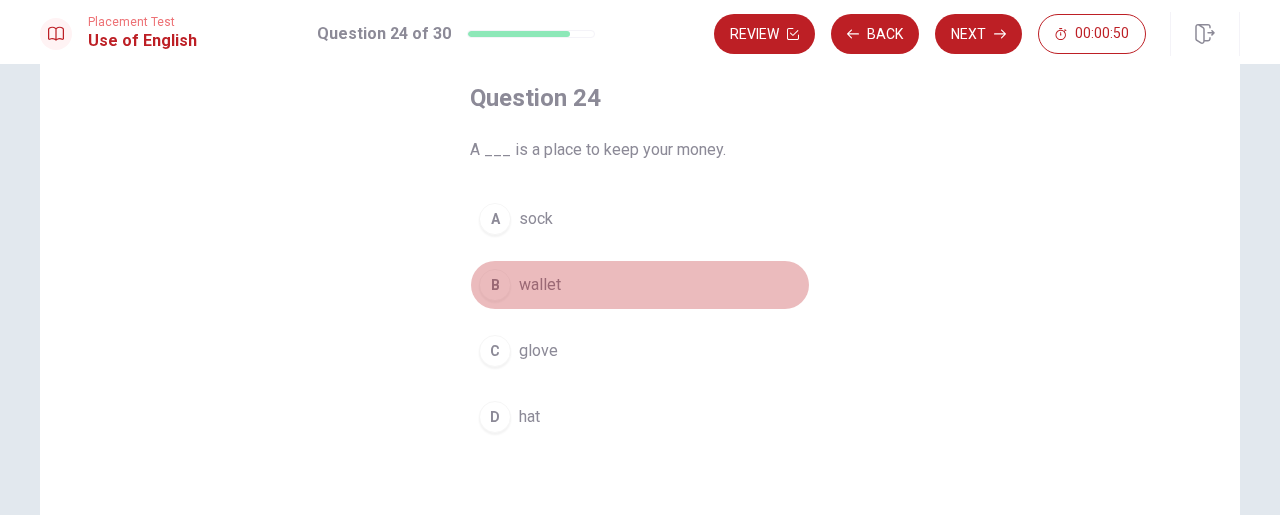click on "B" at bounding box center (495, 285) 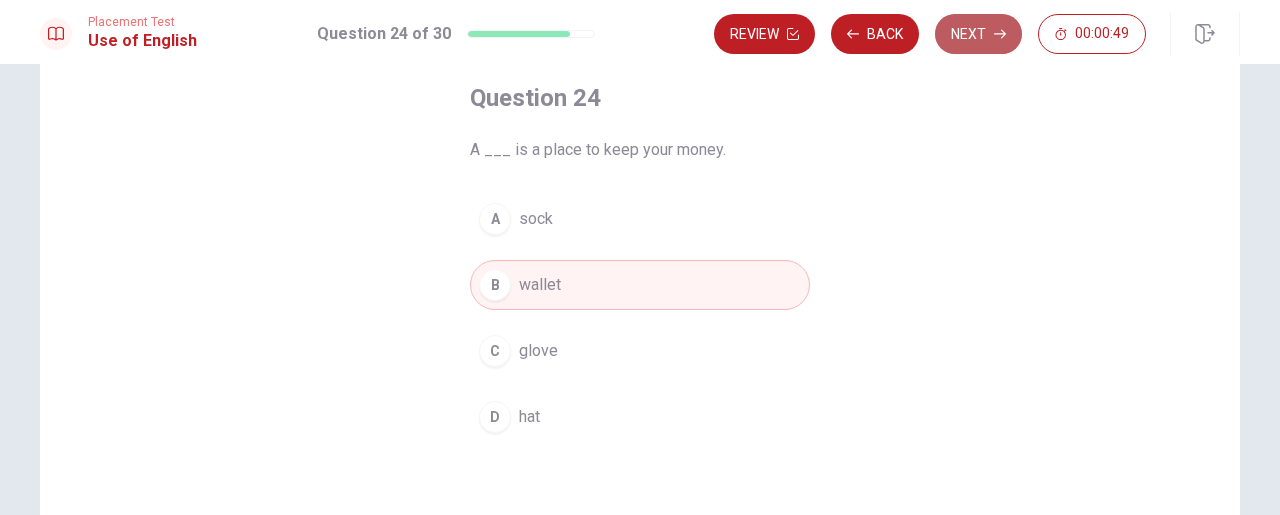 click on "Next" at bounding box center (978, 34) 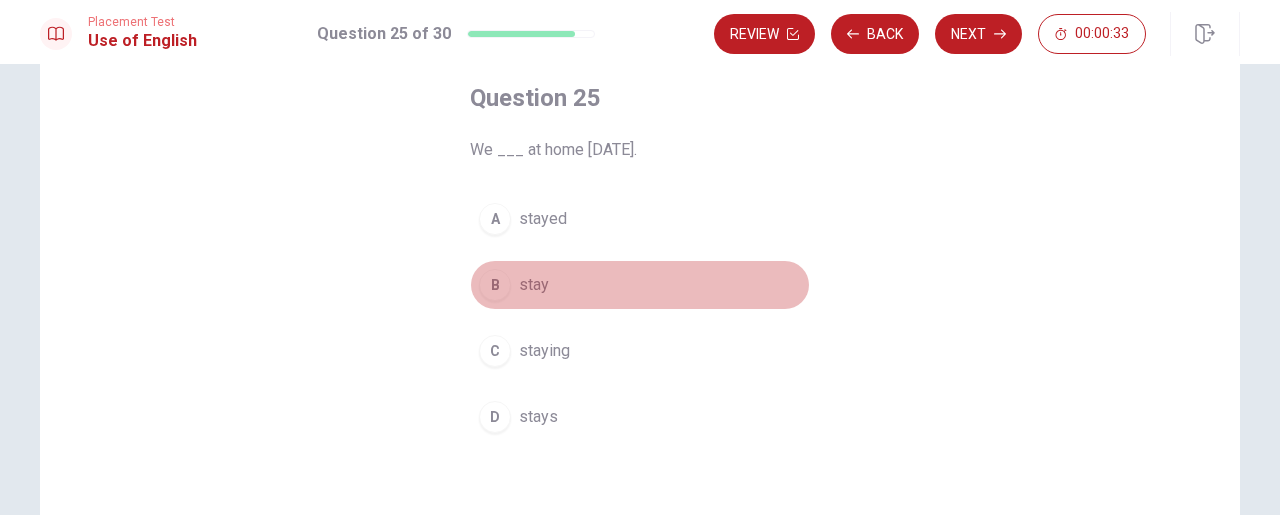 click on "B stay" at bounding box center [640, 285] 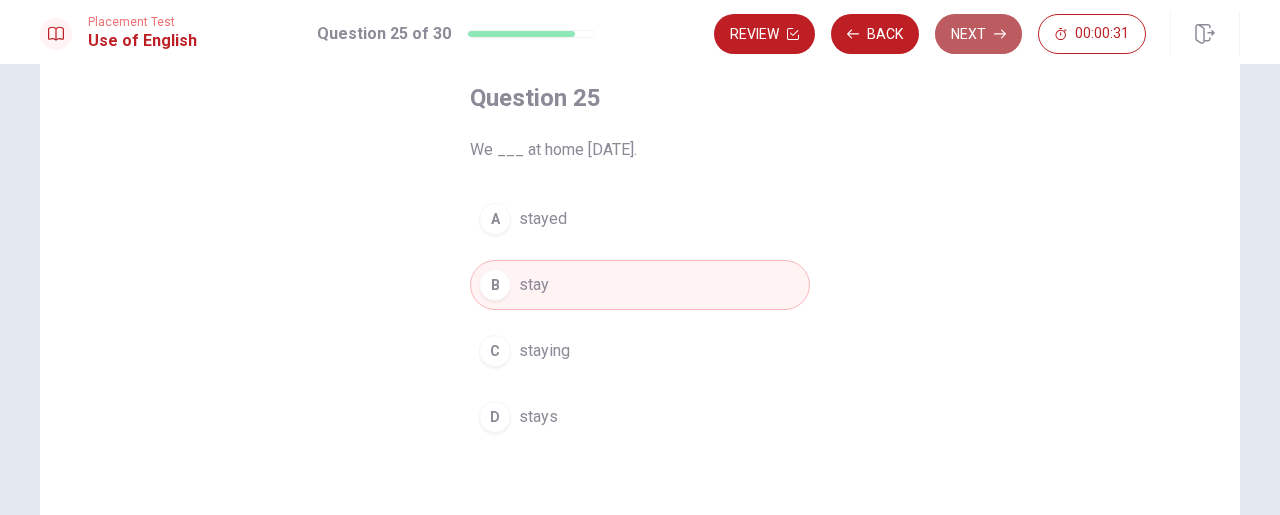 click on "Next" at bounding box center [978, 34] 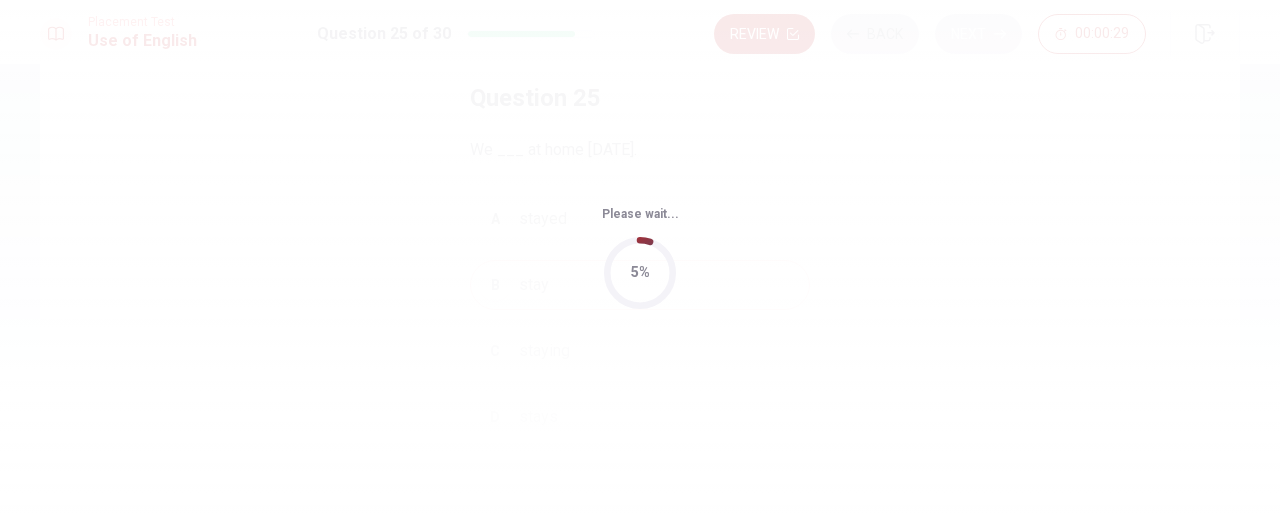 scroll, scrollTop: 0, scrollLeft: 0, axis: both 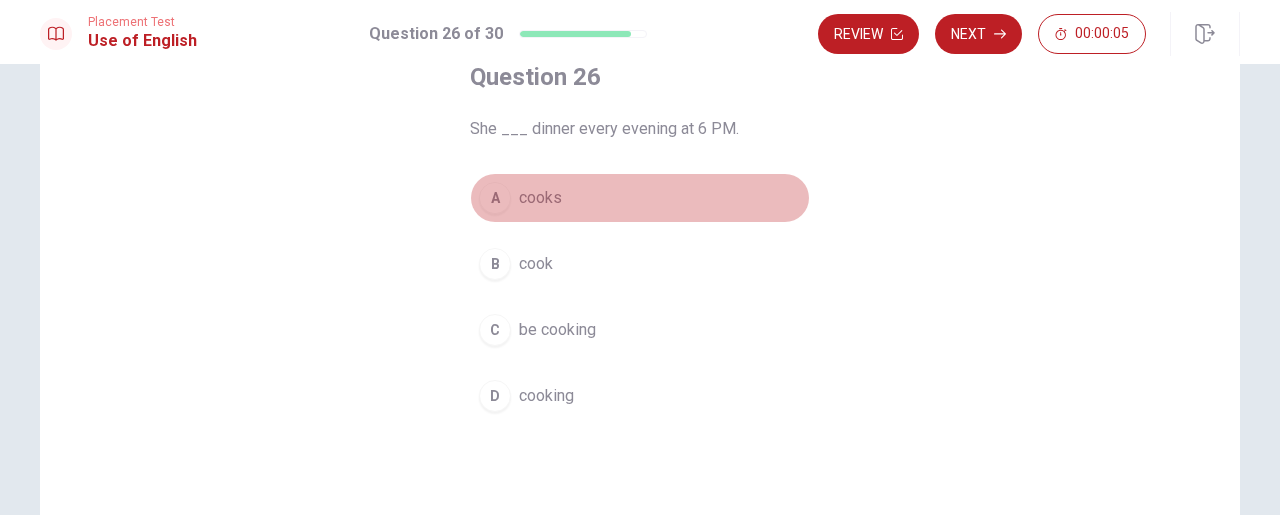 click on "A" at bounding box center [495, 198] 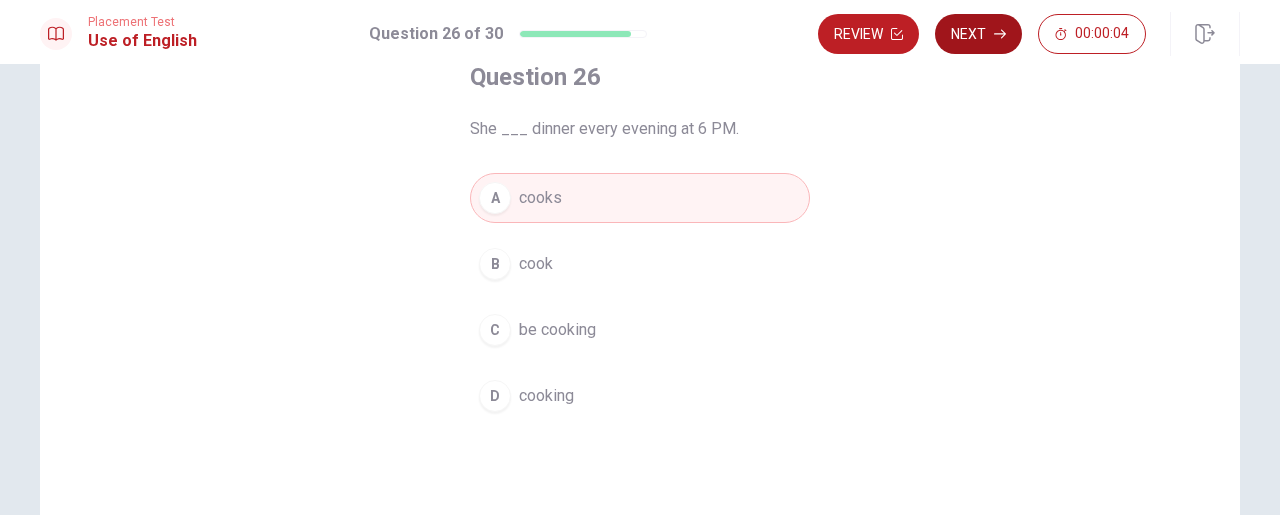 click on "Next" at bounding box center (978, 34) 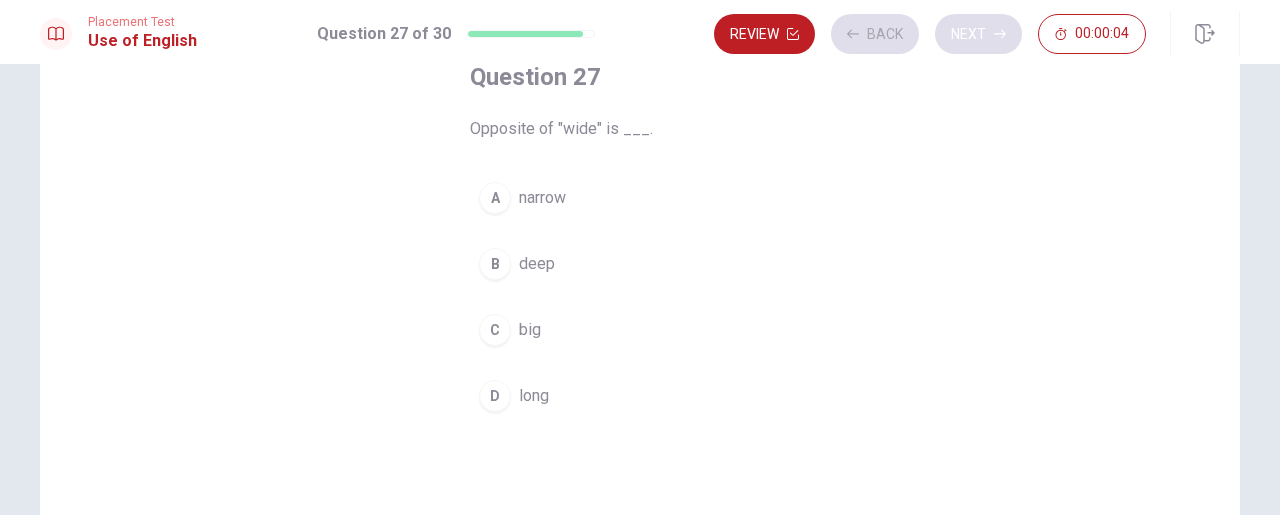 click on "Review Back Next 00:00:04" at bounding box center (930, 34) 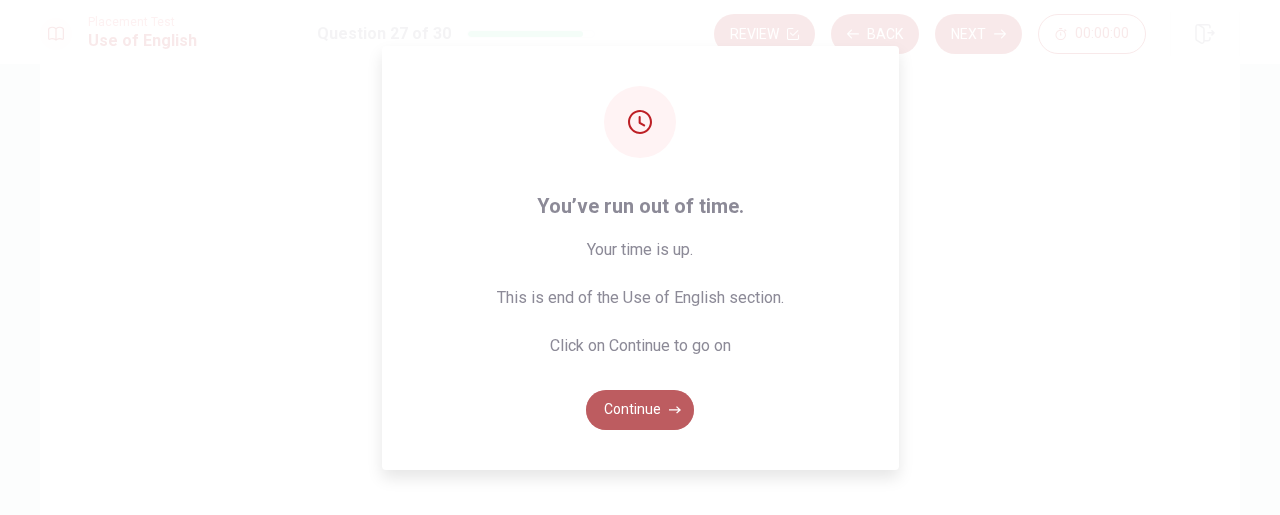 click on "Continue" at bounding box center (640, 410) 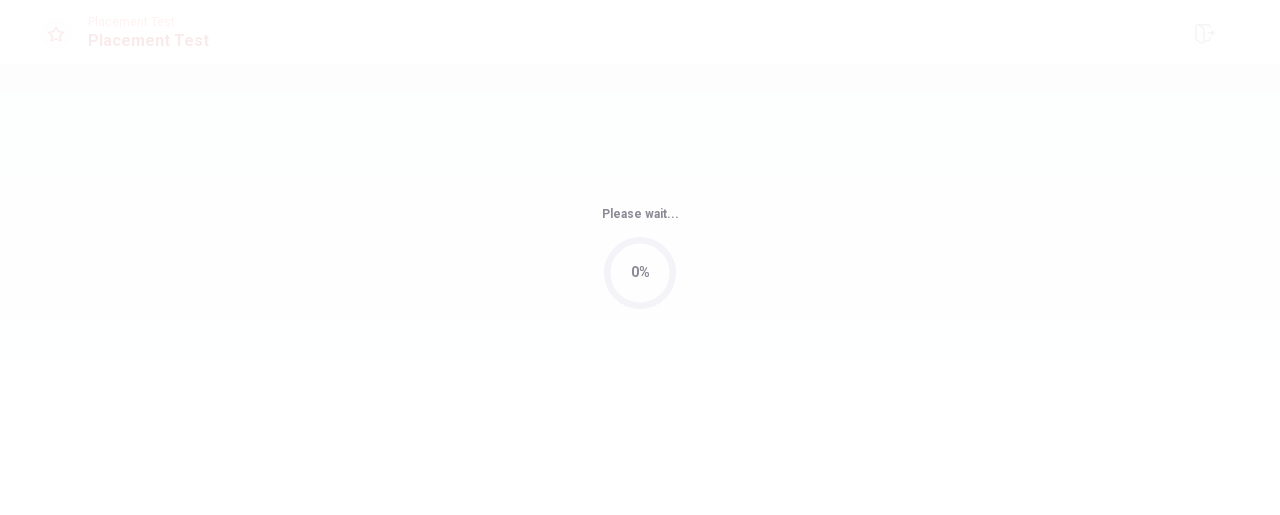 scroll, scrollTop: 0, scrollLeft: 0, axis: both 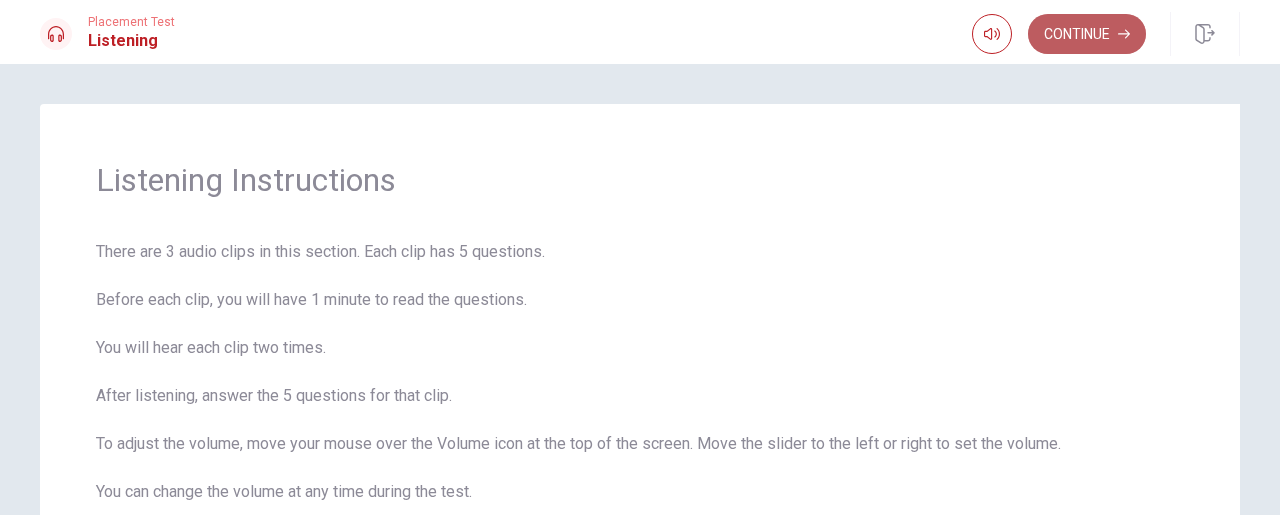 click on "Continue" at bounding box center [1087, 34] 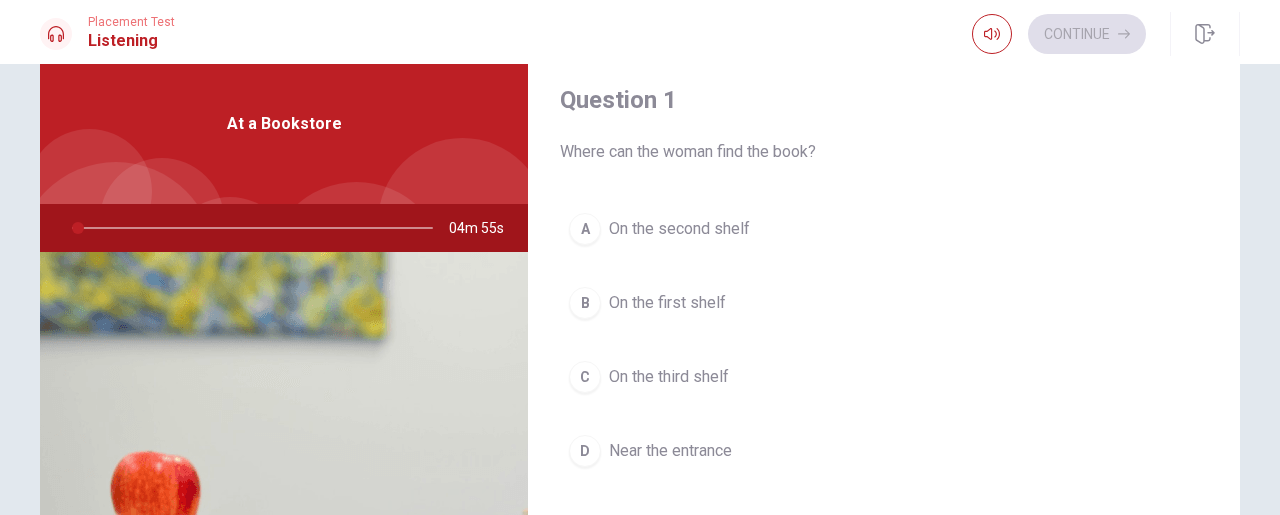 scroll, scrollTop: 62, scrollLeft: 0, axis: vertical 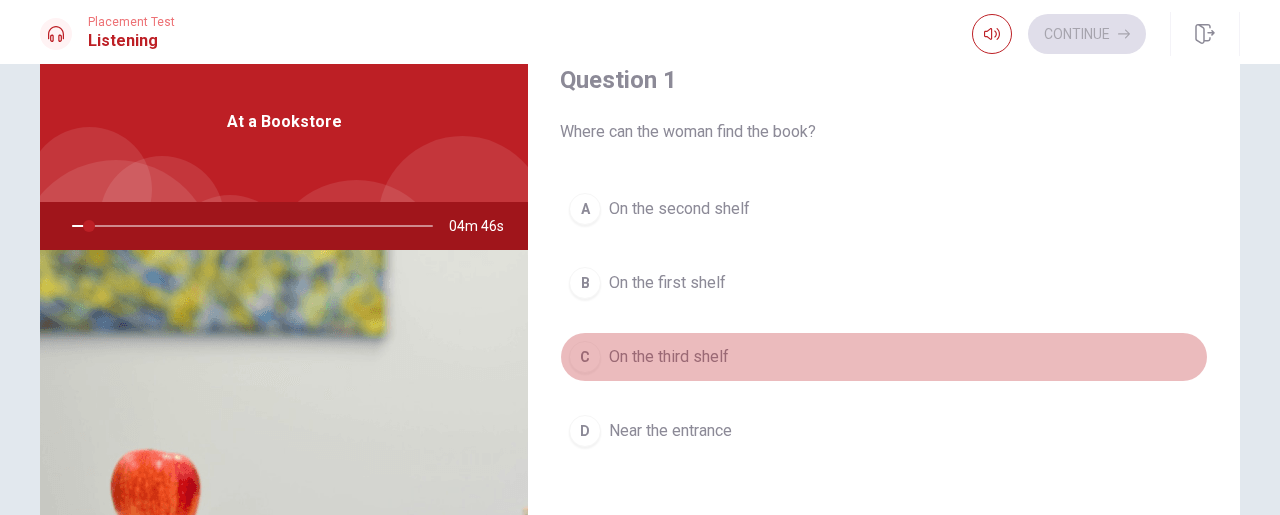 click on "C On the third shelf" at bounding box center [884, 357] 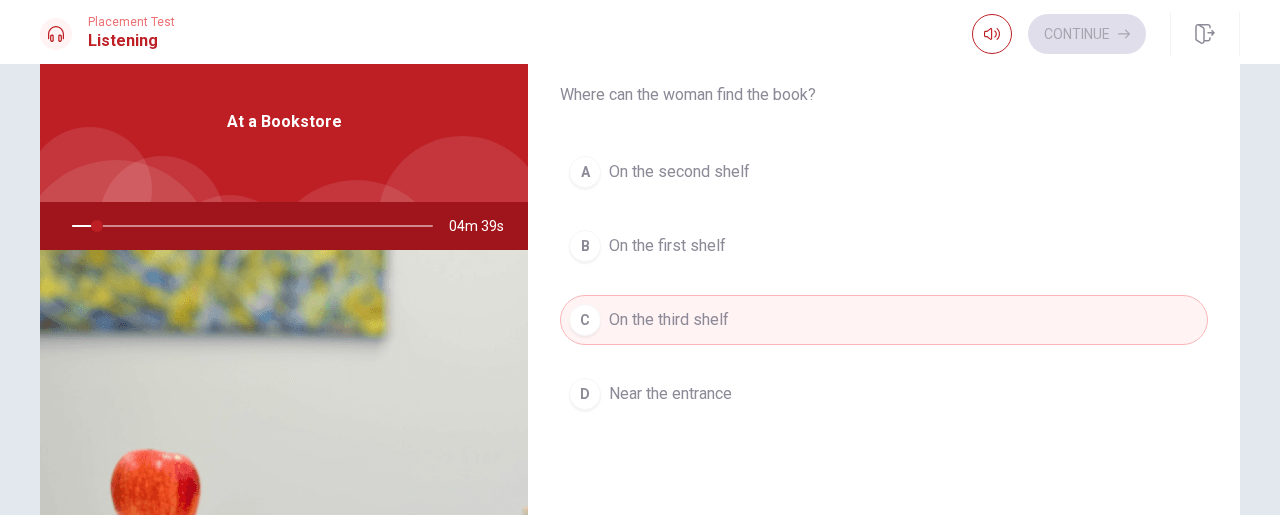 scroll, scrollTop: 58, scrollLeft: 0, axis: vertical 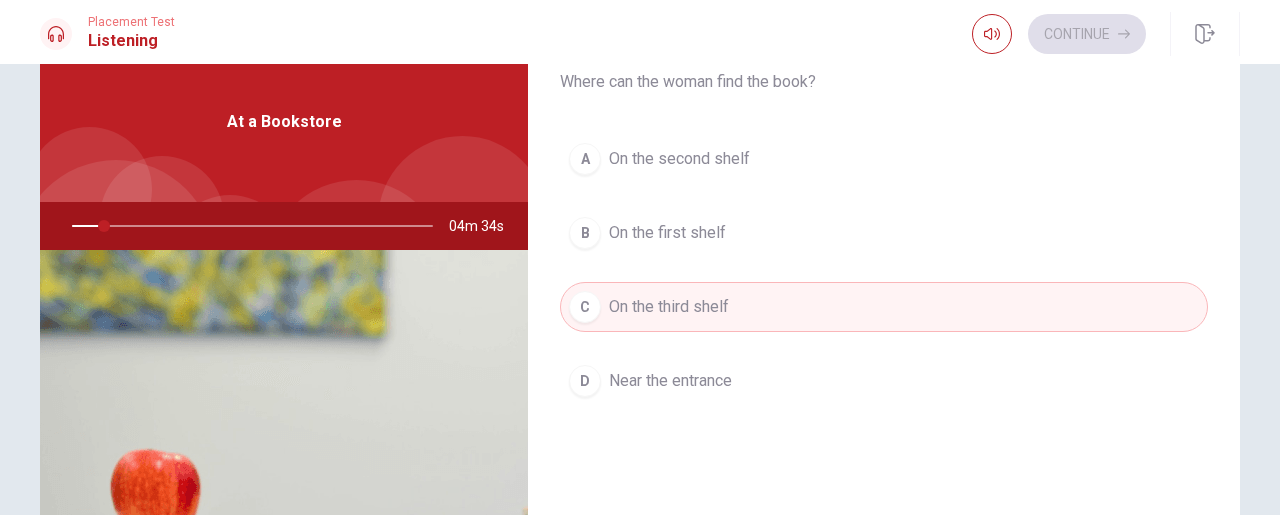 drag, startPoint x: 96, startPoint y: 226, endPoint x: 51, endPoint y: 228, distance: 45.044422 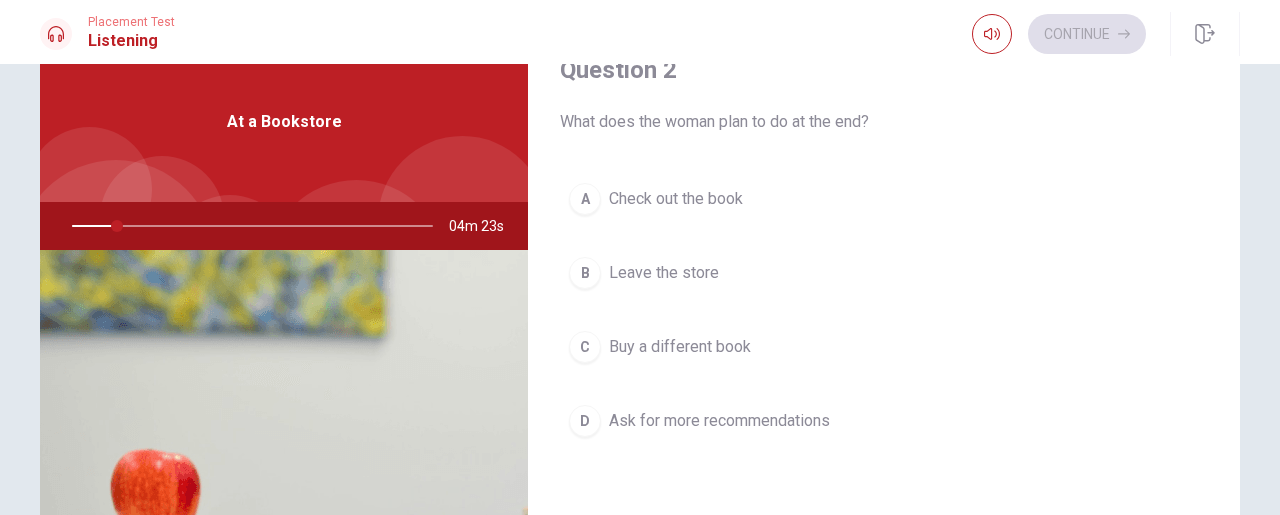 scroll, scrollTop: 562, scrollLeft: 0, axis: vertical 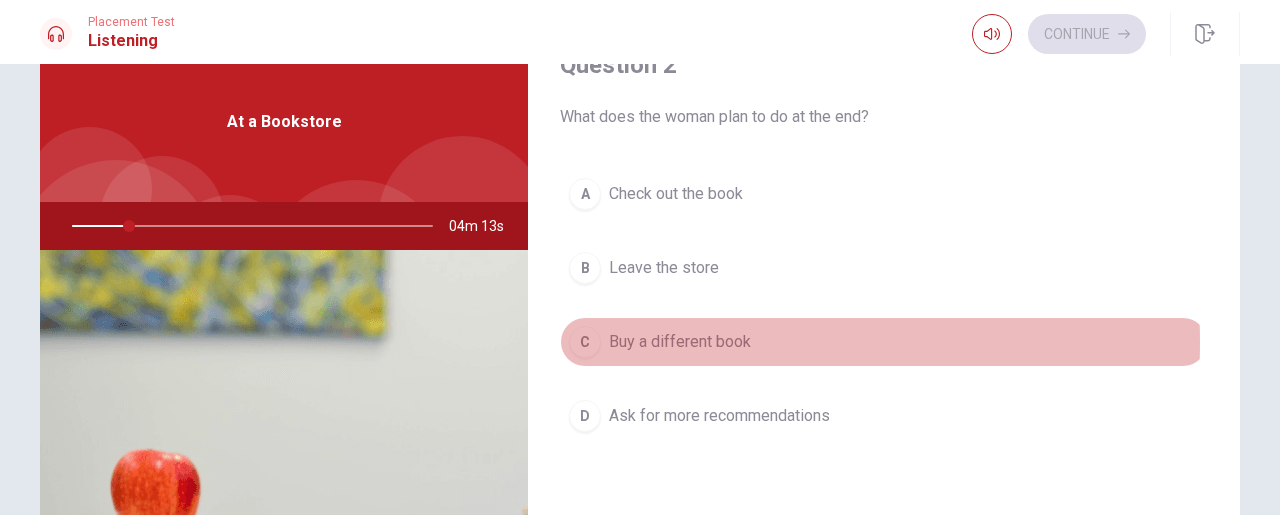 click on "C" at bounding box center (585, 342) 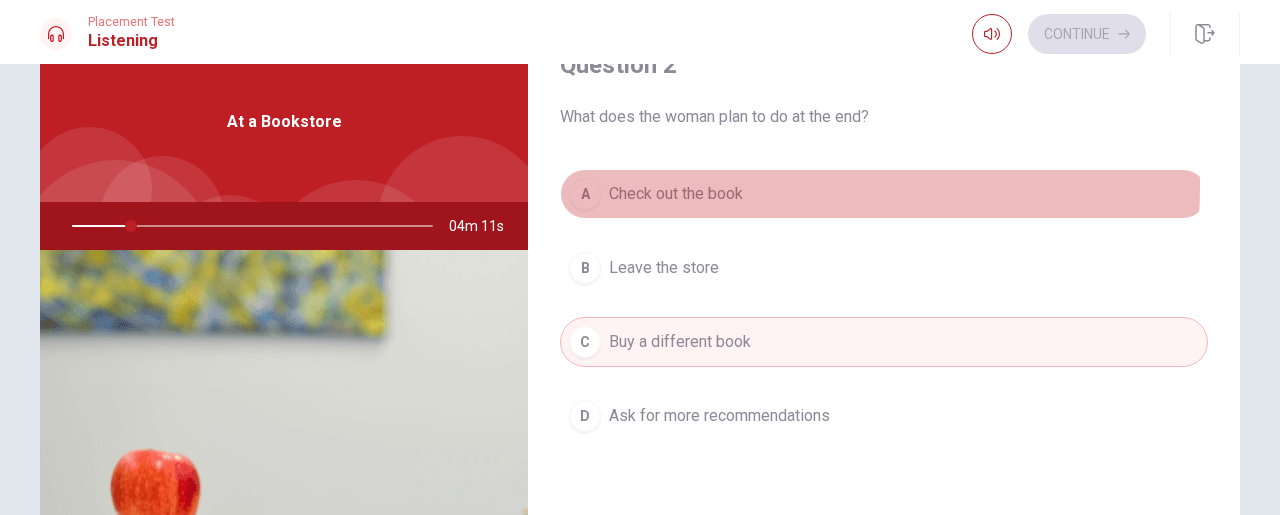 click on "Check out the book" at bounding box center [676, 194] 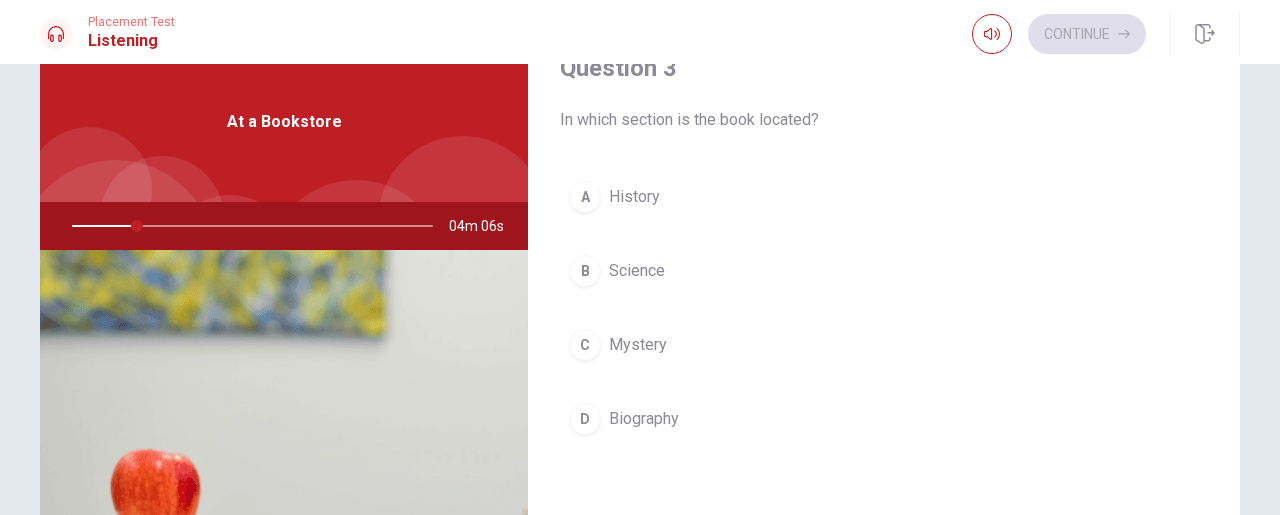 scroll, scrollTop: 1047, scrollLeft: 0, axis: vertical 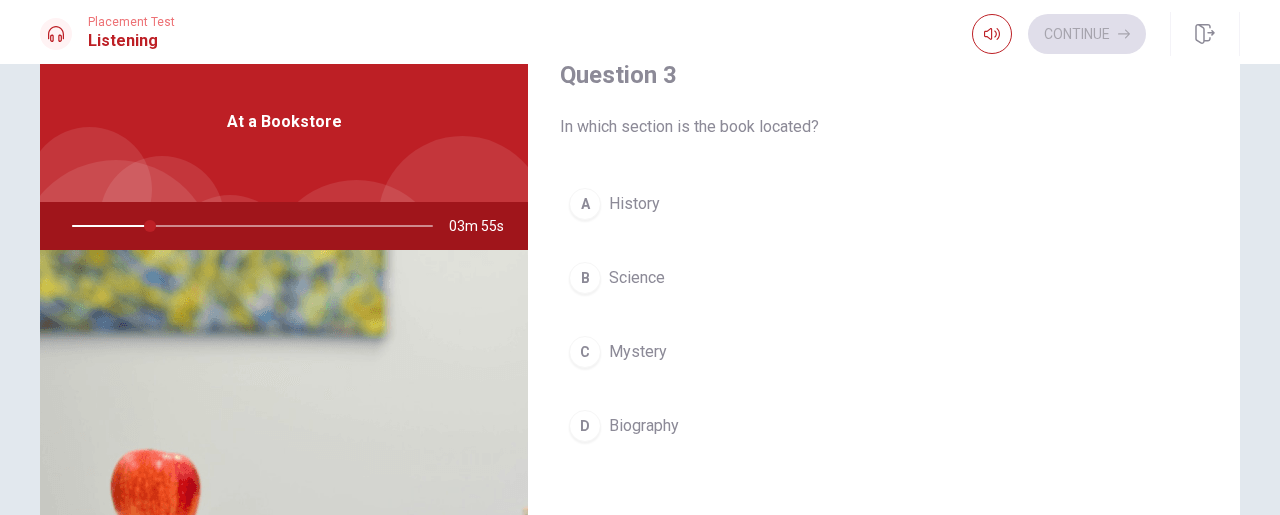 drag, startPoint x: 1224, startPoint y: 447, endPoint x: 1227, endPoint y: 457, distance: 10.440307 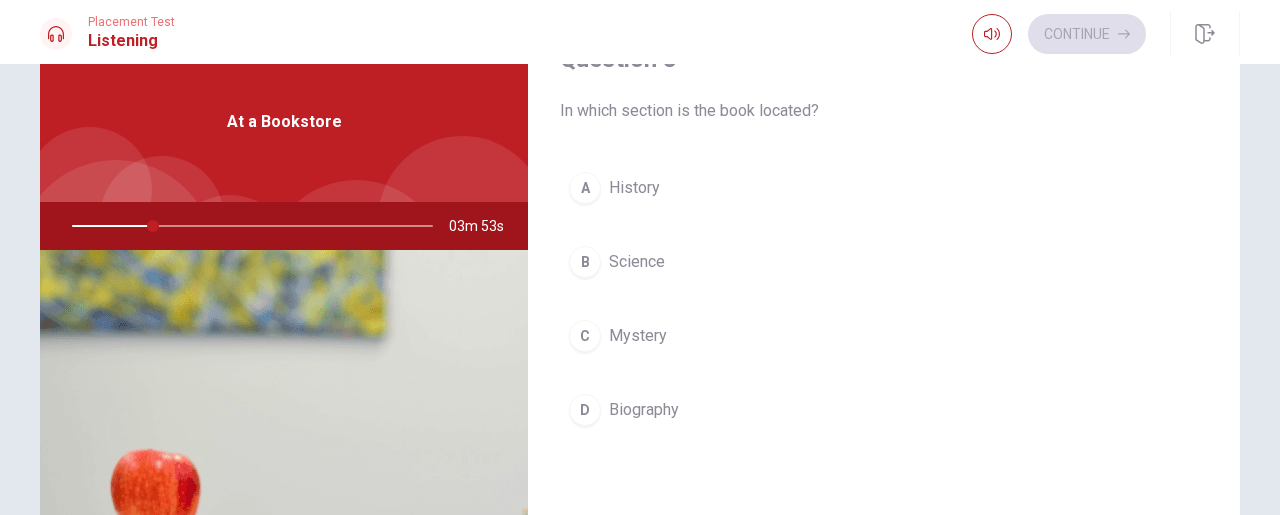 scroll, scrollTop: 1060, scrollLeft: 0, axis: vertical 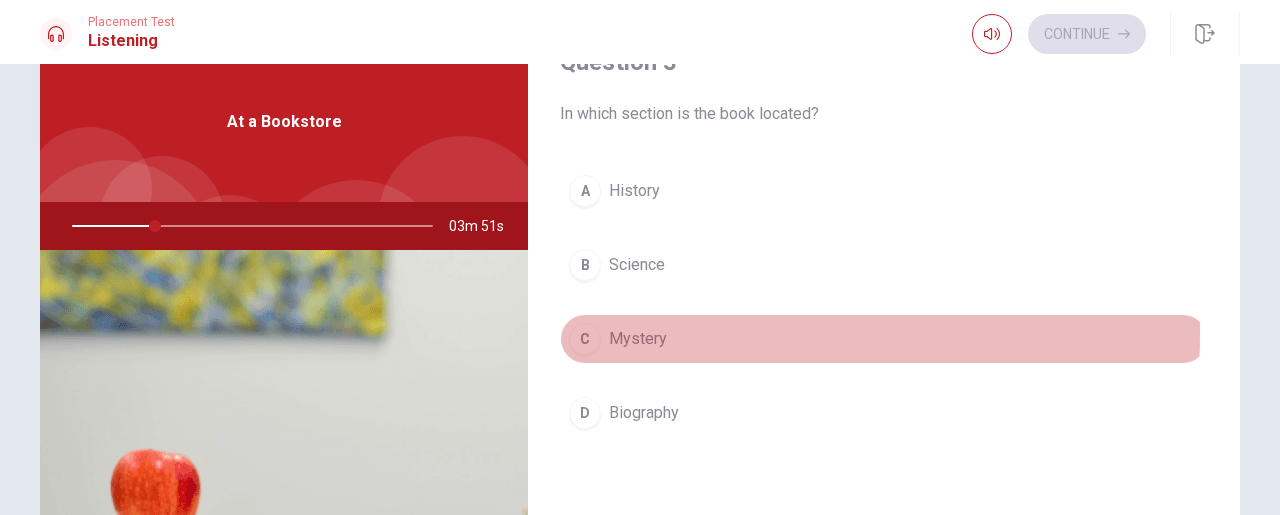 click on "C" at bounding box center [585, 339] 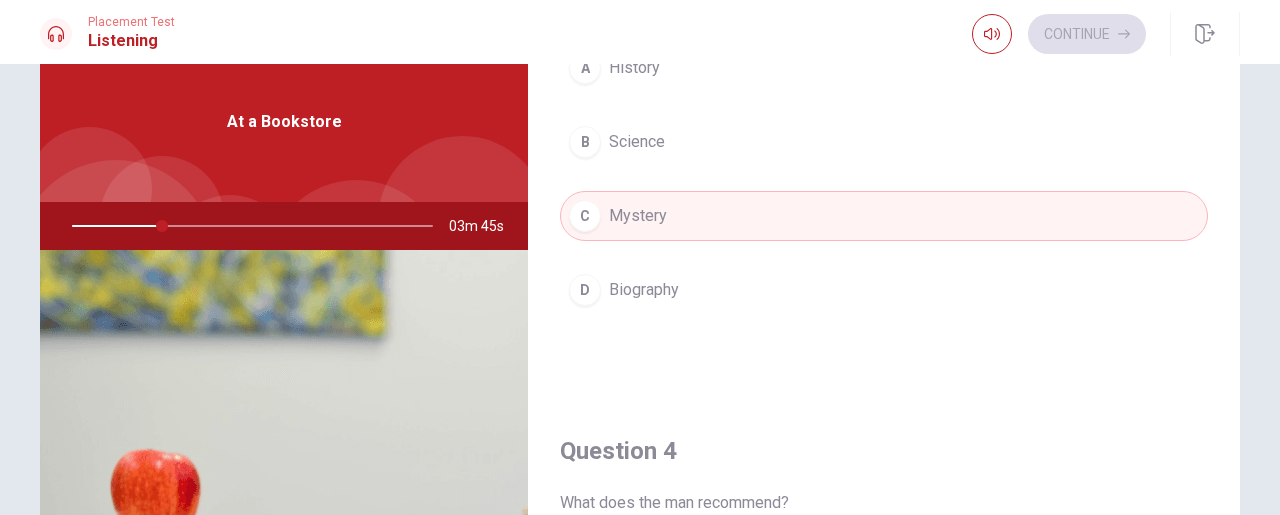 scroll, scrollTop: 1370, scrollLeft: 0, axis: vertical 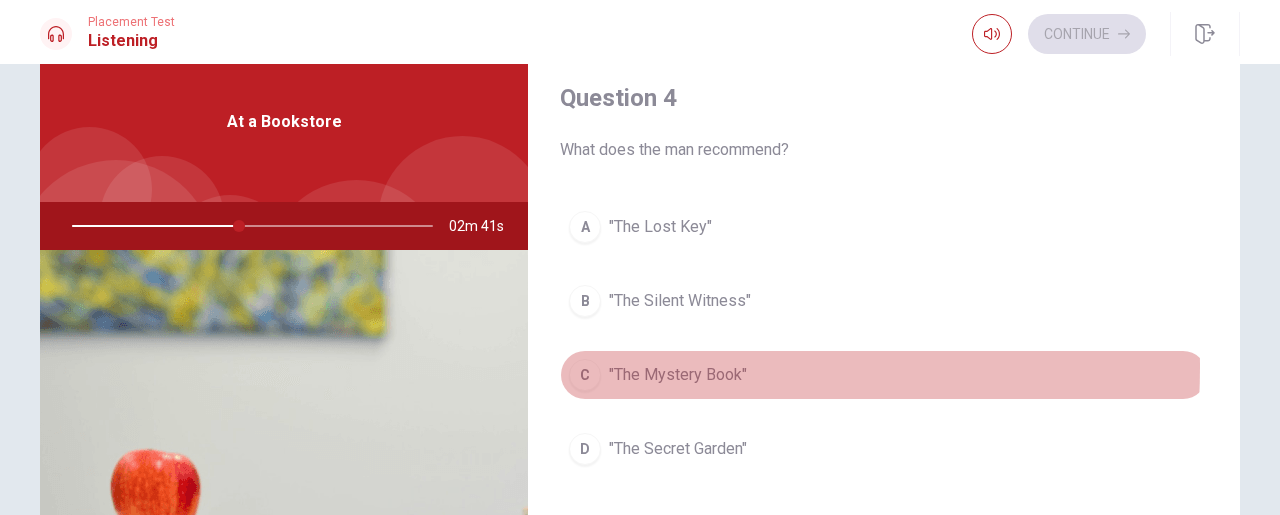 click on "C" at bounding box center (585, 375) 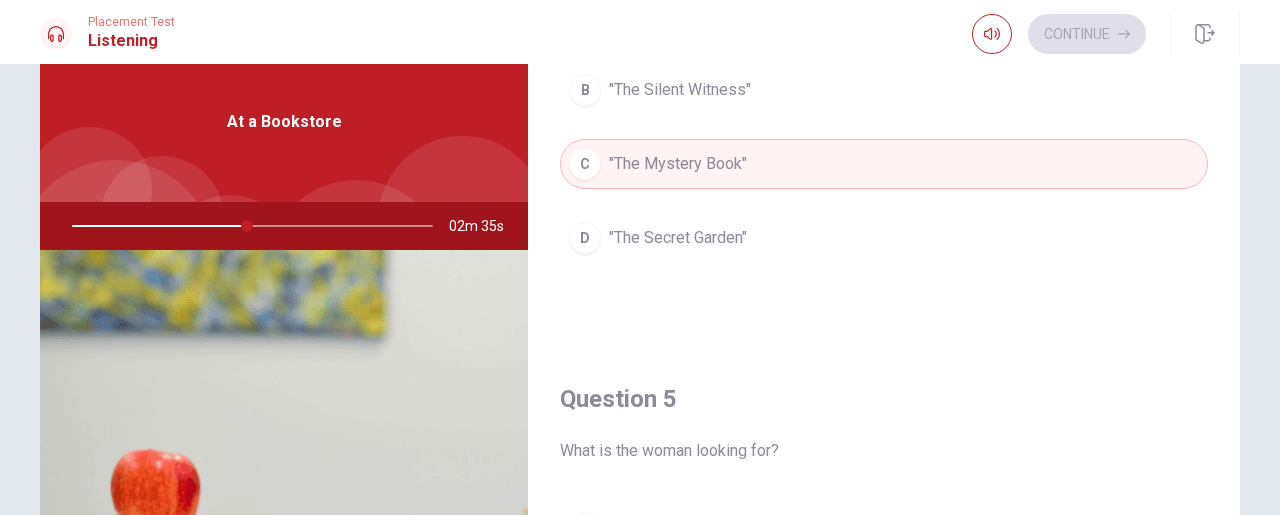 scroll, scrollTop: 1659, scrollLeft: 0, axis: vertical 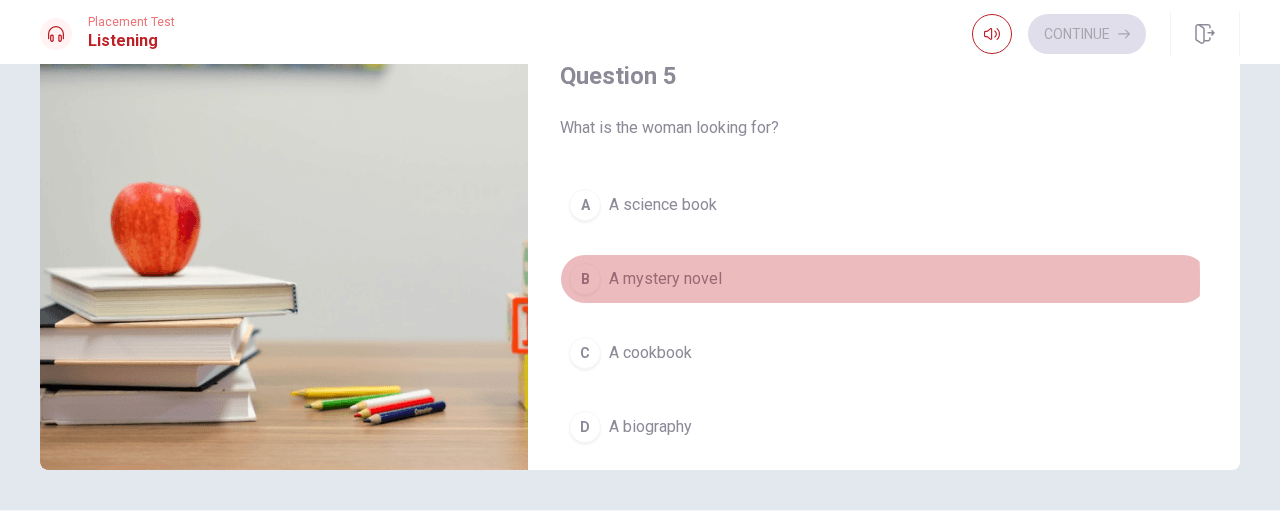 click on "B" at bounding box center [585, 279] 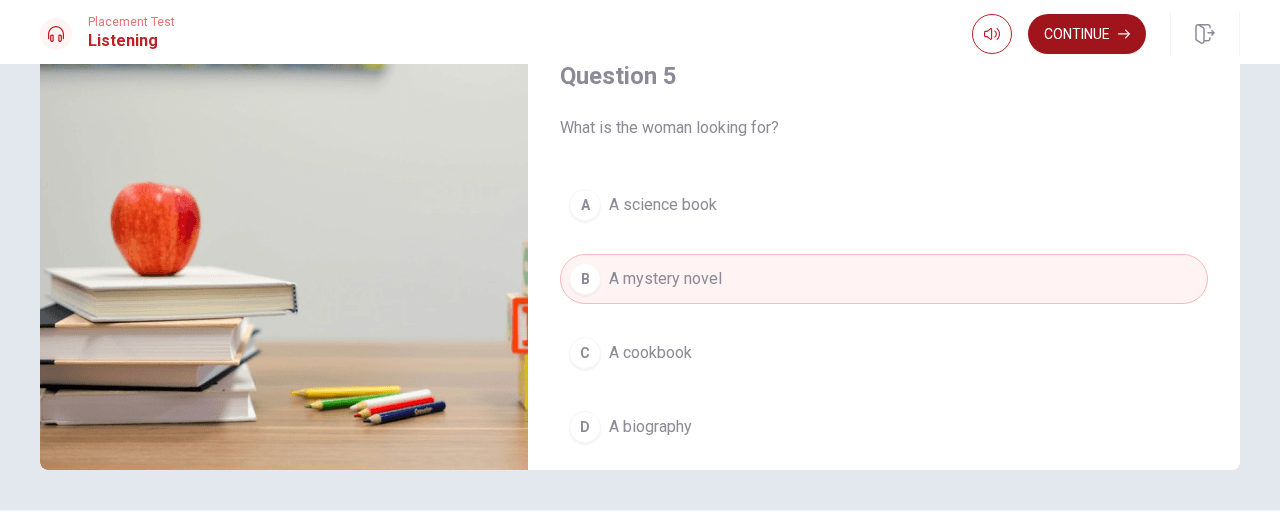 click on "Continue" at bounding box center (1087, 34) 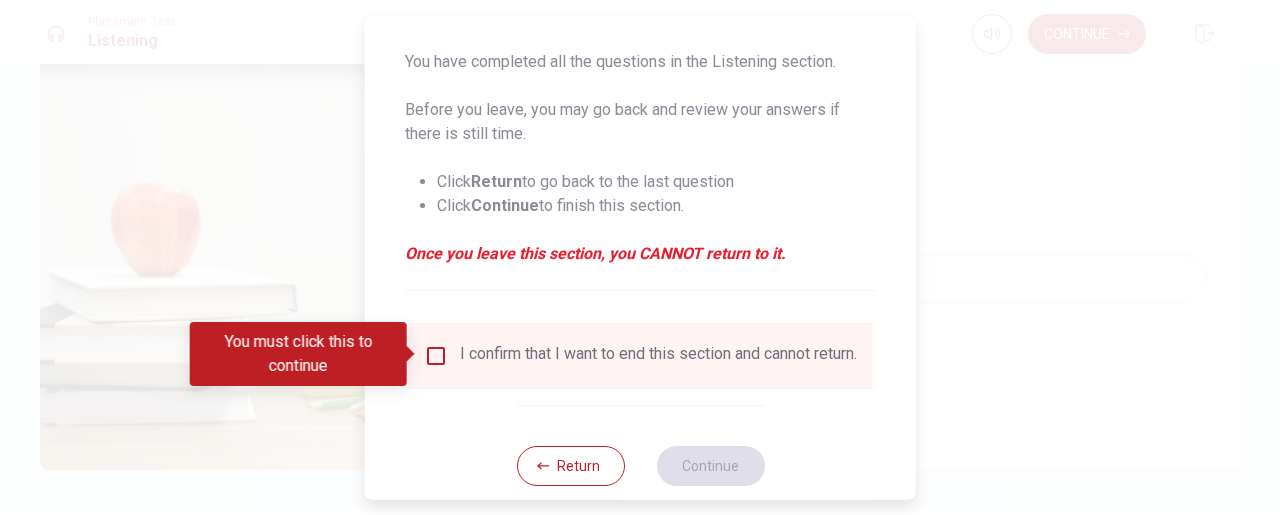 scroll, scrollTop: 230, scrollLeft: 0, axis: vertical 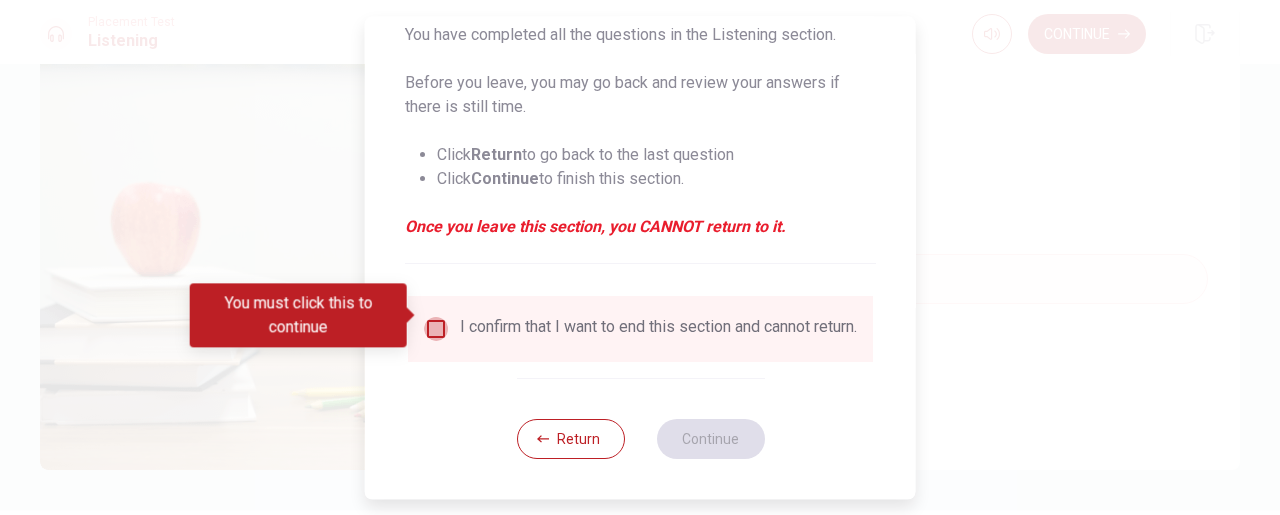 click at bounding box center (436, 329) 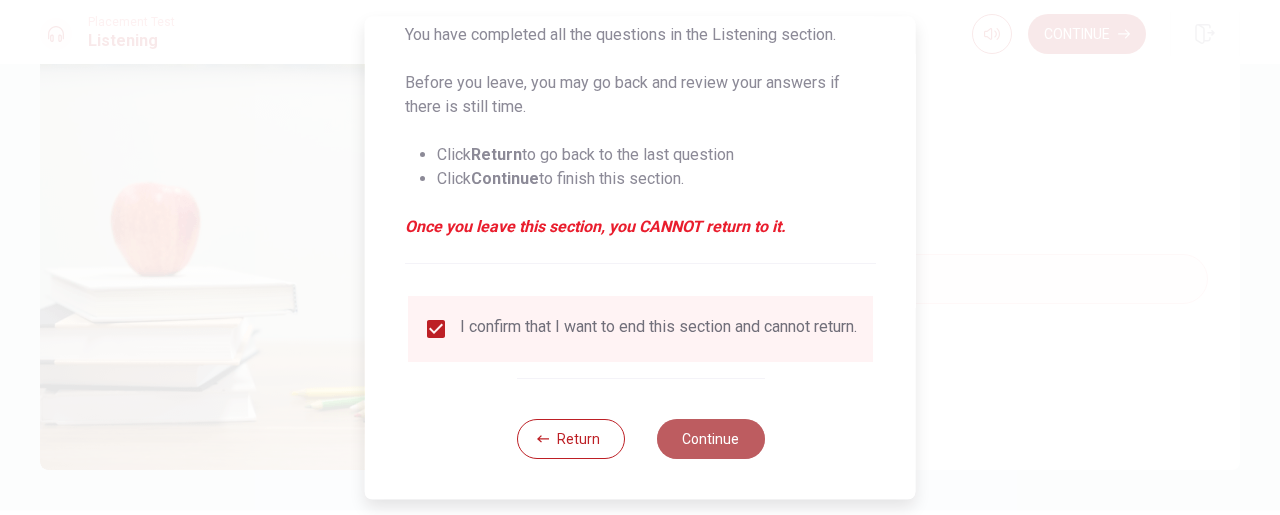 click on "Continue" at bounding box center (710, 439) 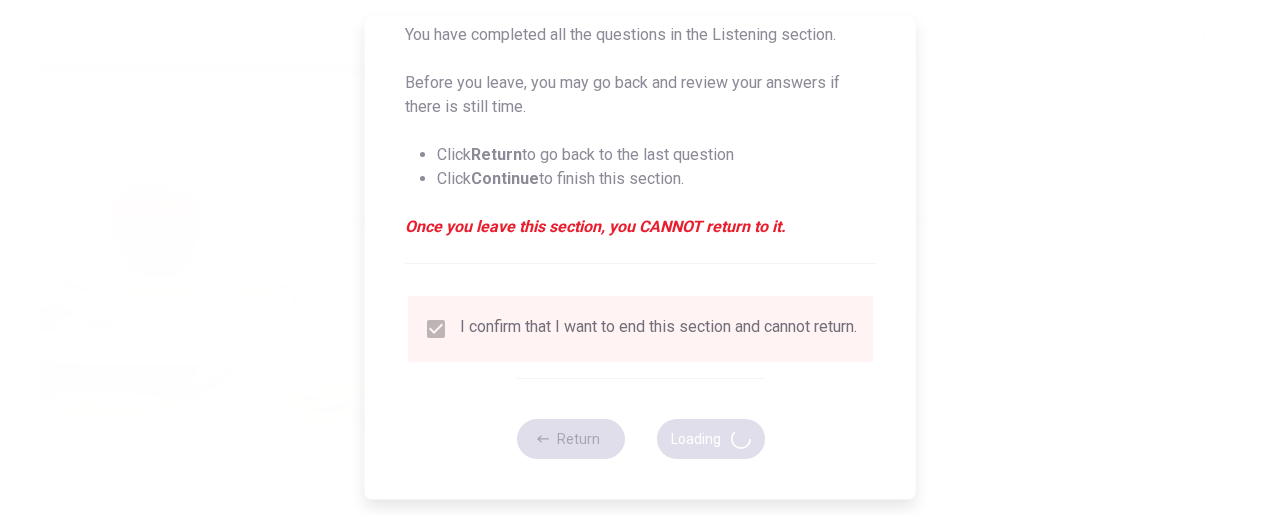 type on "59" 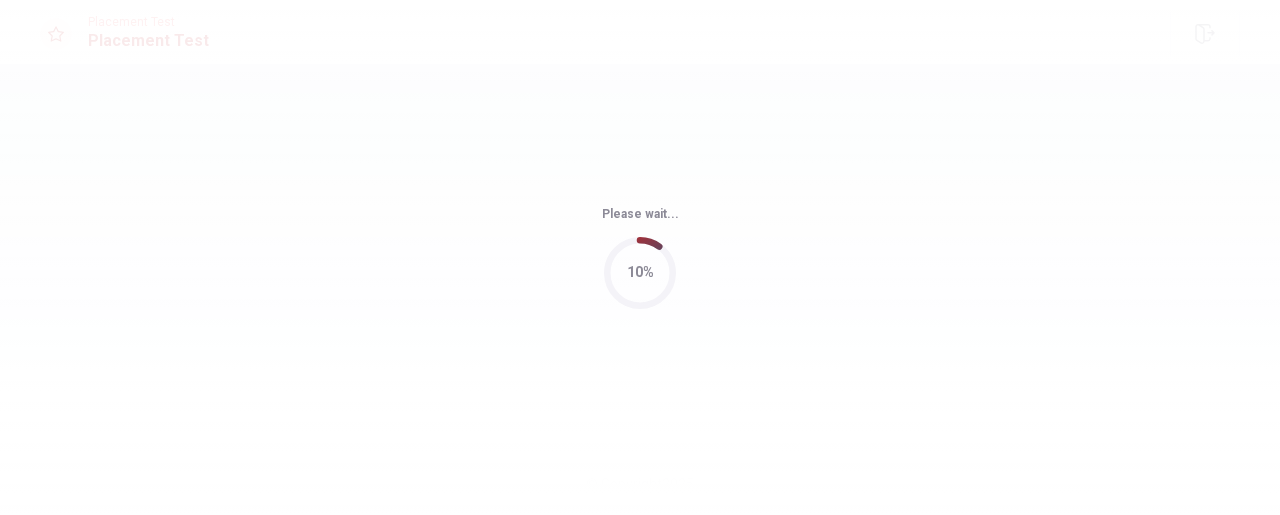 scroll, scrollTop: 0, scrollLeft: 0, axis: both 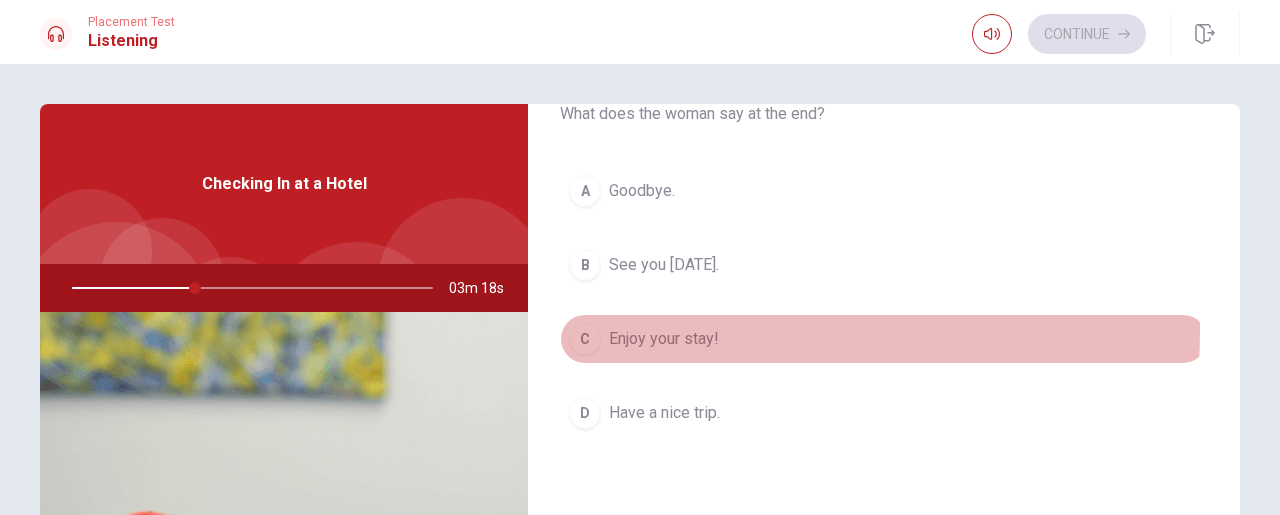 click on "C" at bounding box center (585, 339) 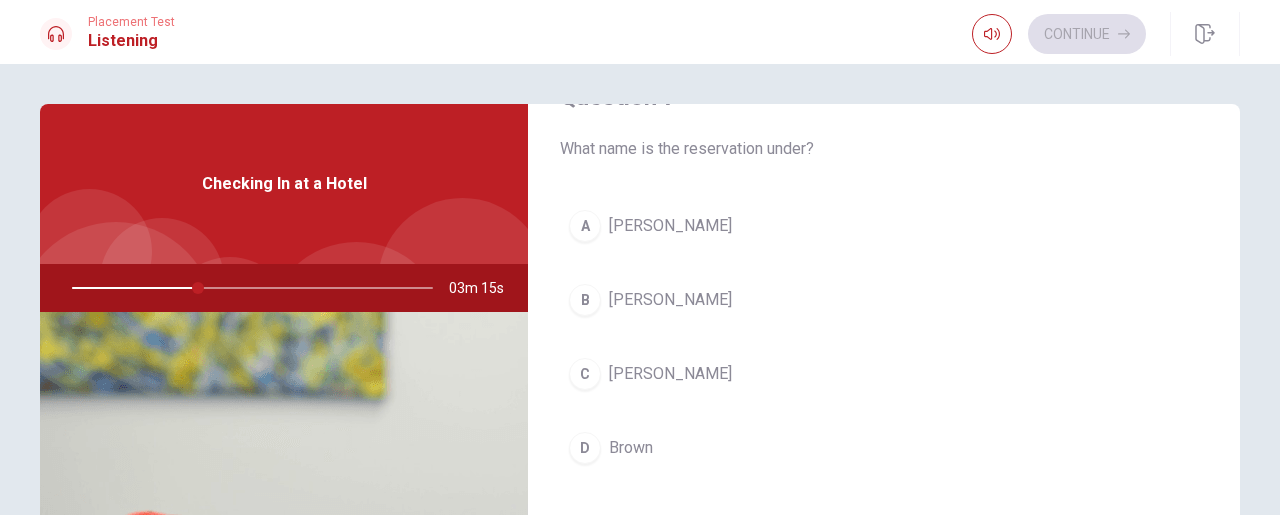 scroll, scrollTop: 552, scrollLeft: 0, axis: vertical 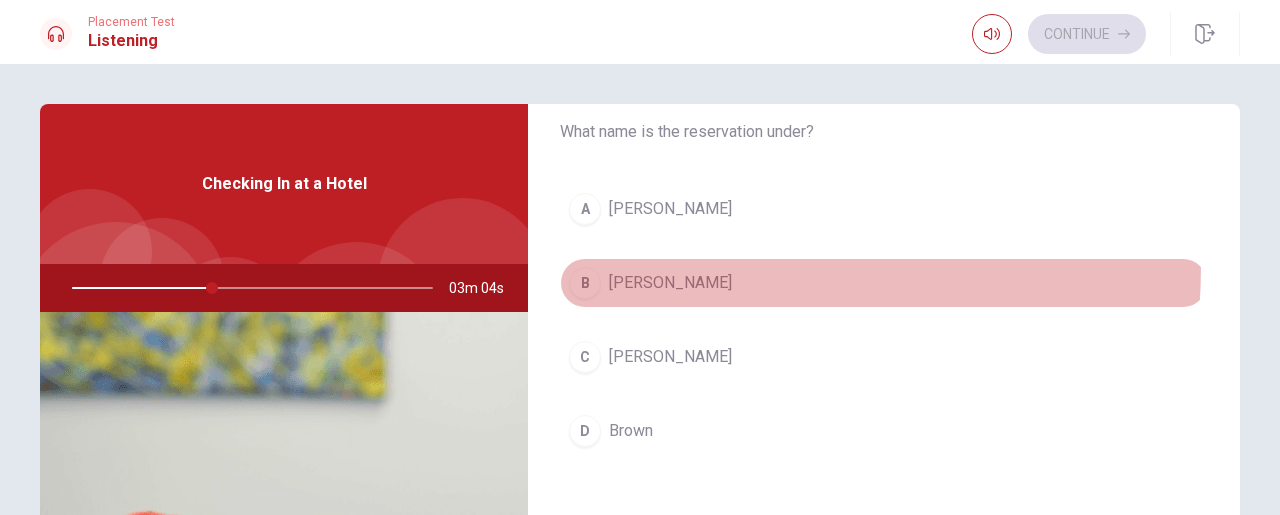 click on "[PERSON_NAME]" at bounding box center (884, 283) 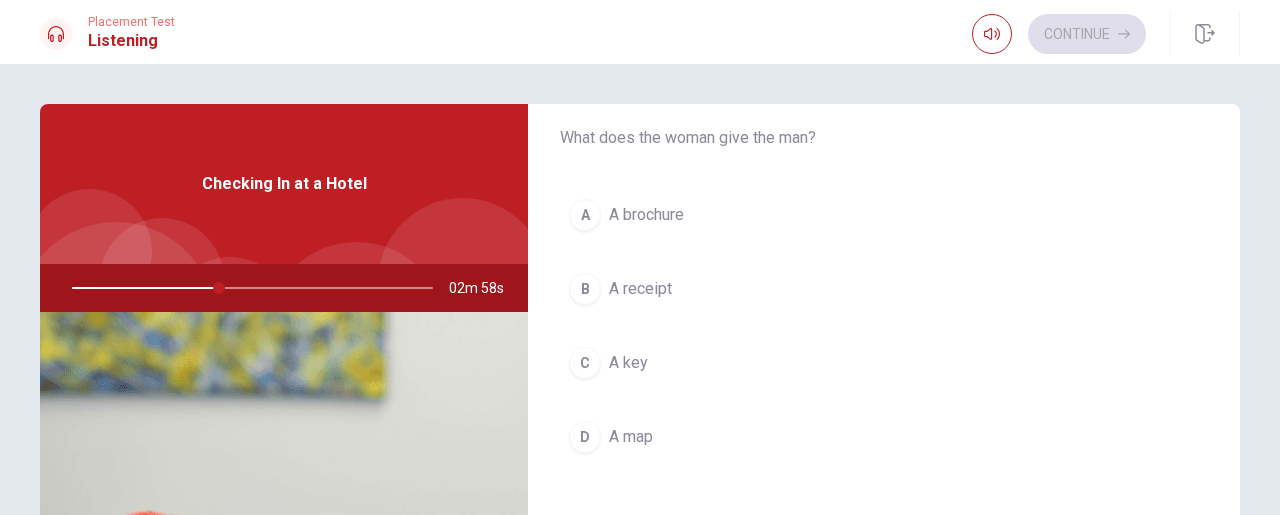 scroll, scrollTop: 1088, scrollLeft: 0, axis: vertical 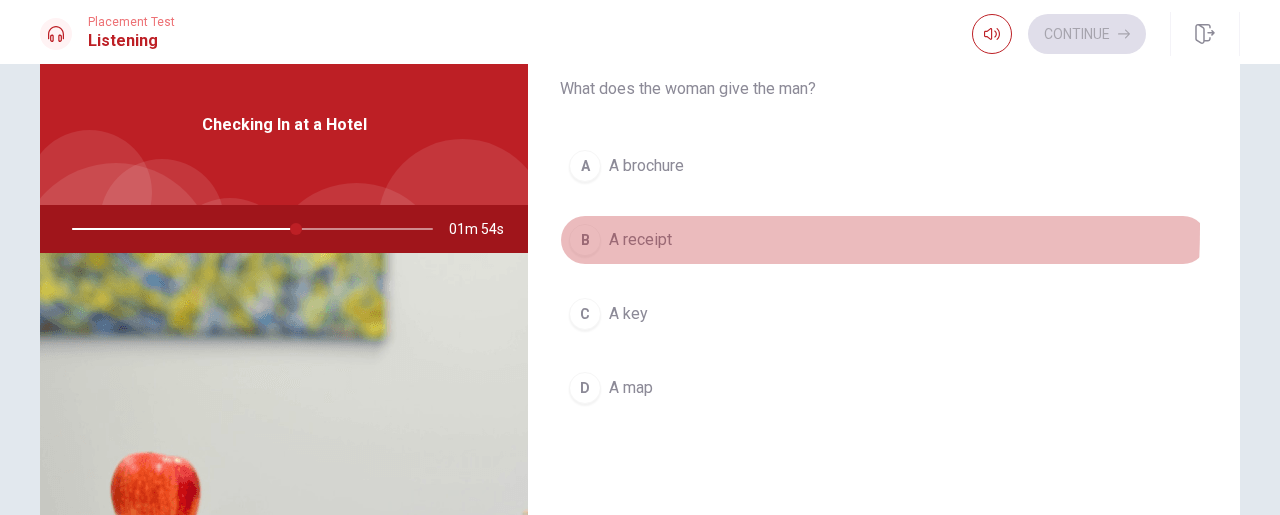 click on "B" at bounding box center (585, 240) 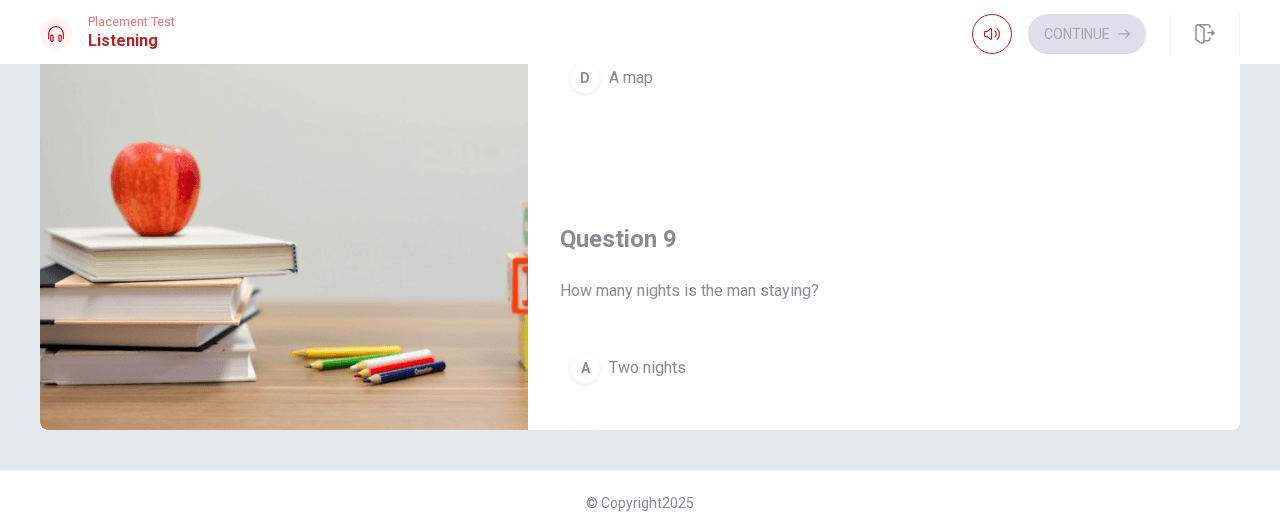 scroll, scrollTop: 388, scrollLeft: 0, axis: vertical 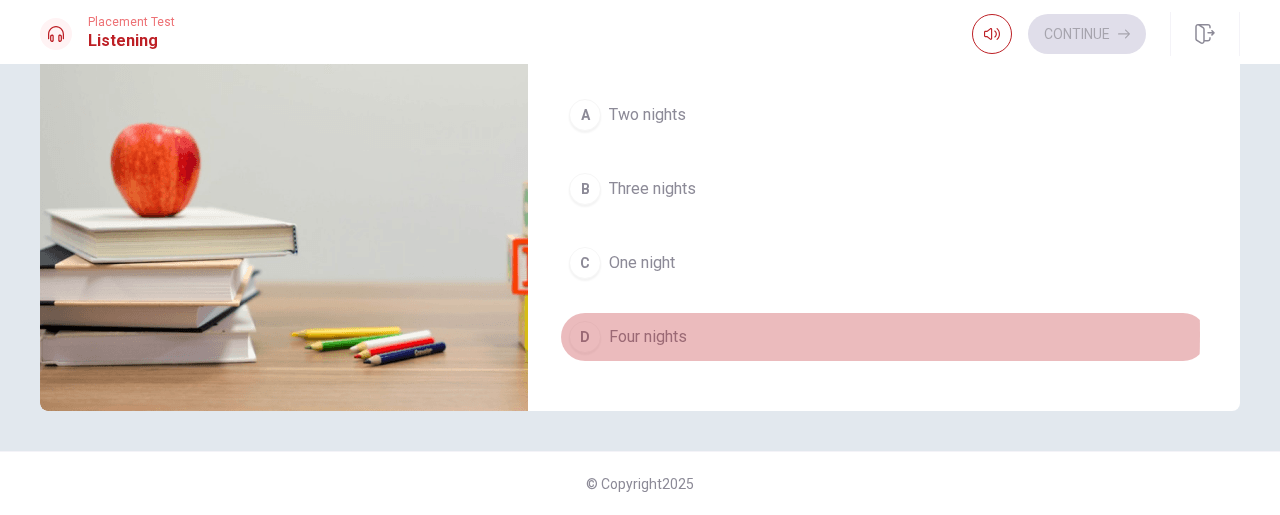 click on "D" at bounding box center (585, 337) 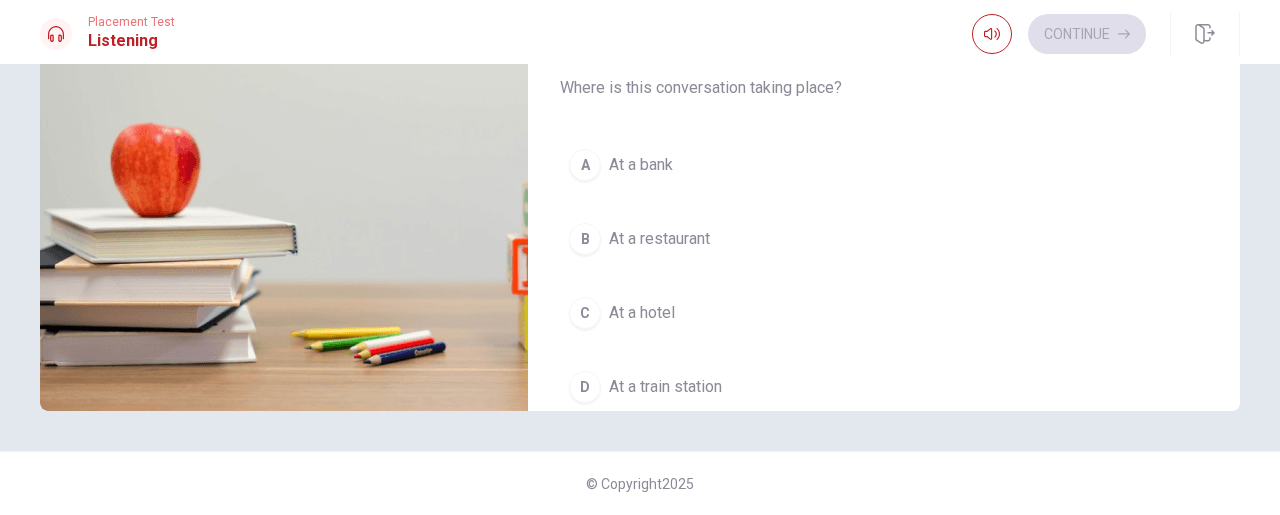 scroll, scrollTop: 1771, scrollLeft: 0, axis: vertical 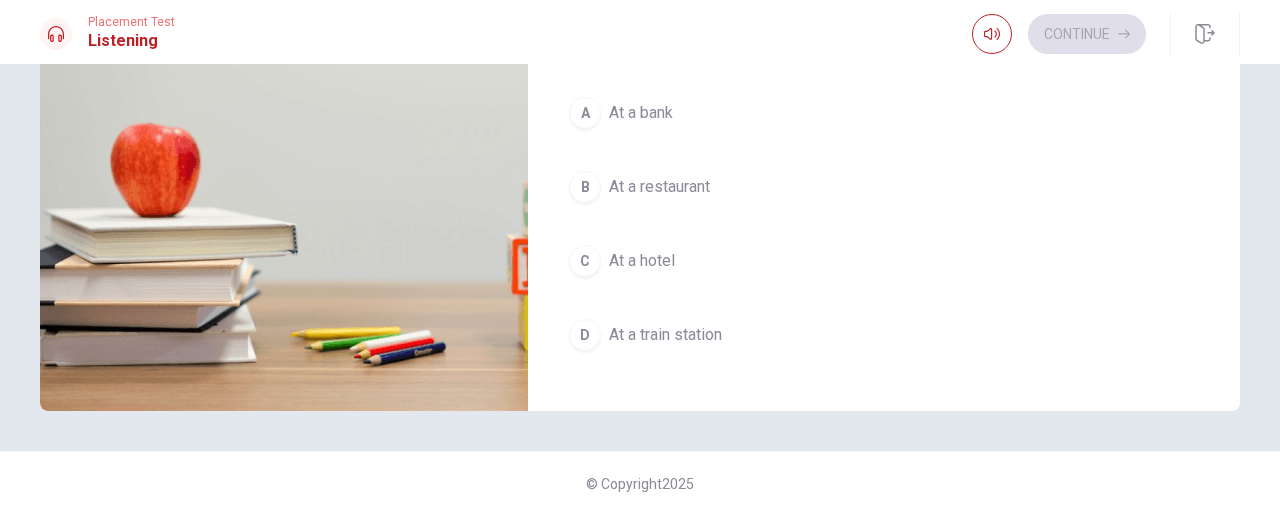 click on "C" at bounding box center (585, 261) 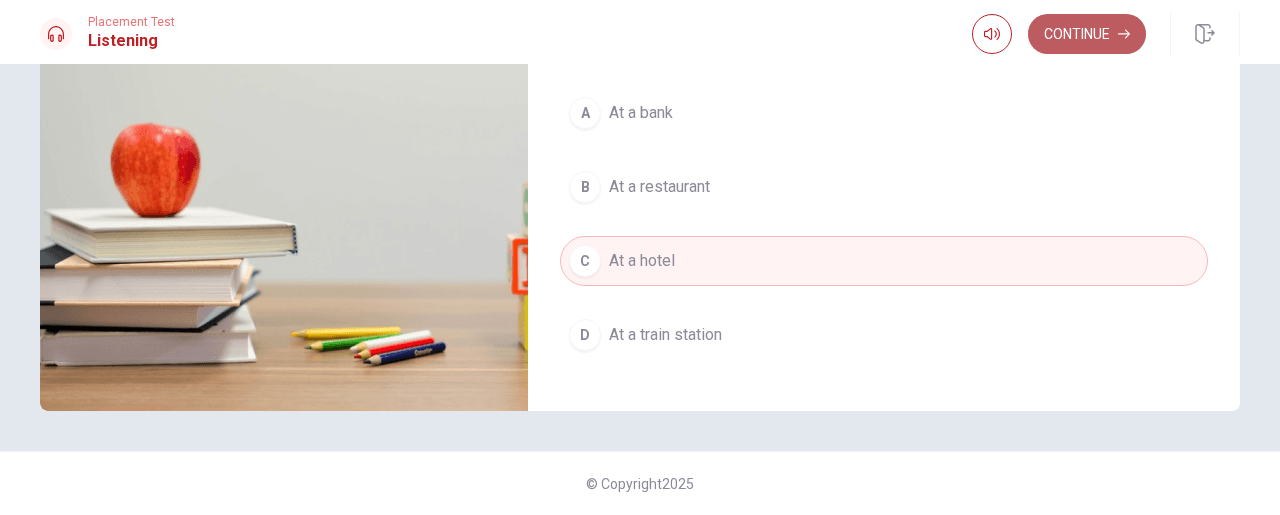 click on "Continue" at bounding box center [1087, 34] 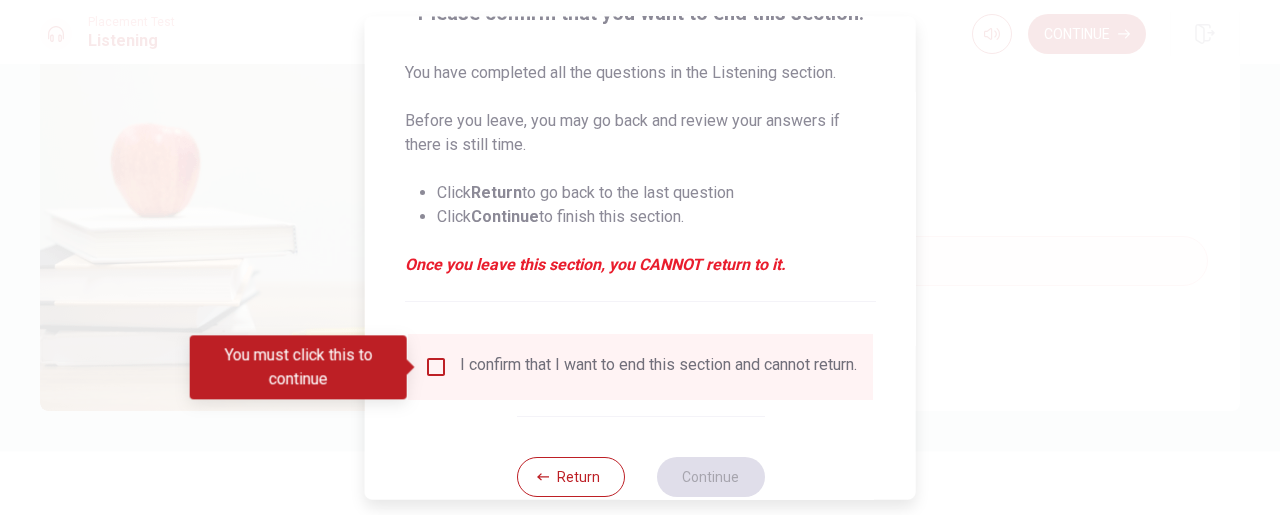 scroll, scrollTop: 178, scrollLeft: 0, axis: vertical 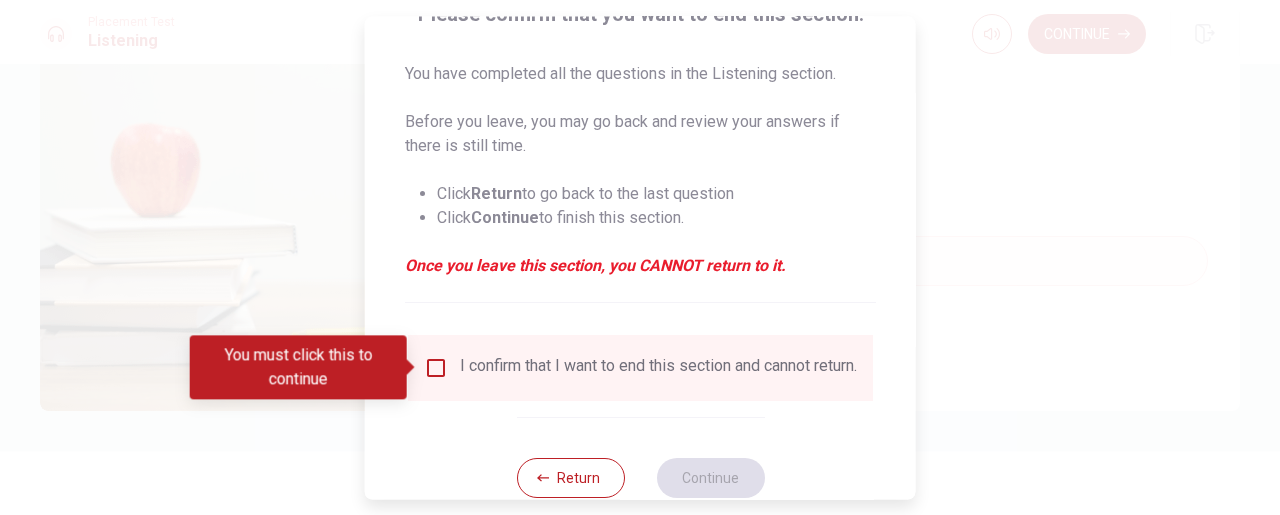 click at bounding box center (436, 368) 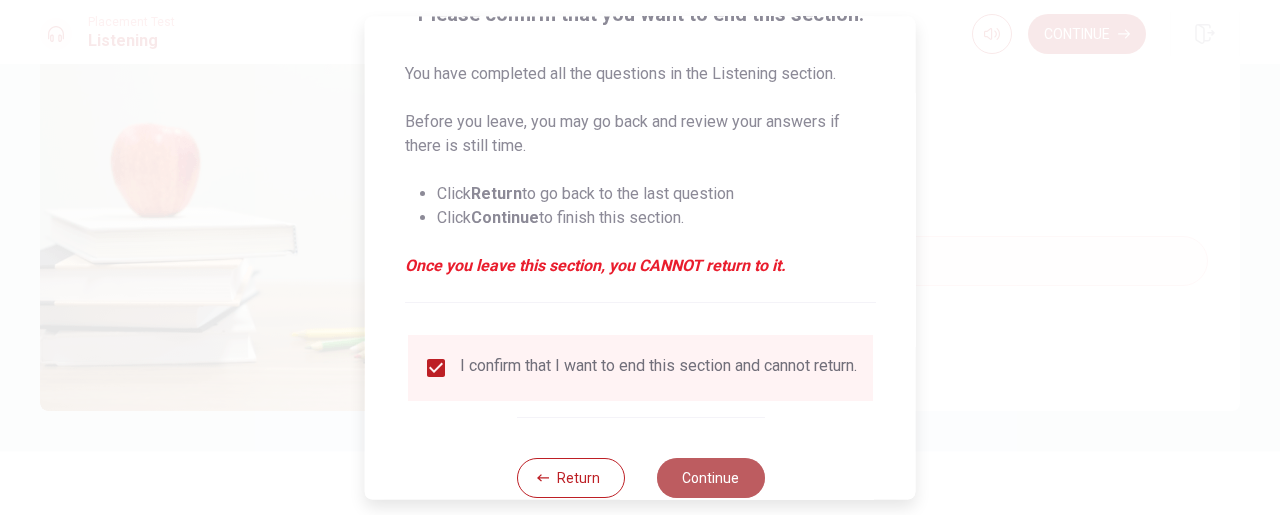 click on "Continue" at bounding box center [710, 478] 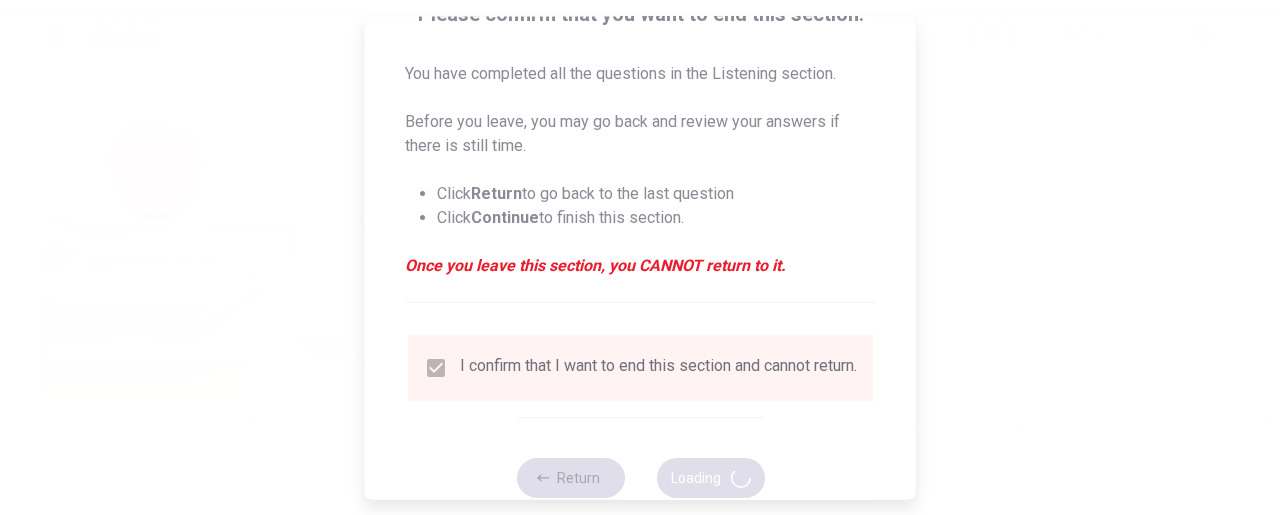 type on "77" 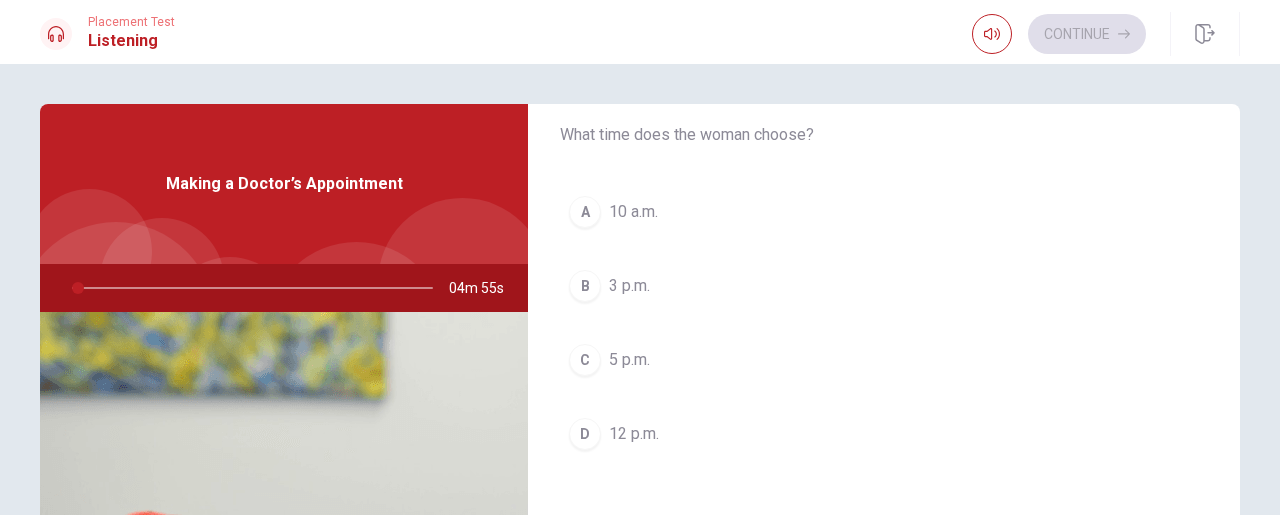 scroll, scrollTop: 72, scrollLeft: 0, axis: vertical 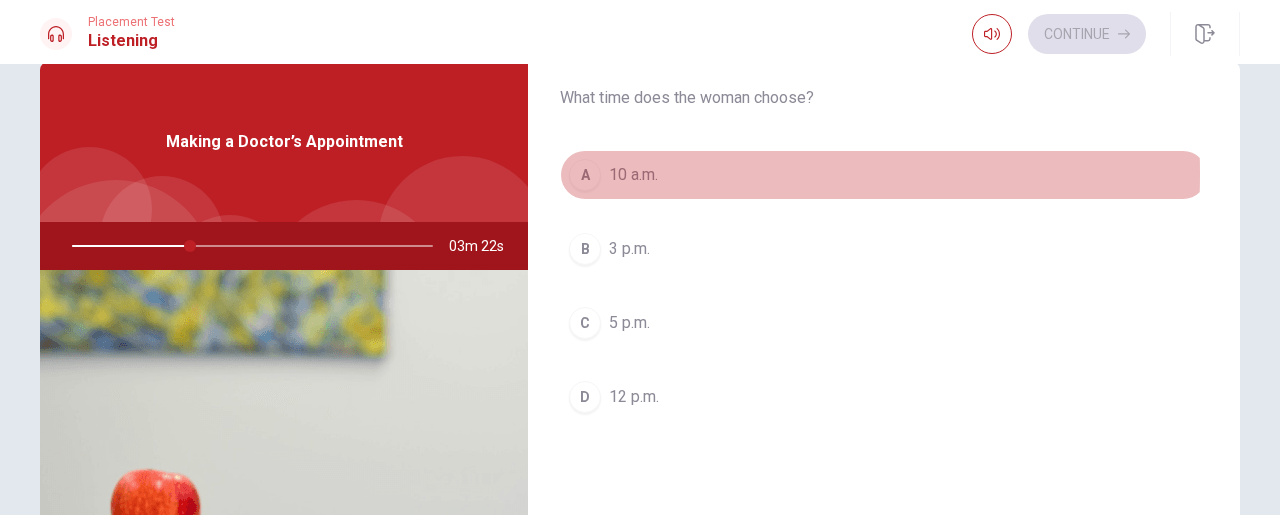 click on "A" at bounding box center [585, 175] 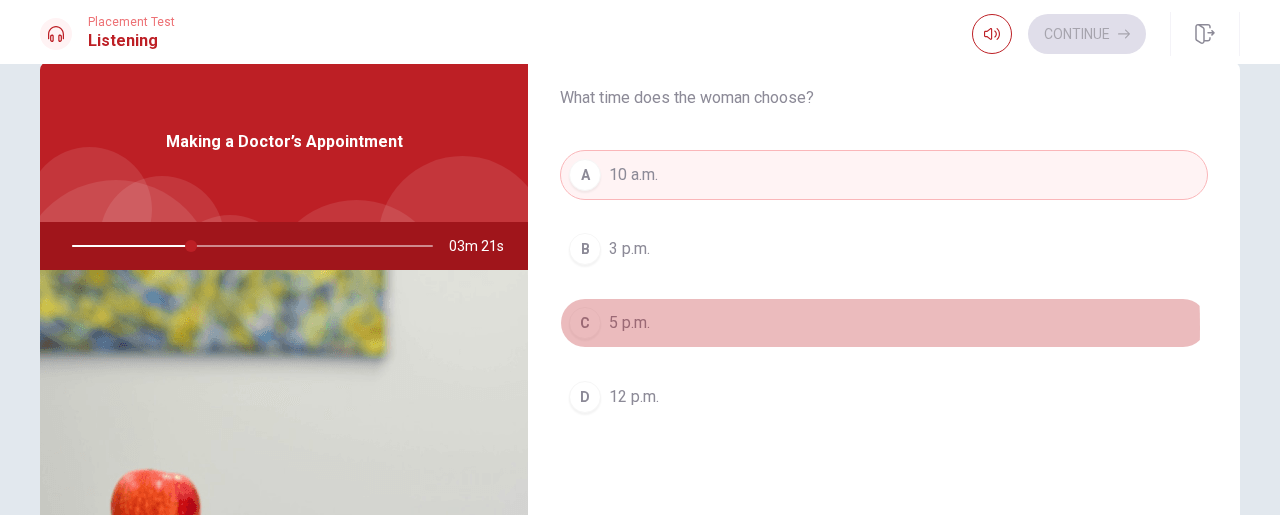 click on "C" at bounding box center [585, 323] 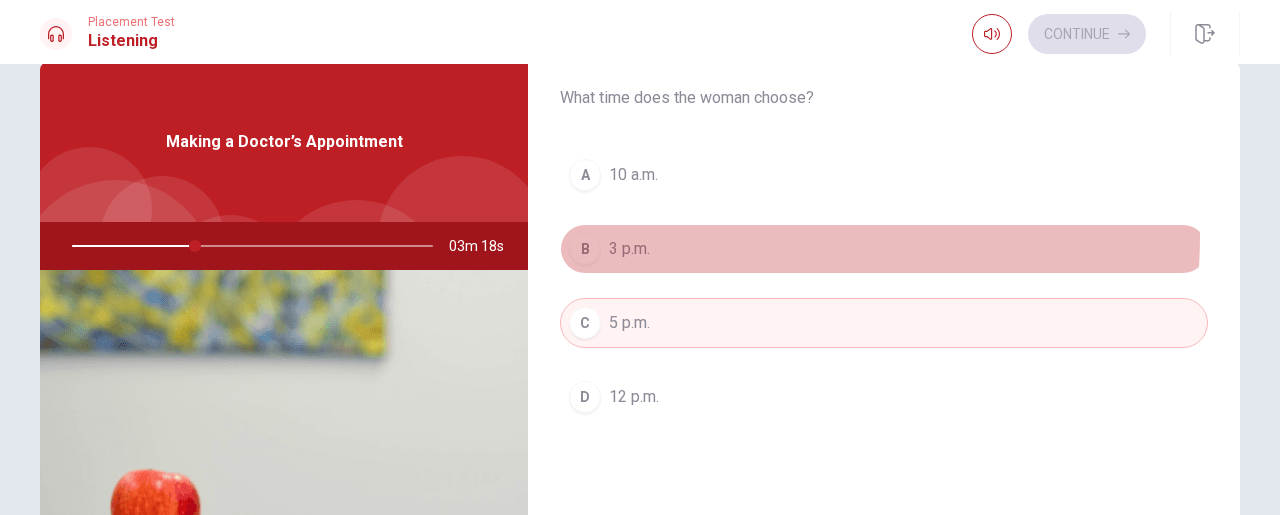 click on "B 3 p.m." at bounding box center [884, 249] 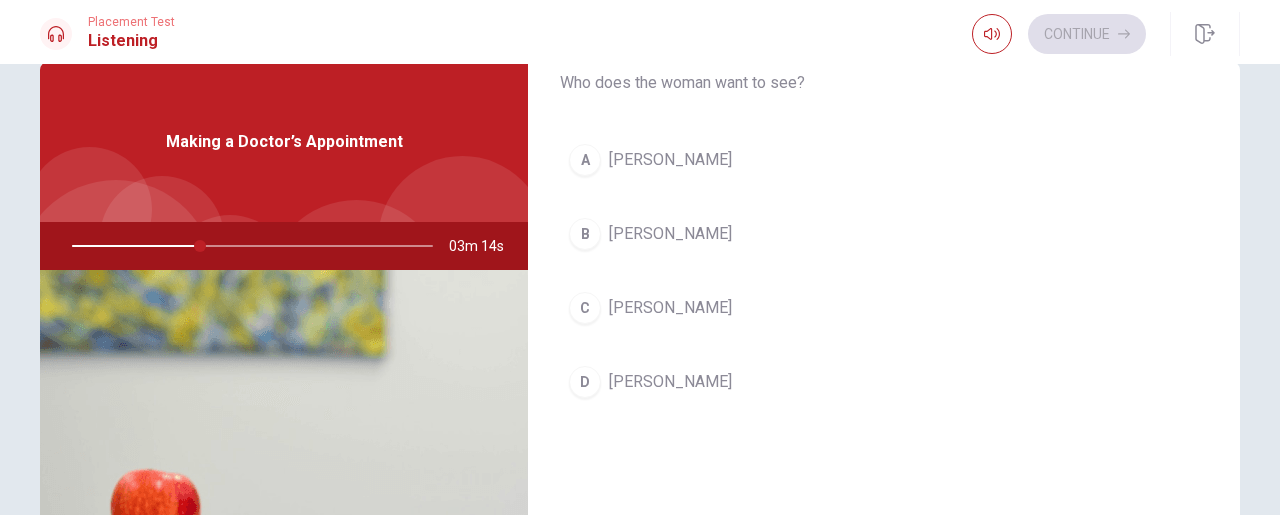 scroll, scrollTop: 592, scrollLeft: 0, axis: vertical 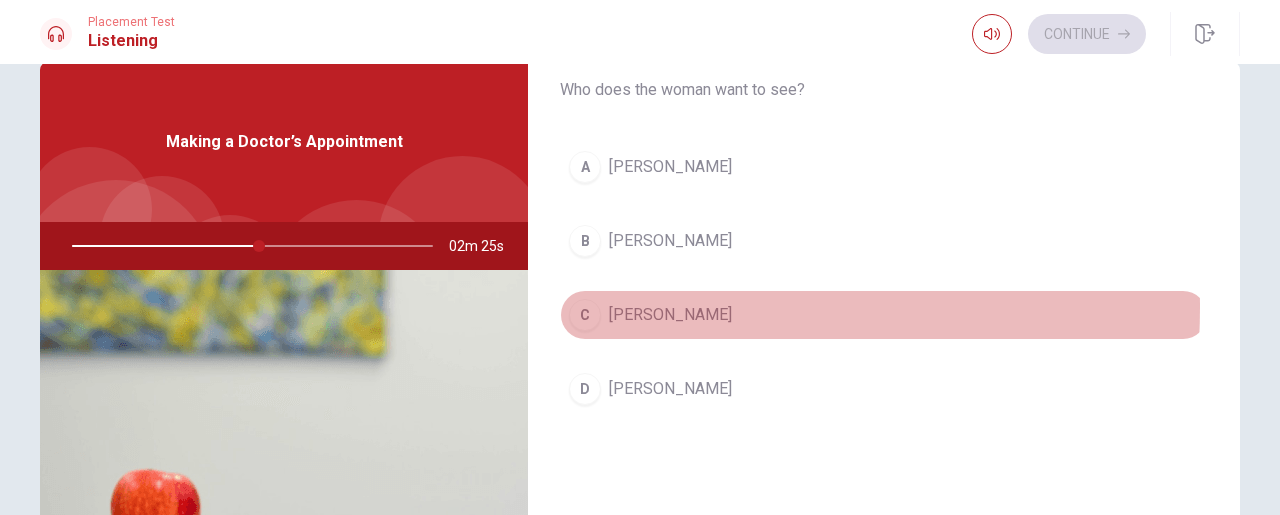 click on "C" at bounding box center (585, 315) 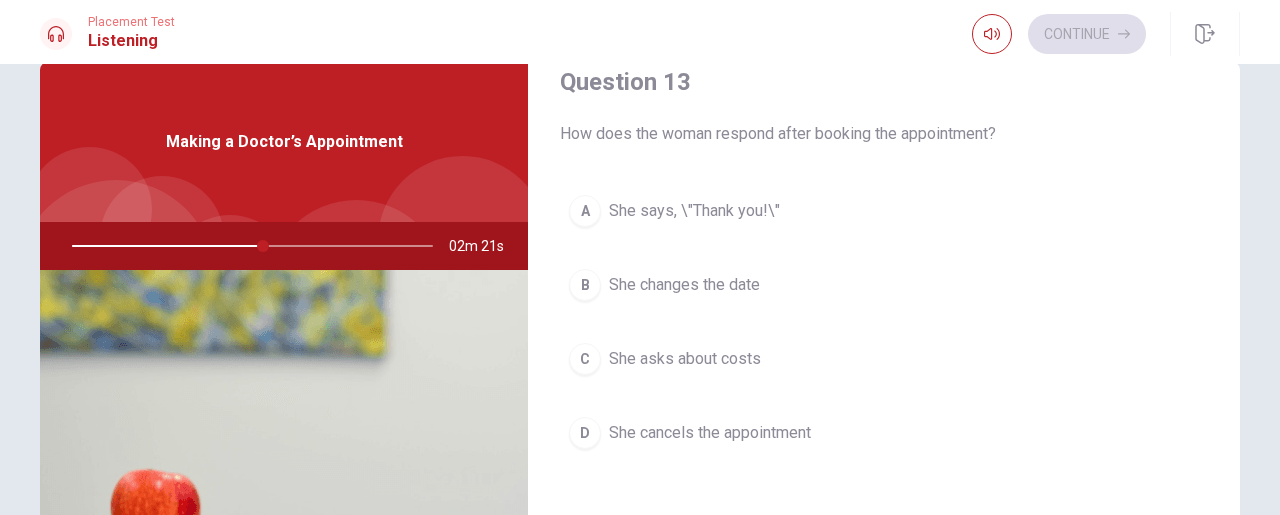 scroll, scrollTop: 1060, scrollLeft: 0, axis: vertical 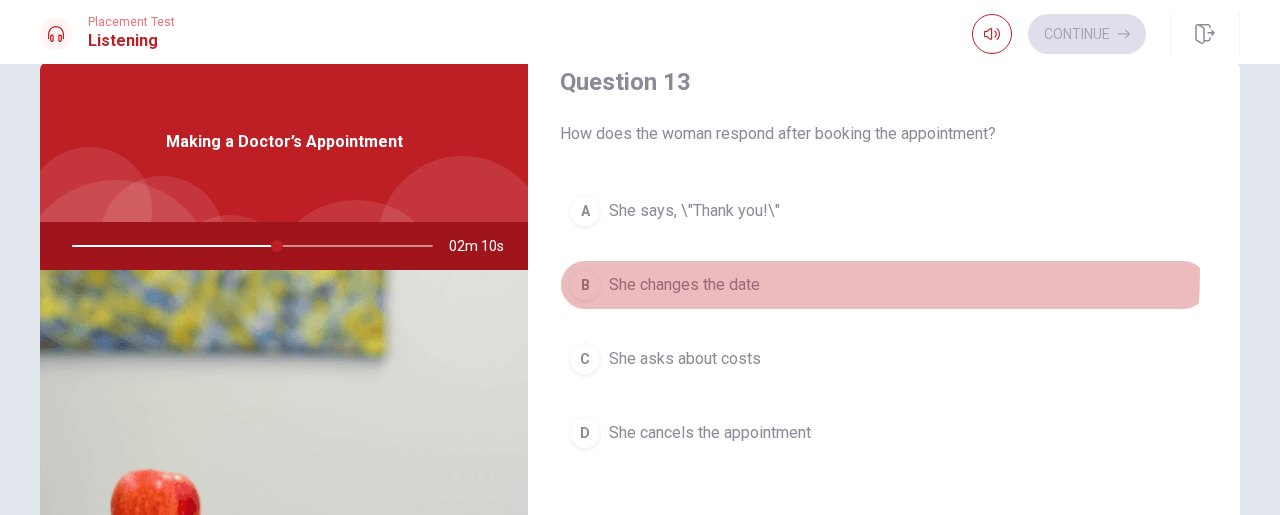 click on "B She changes the date" at bounding box center [884, 285] 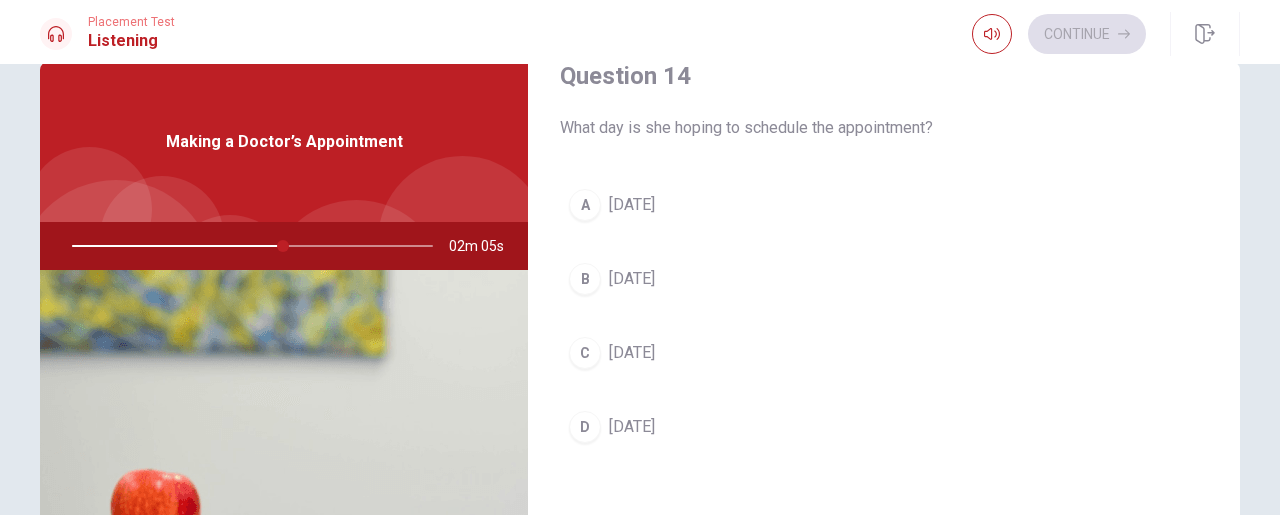 scroll, scrollTop: 1560, scrollLeft: 0, axis: vertical 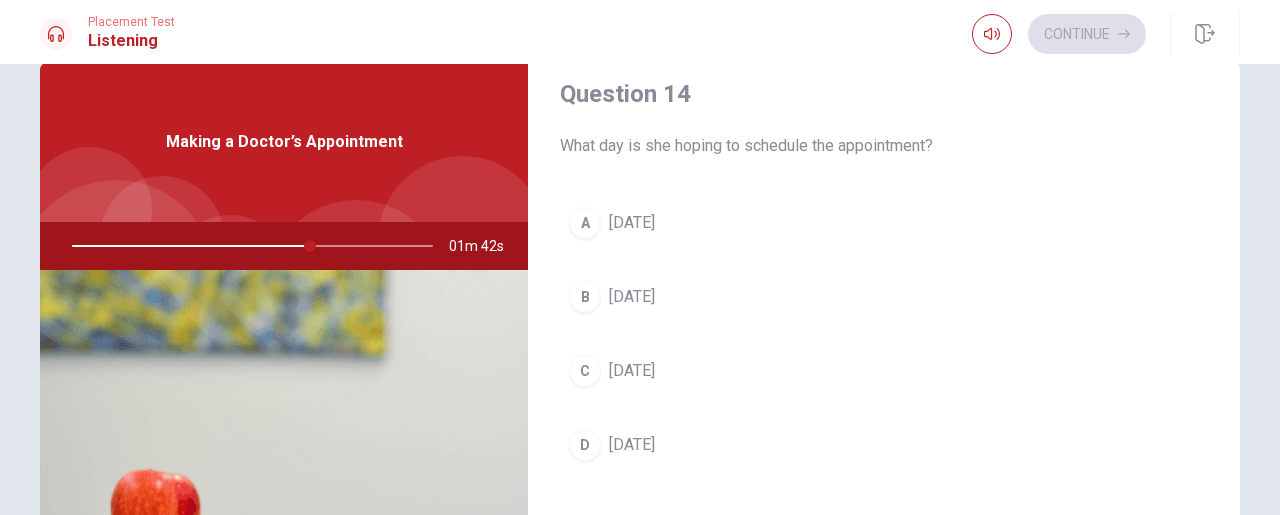 drag, startPoint x: 302, startPoint y: 245, endPoint x: 230, endPoint y: 247, distance: 72.02777 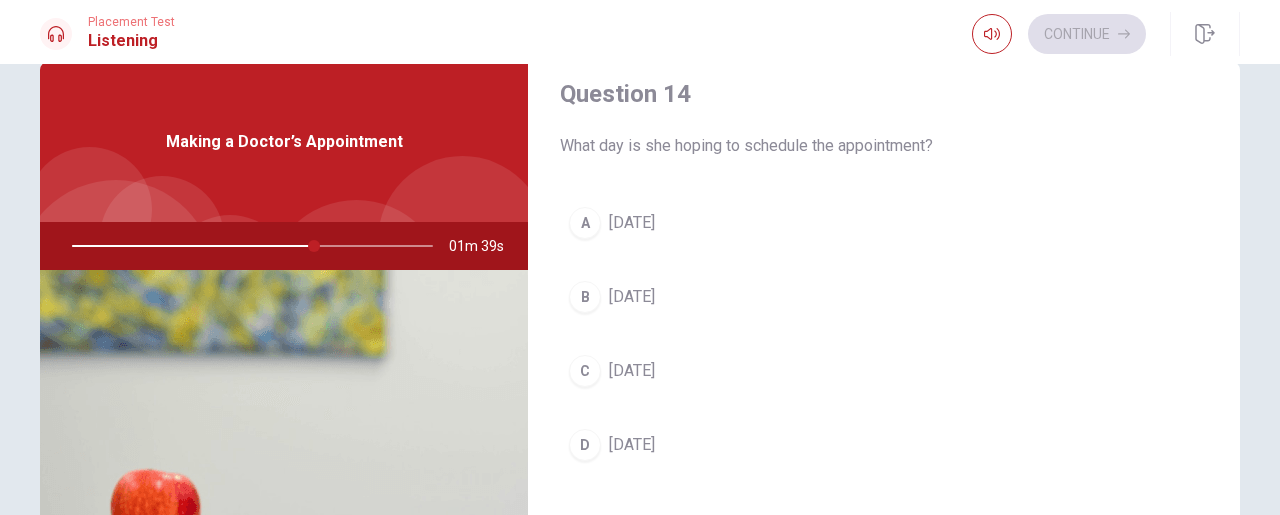 click on "[DATE]" at bounding box center (632, 371) 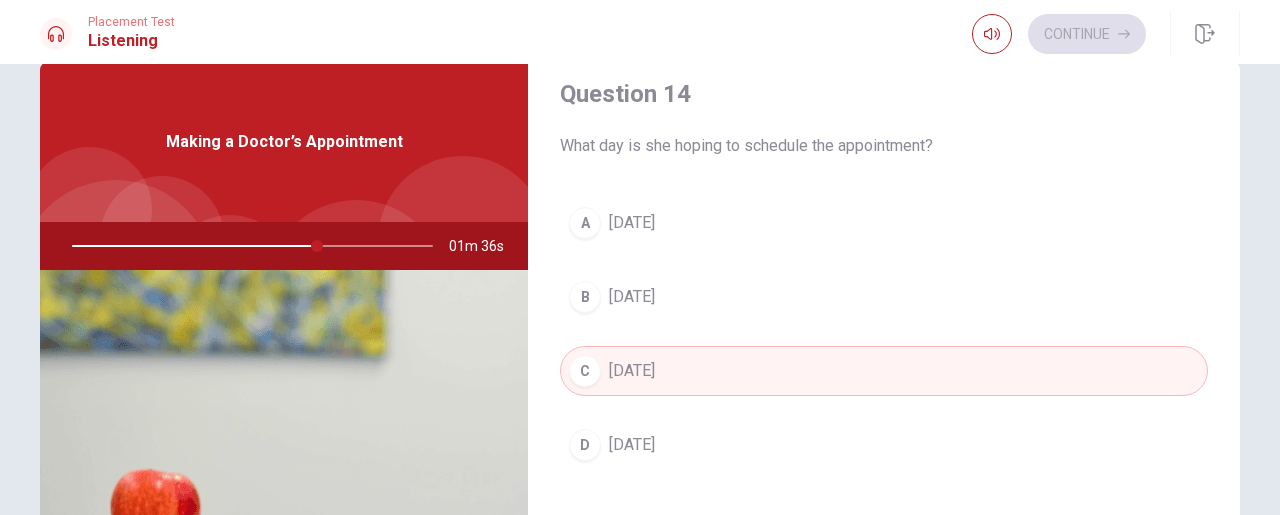 scroll, scrollTop: 1731, scrollLeft: 0, axis: vertical 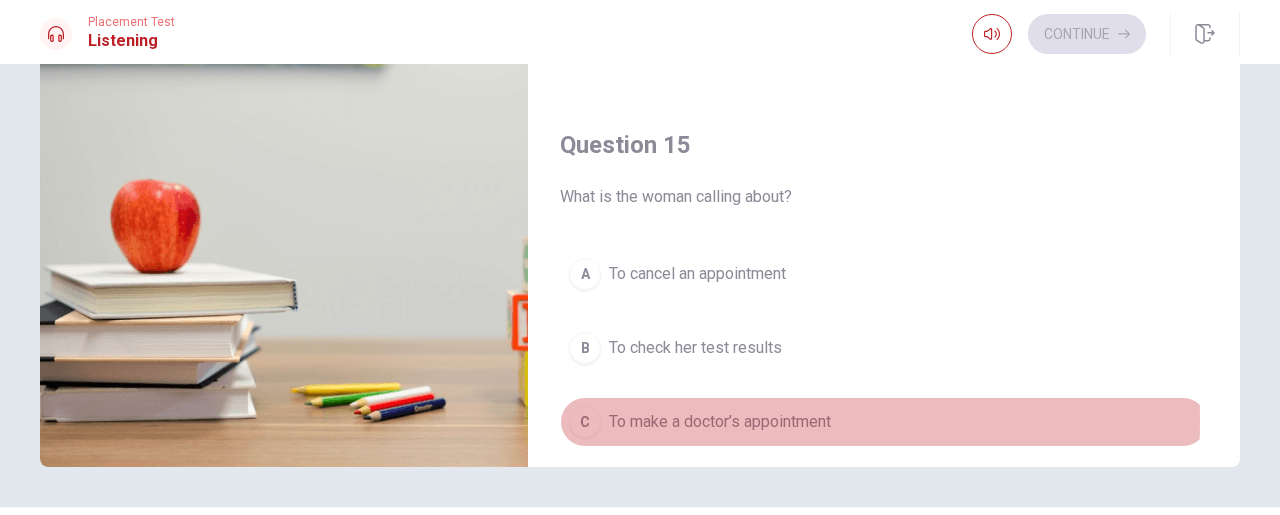 click on "C" at bounding box center [585, 422] 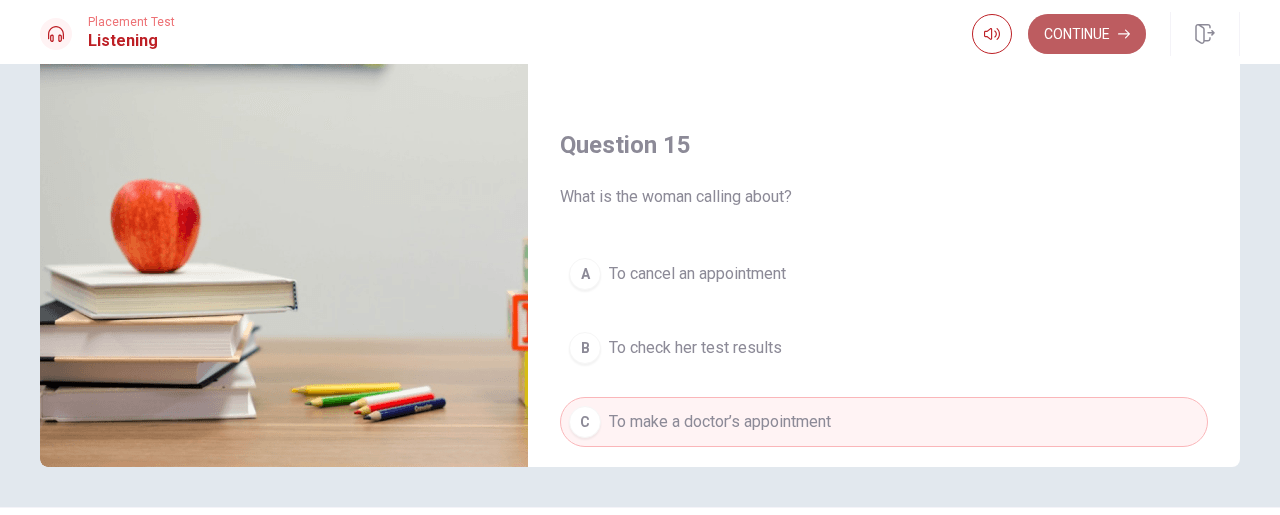 click on "Continue" at bounding box center [1087, 34] 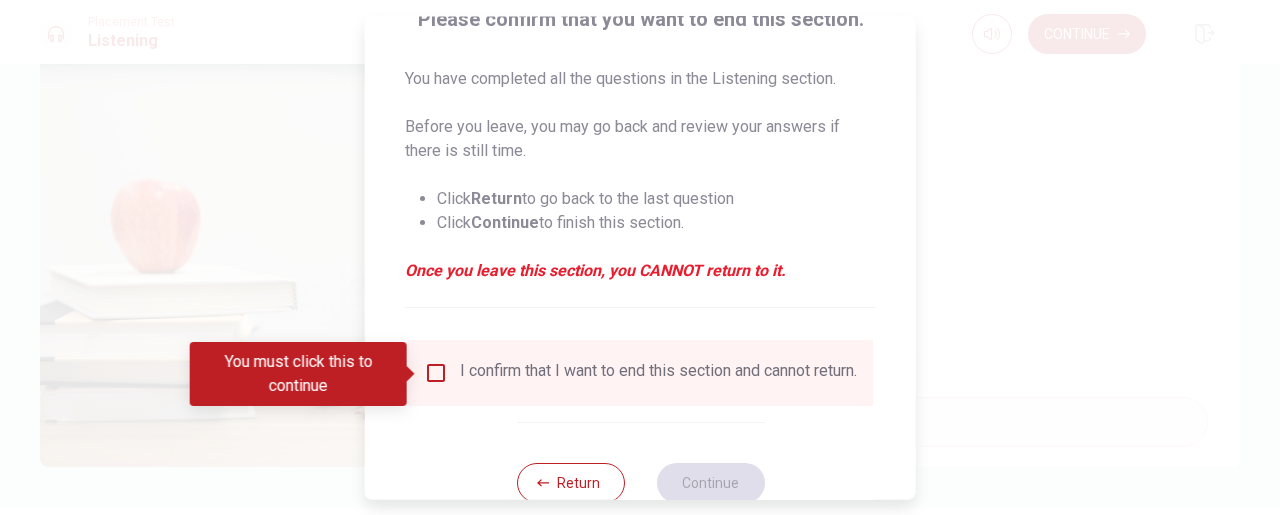 scroll, scrollTop: 172, scrollLeft: 0, axis: vertical 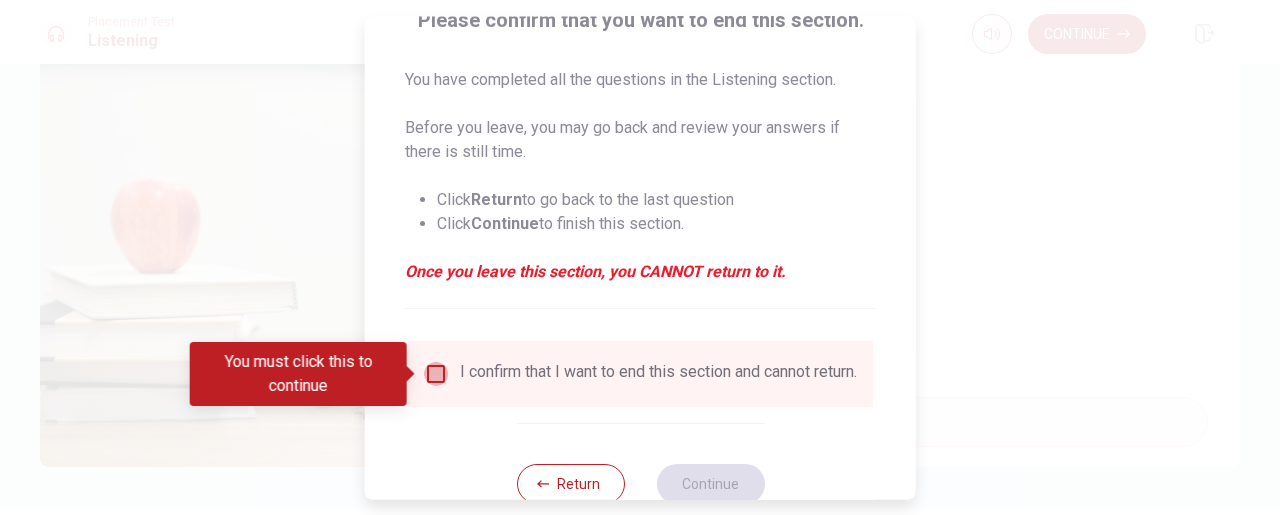 click at bounding box center (436, 374) 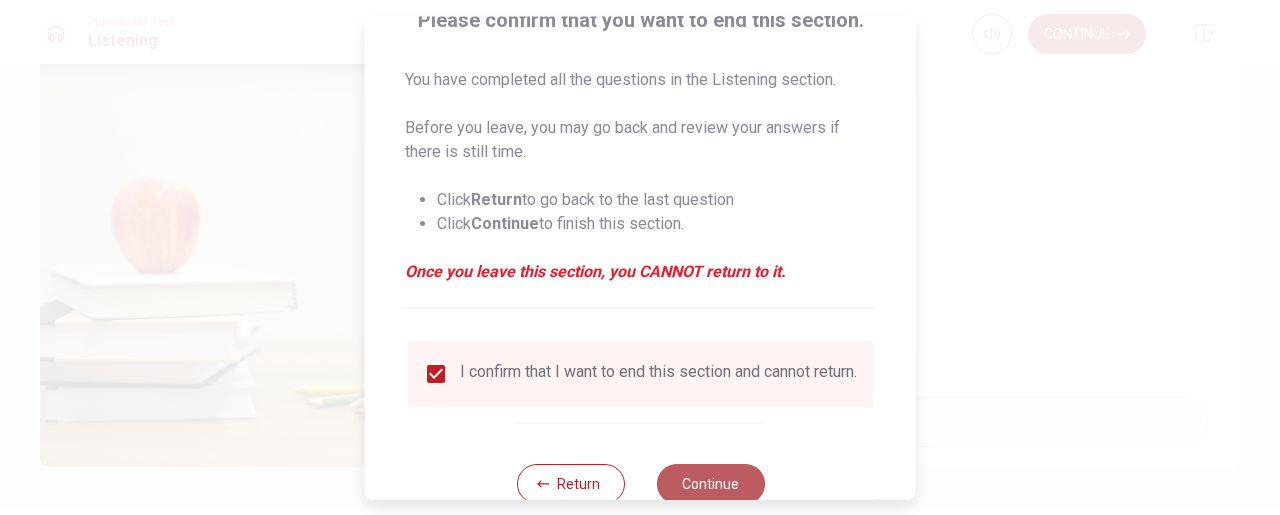 click on "Continue" at bounding box center [710, 484] 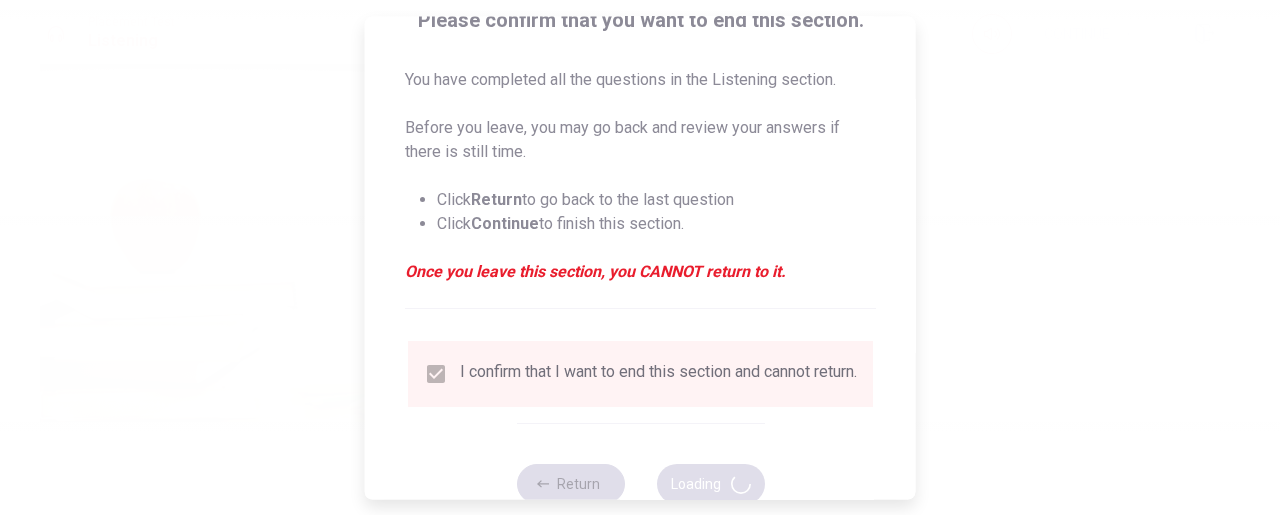 type on "78" 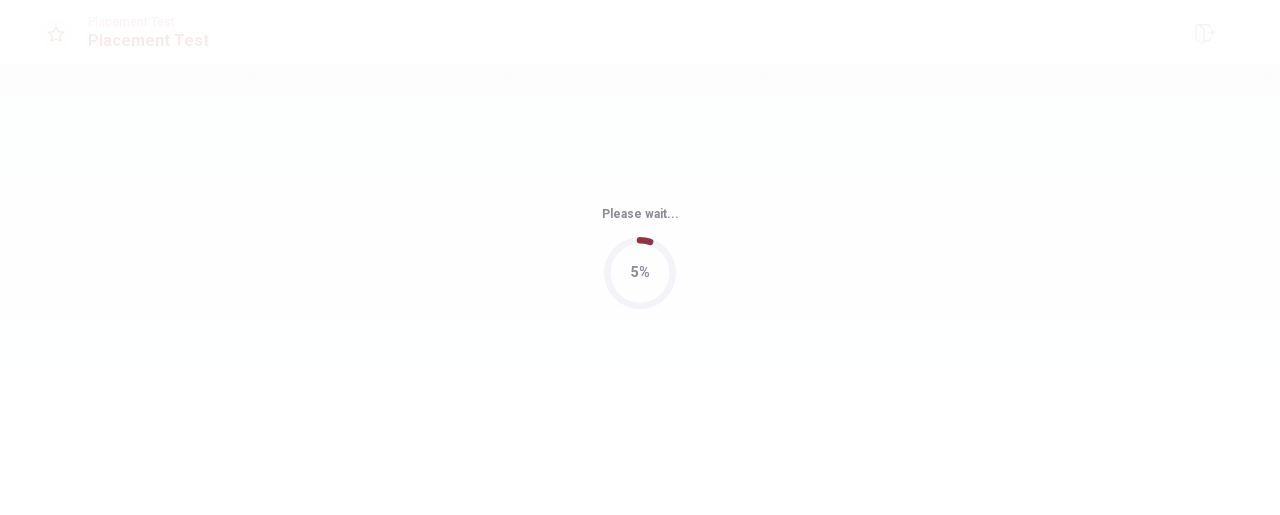 scroll, scrollTop: 0, scrollLeft: 0, axis: both 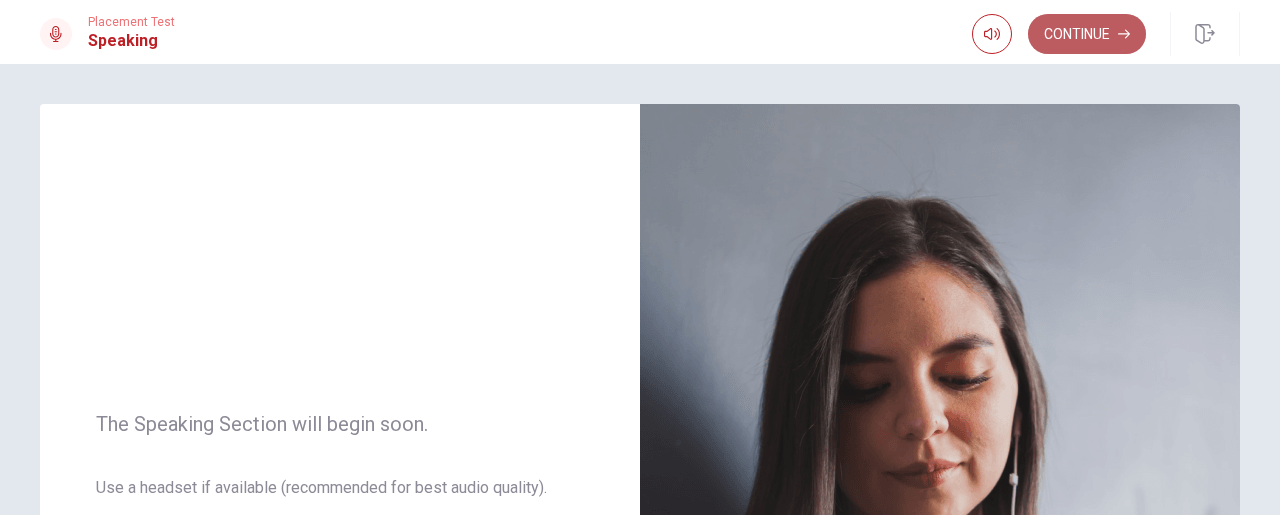 click on "Continue" at bounding box center [1087, 34] 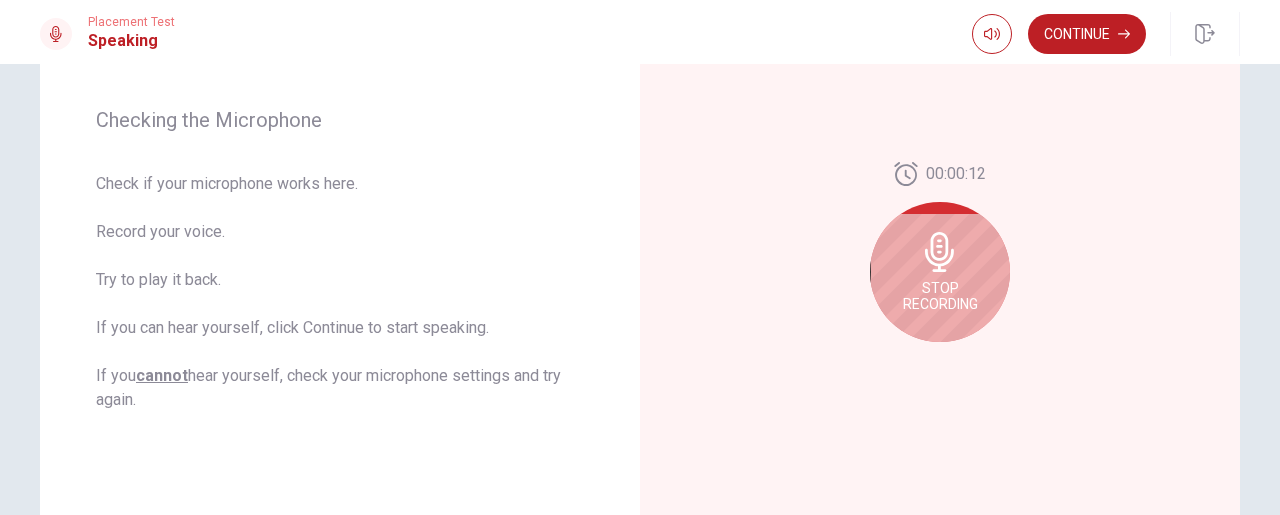 scroll, scrollTop: 289, scrollLeft: 0, axis: vertical 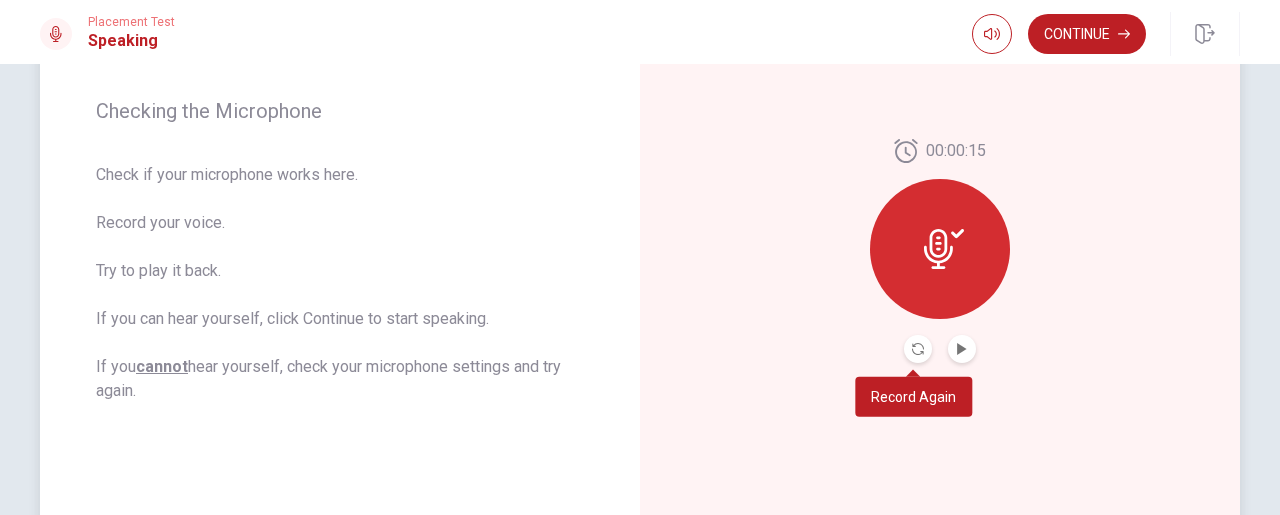 click at bounding box center [918, 349] 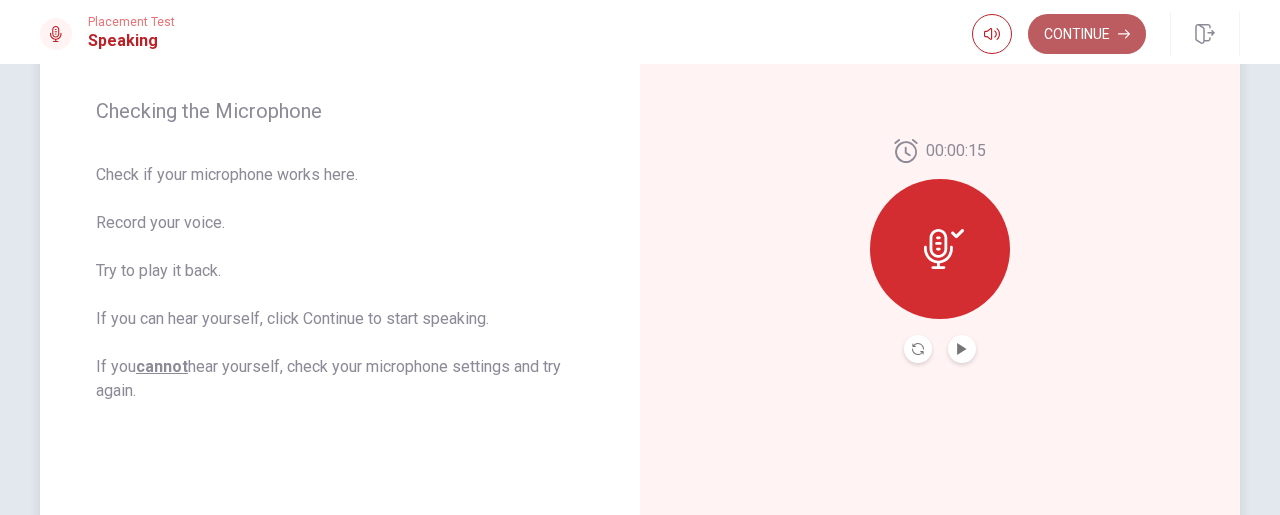 click on "Continue" at bounding box center [1087, 34] 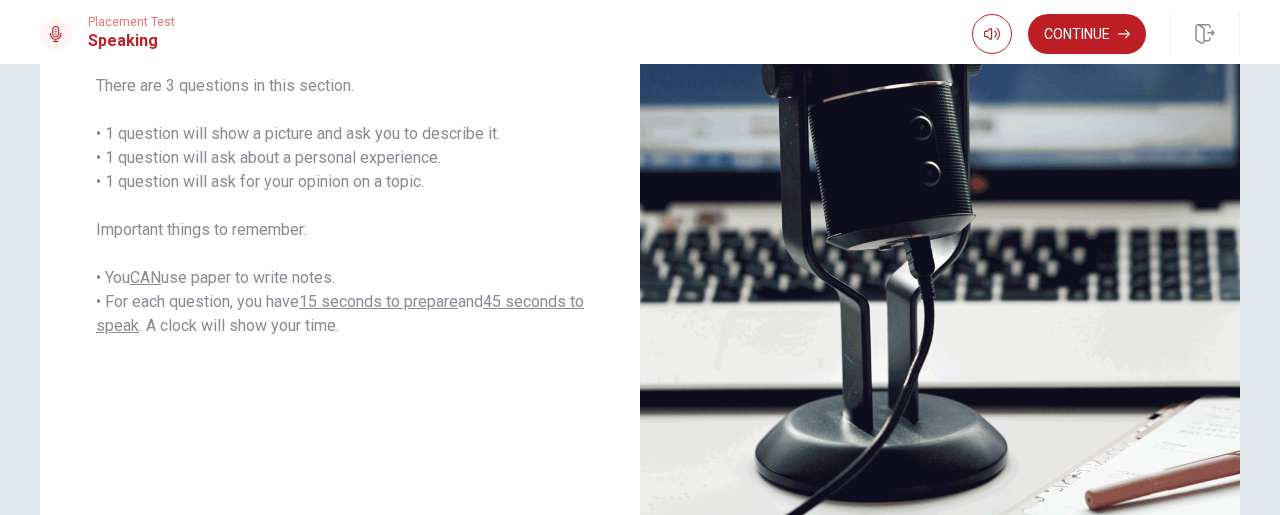 scroll, scrollTop: 0, scrollLeft: 0, axis: both 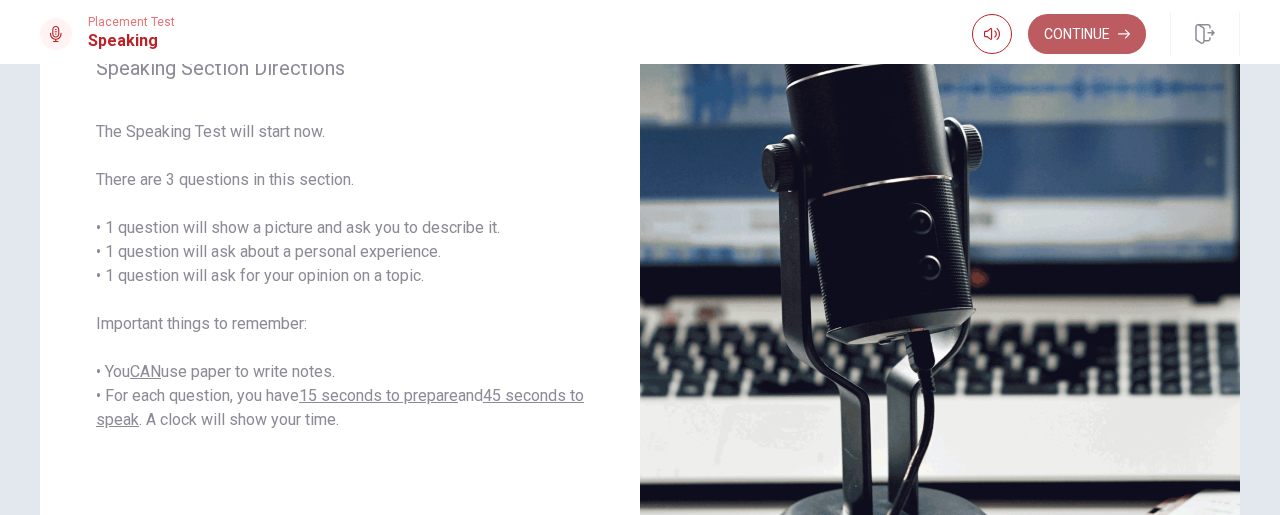 click on "Continue" at bounding box center (1087, 34) 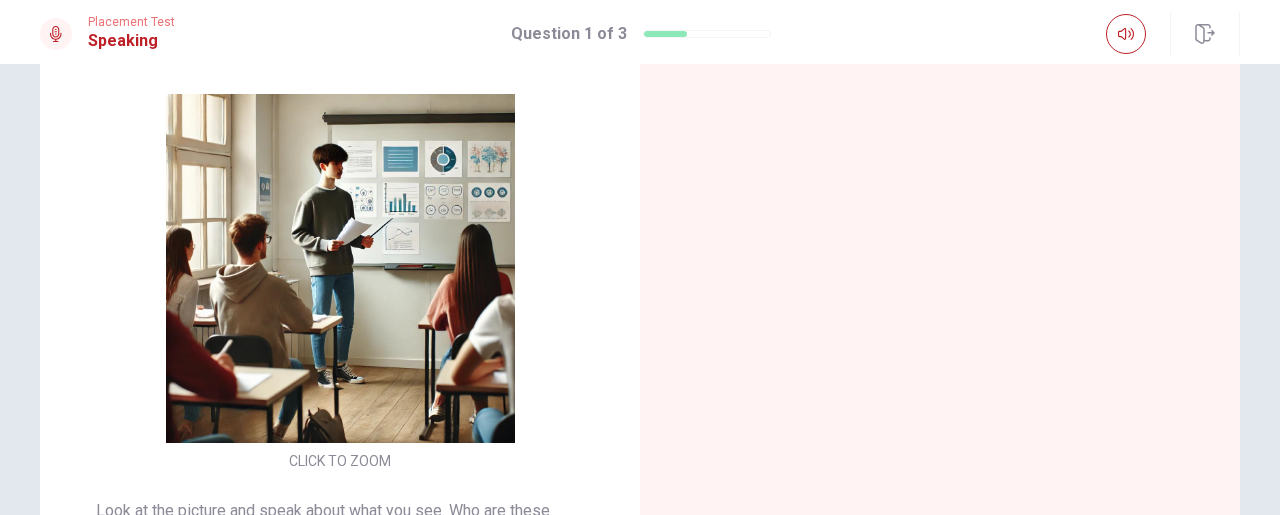 scroll, scrollTop: 198, scrollLeft: 0, axis: vertical 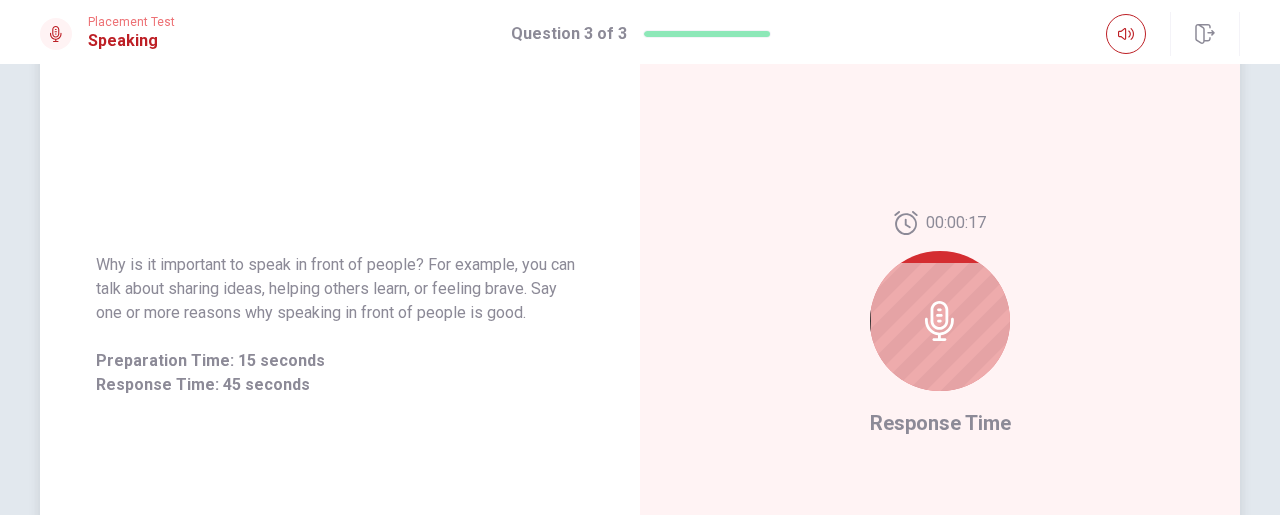 click at bounding box center [940, 321] 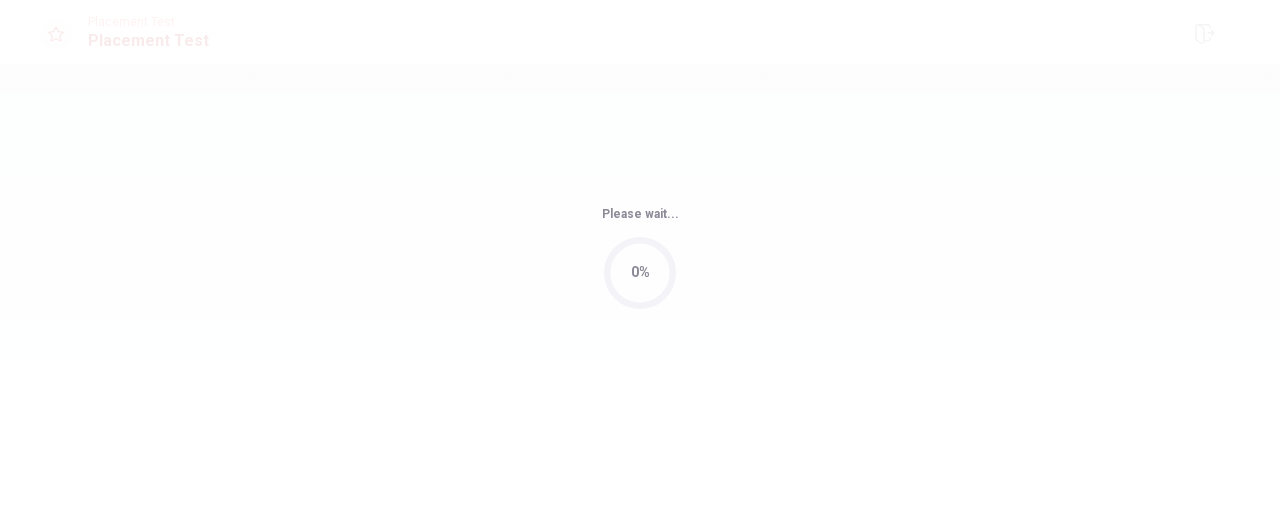scroll, scrollTop: 0, scrollLeft: 0, axis: both 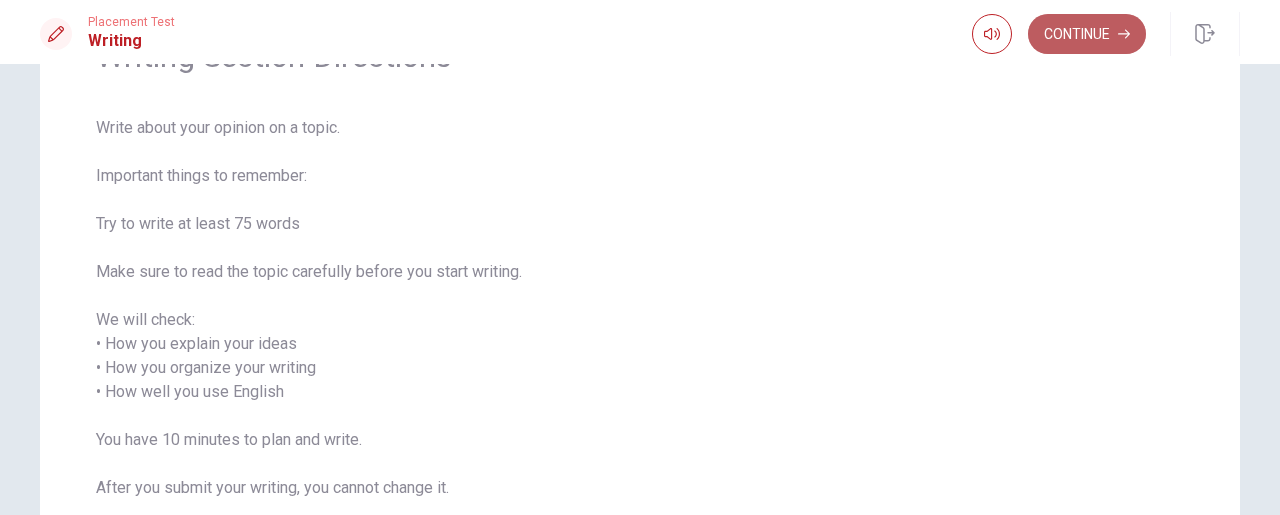 click on "Continue" at bounding box center [1087, 34] 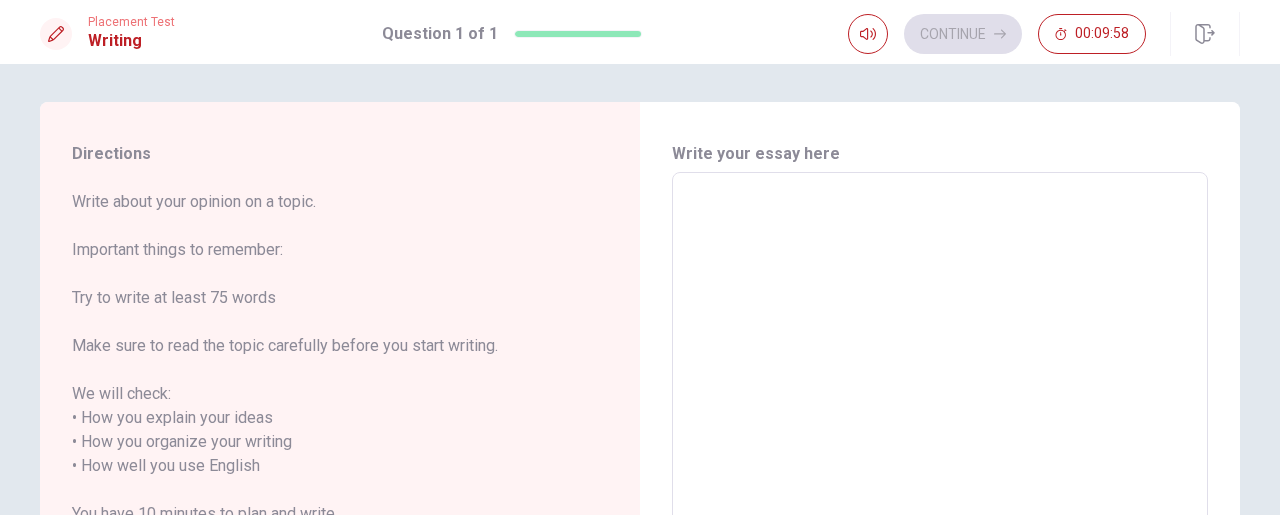 scroll, scrollTop: 0, scrollLeft: 0, axis: both 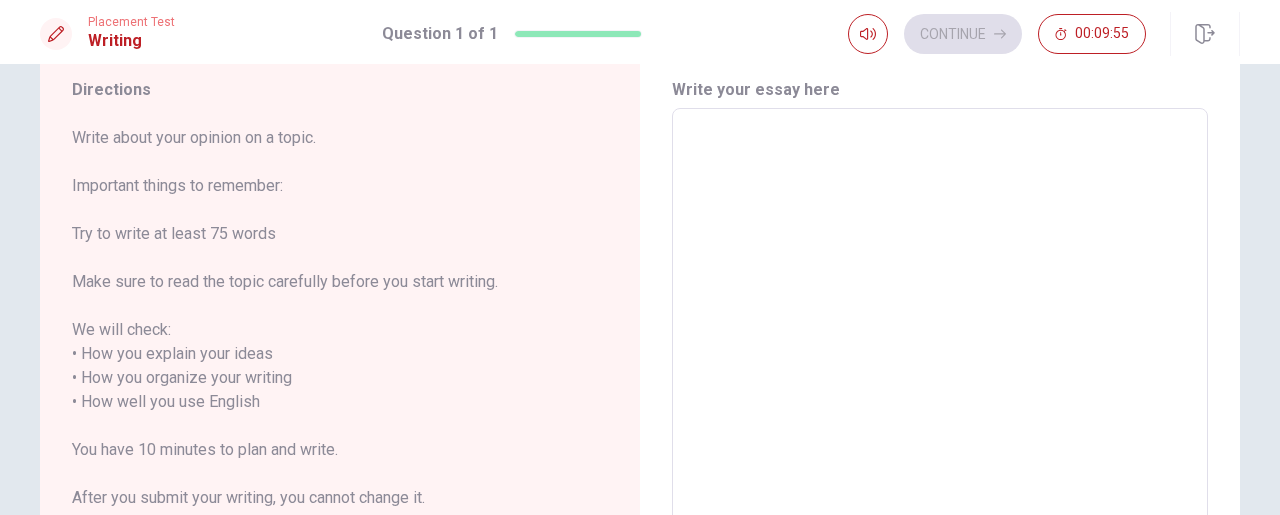 click at bounding box center [940, 402] 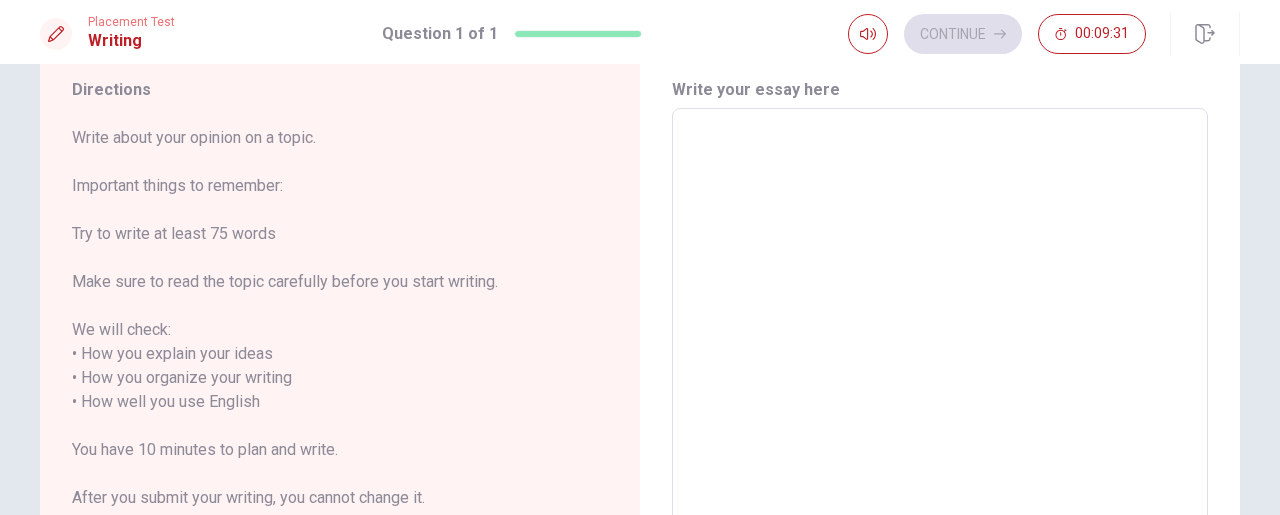 type on "m" 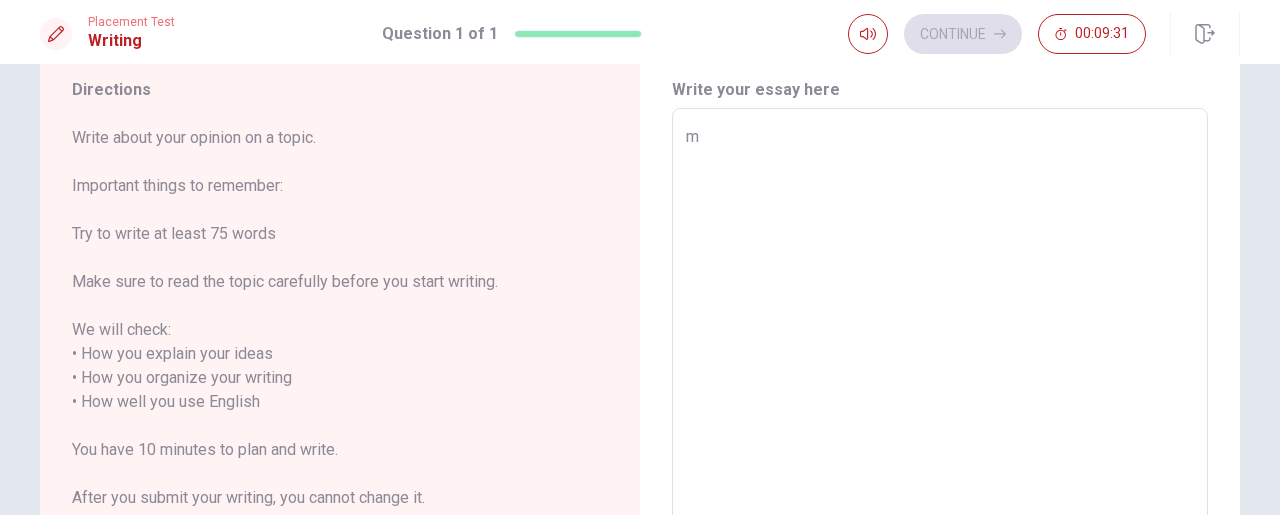 type on "x" 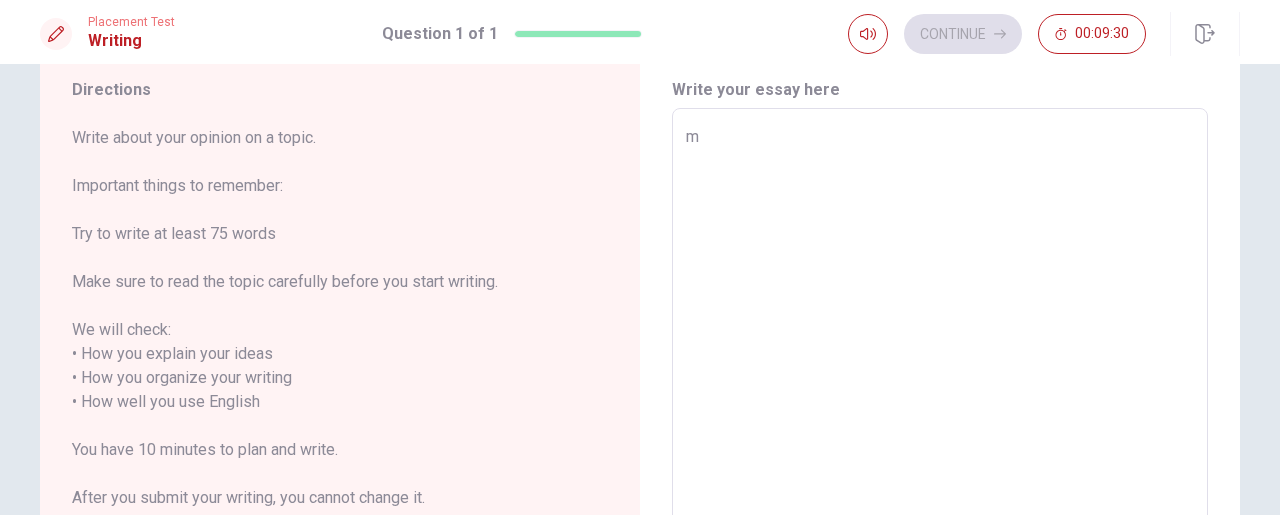 type on "my" 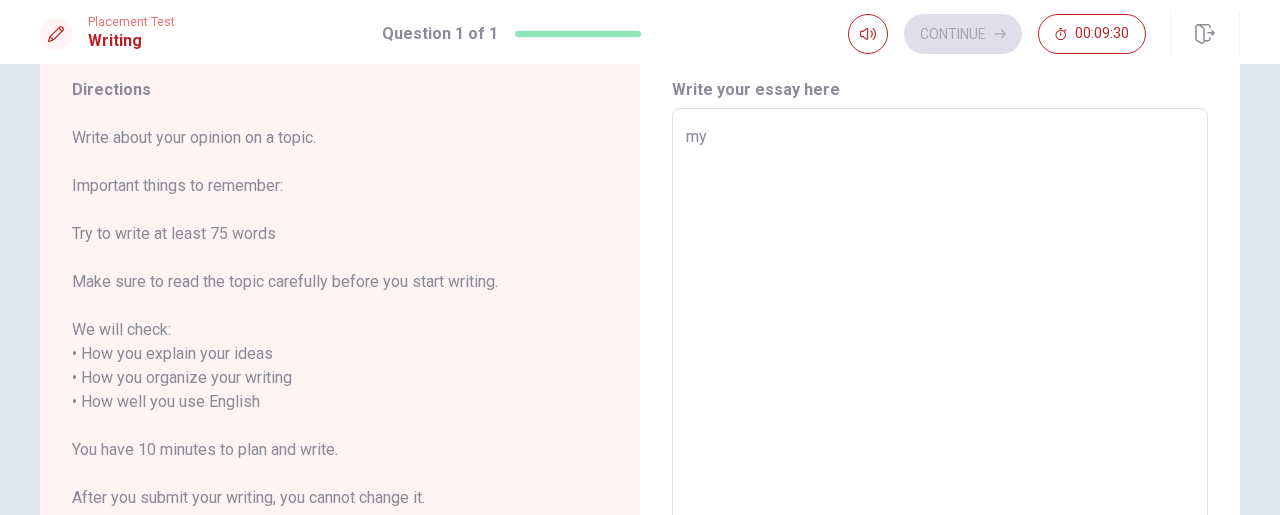 type on "x" 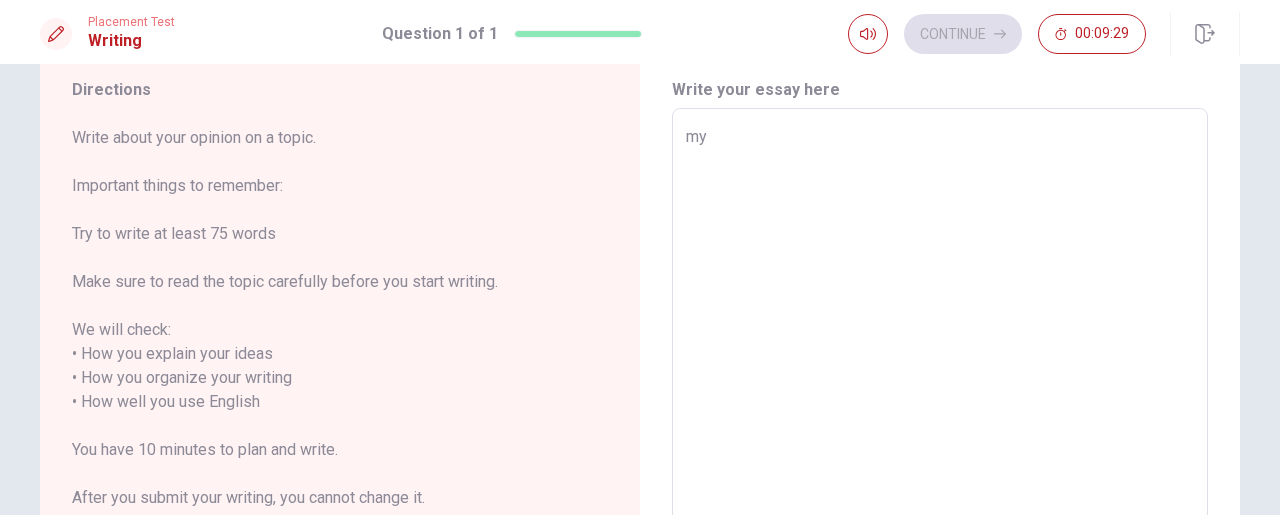 type on "my o" 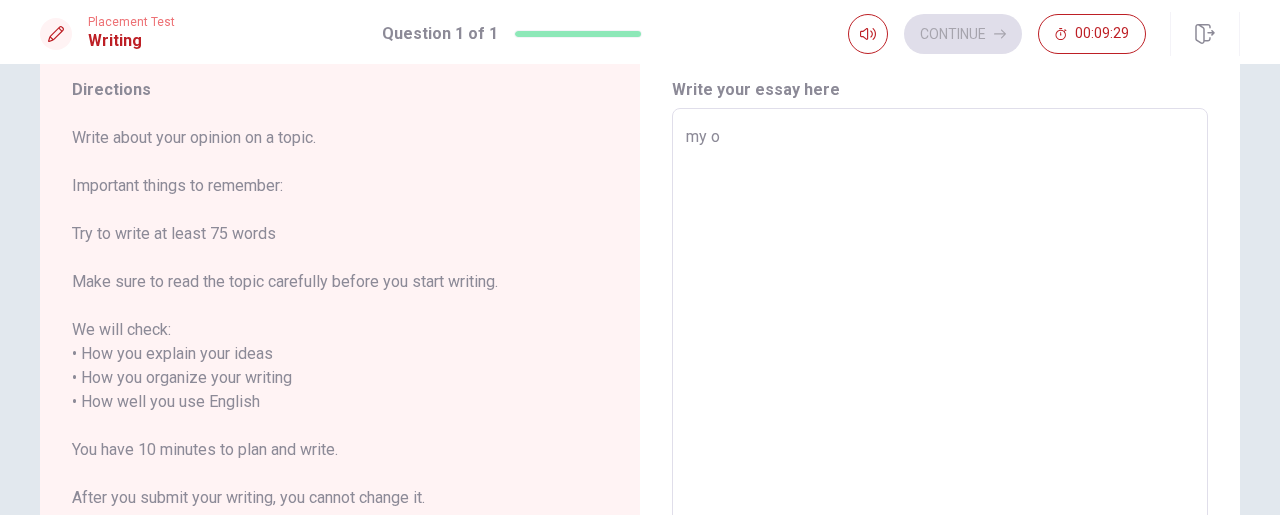 type on "x" 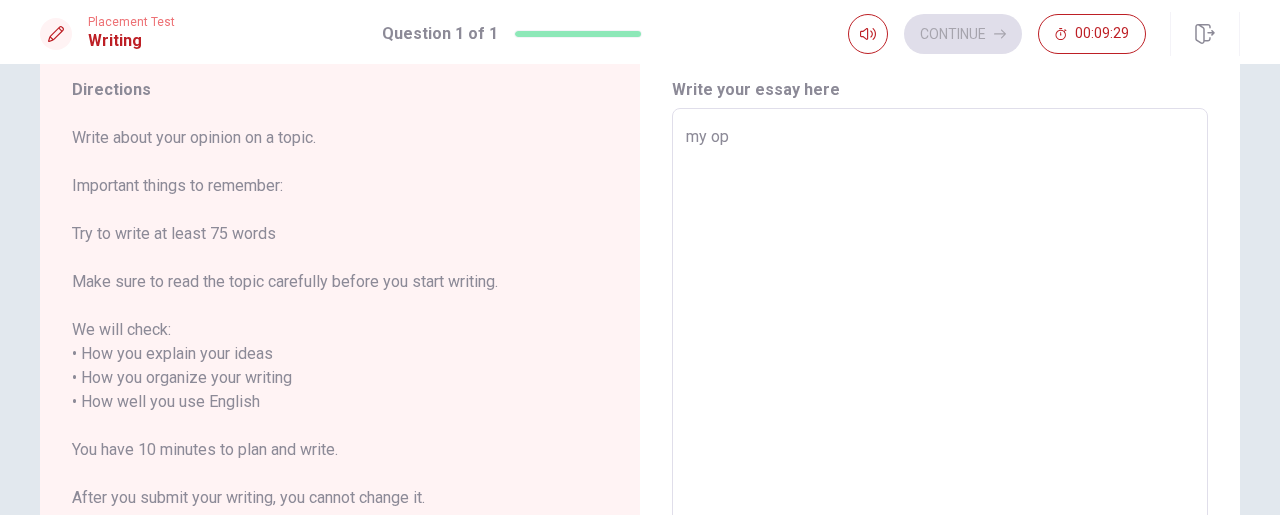 type on "x" 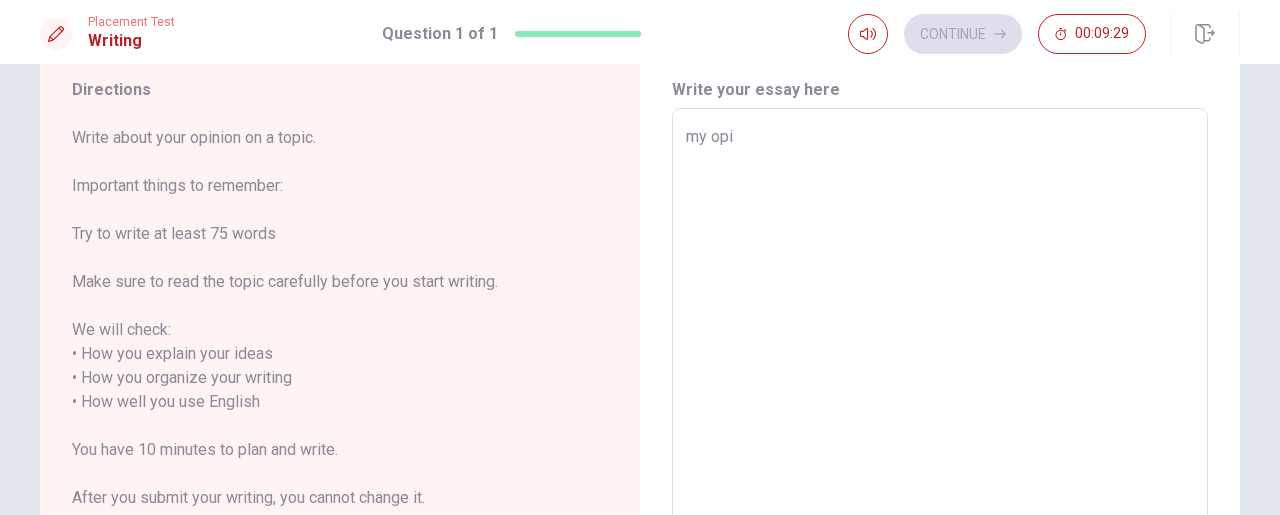 type on "x" 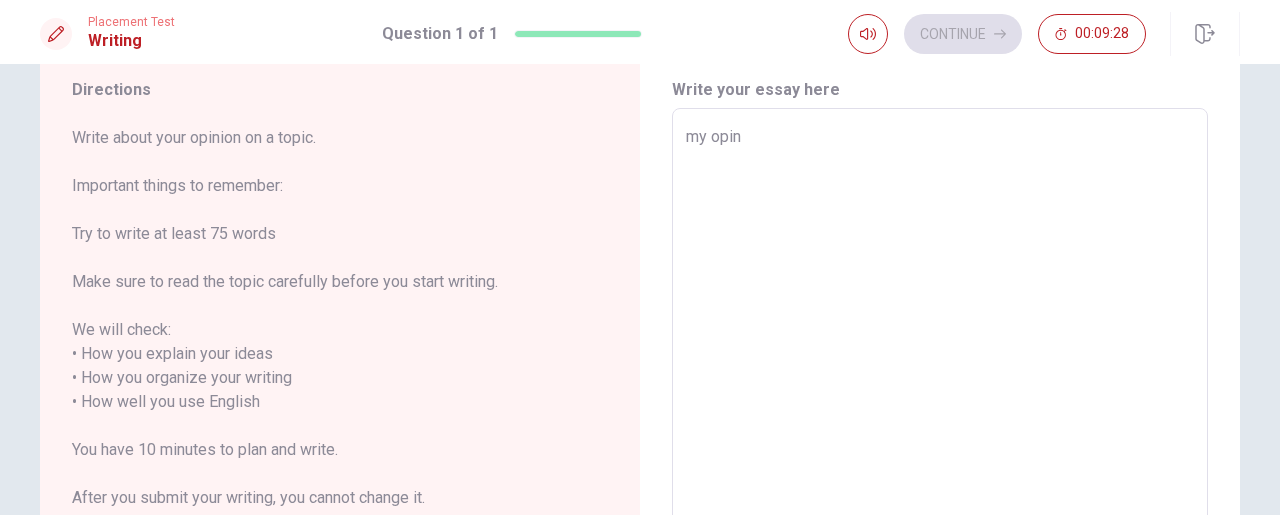 type on "x" 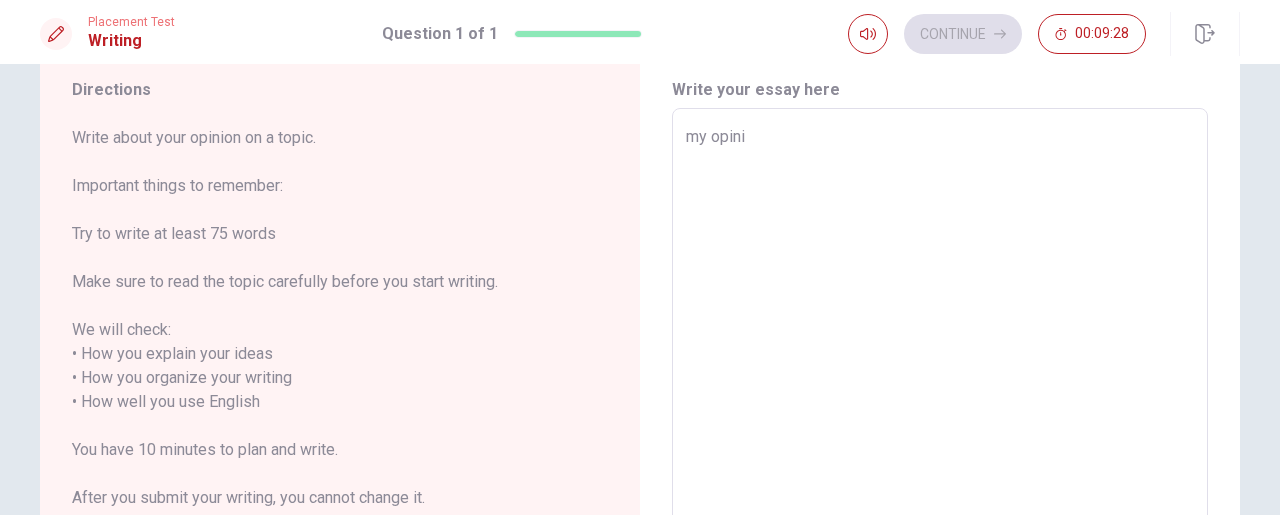 type on "x" 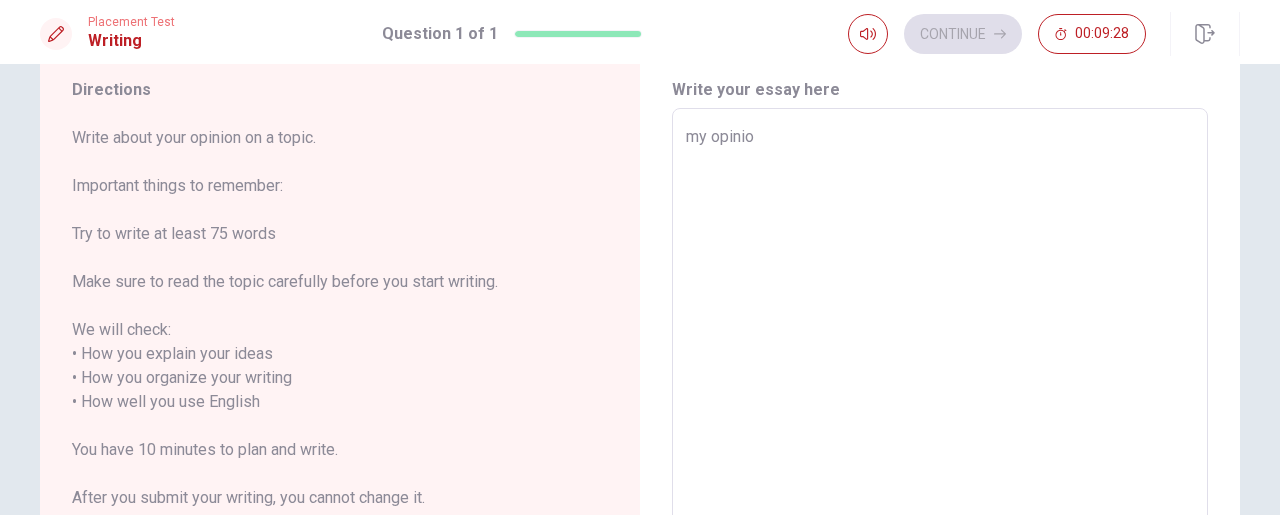 type on "x" 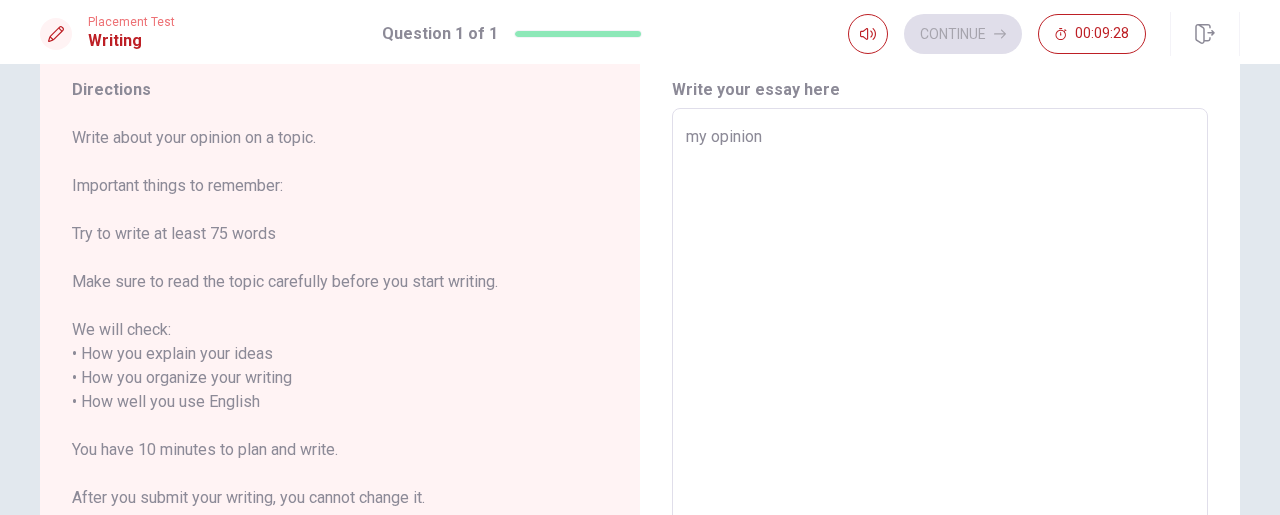type on "x" 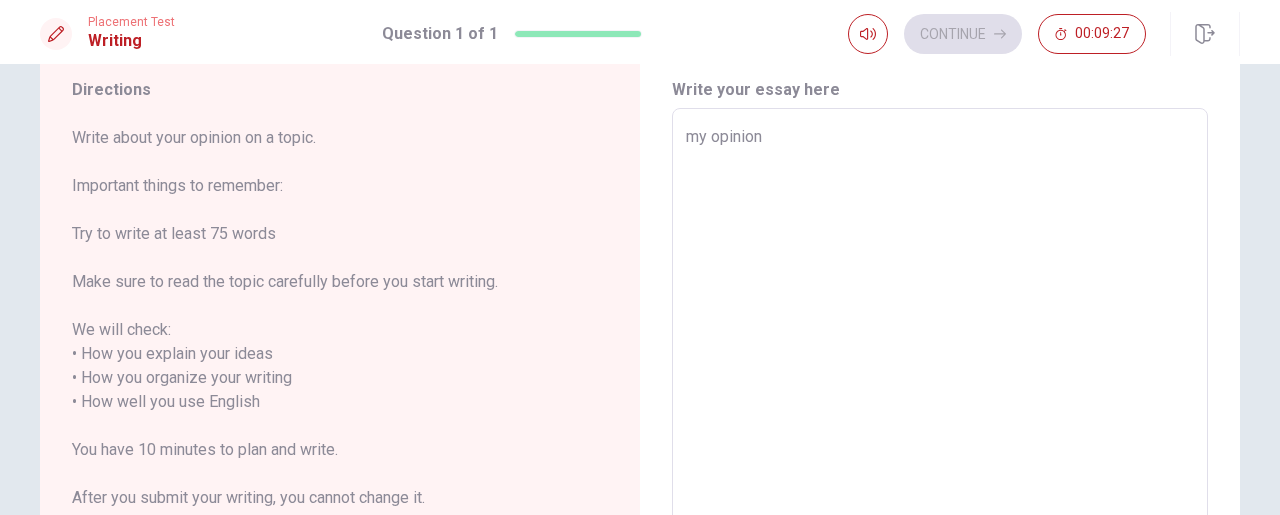 type on "my opinion" 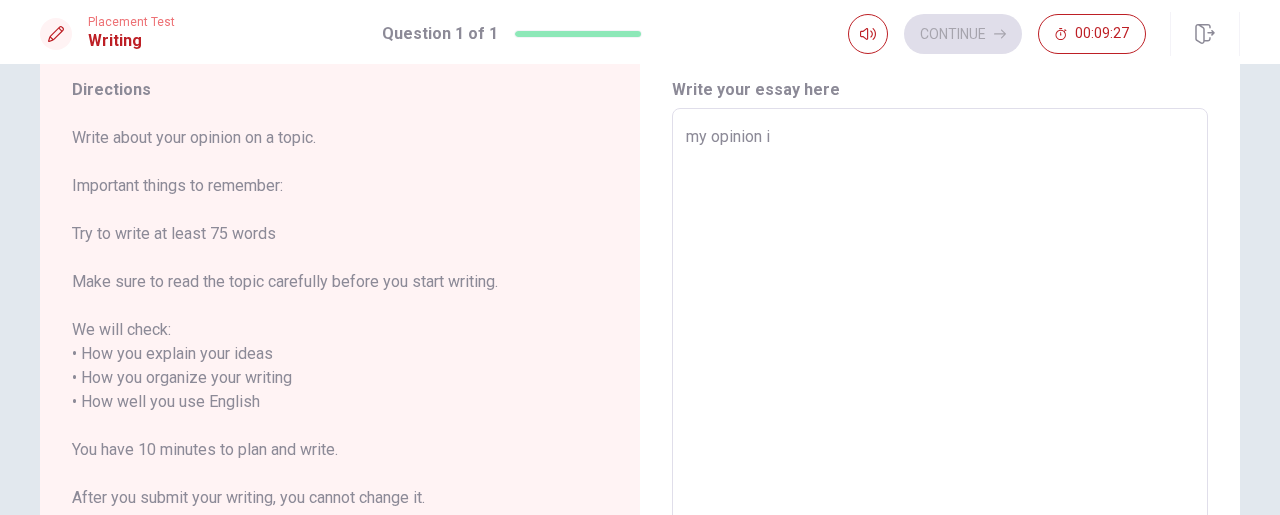 type on "x" 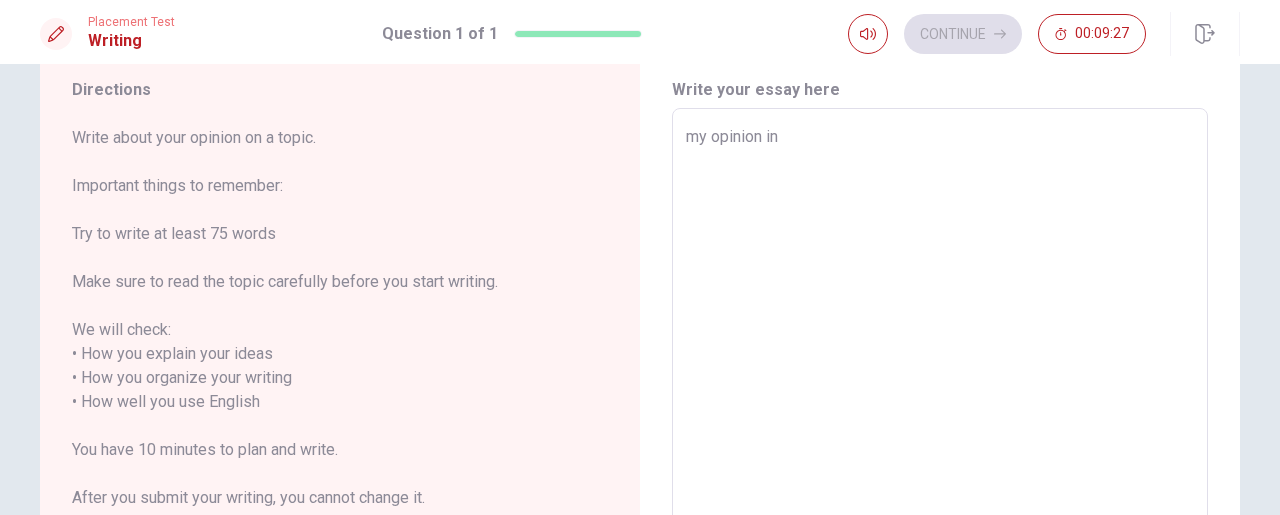 type on "x" 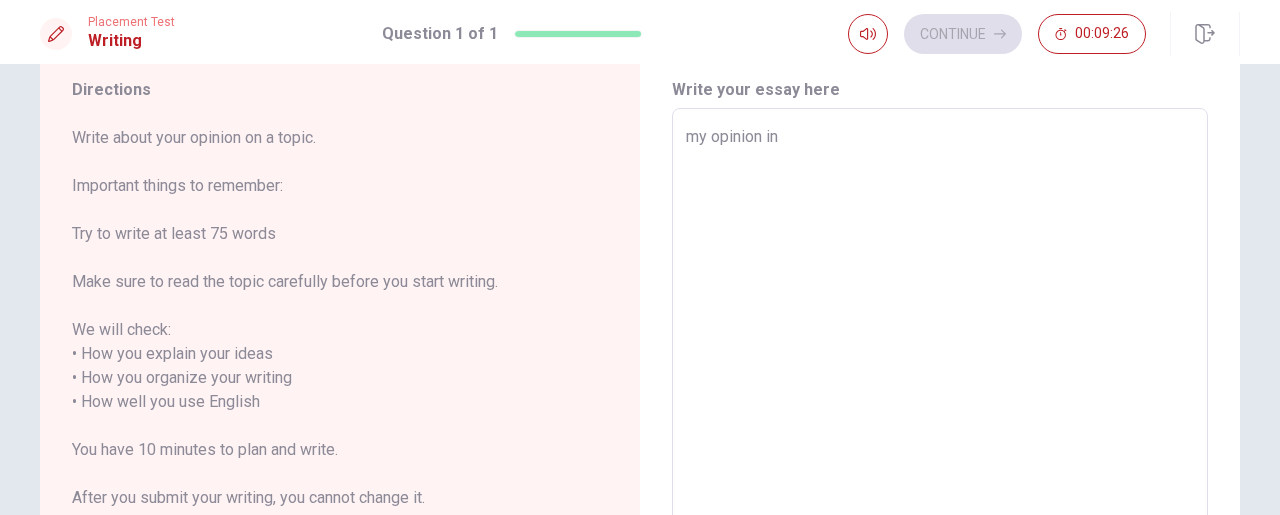 type on "my opinion in" 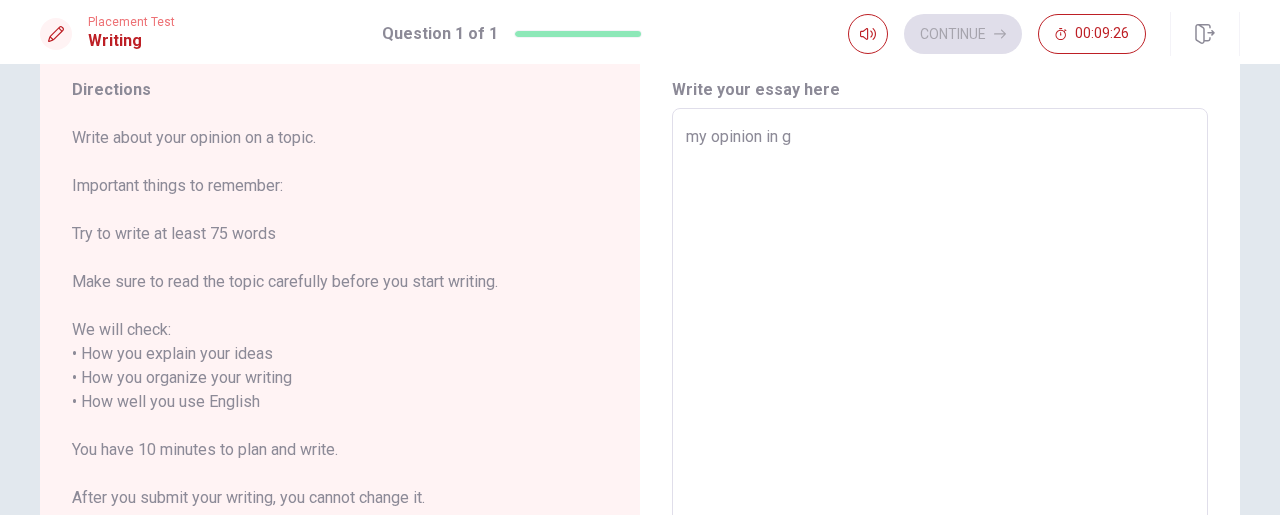 type on "x" 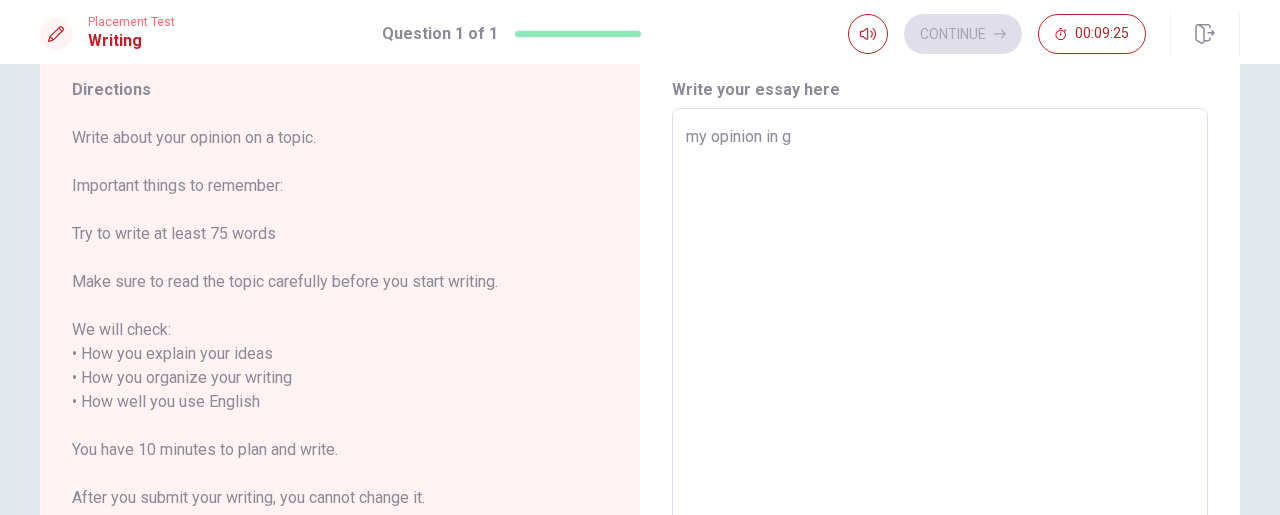 type on "my opinion in ge" 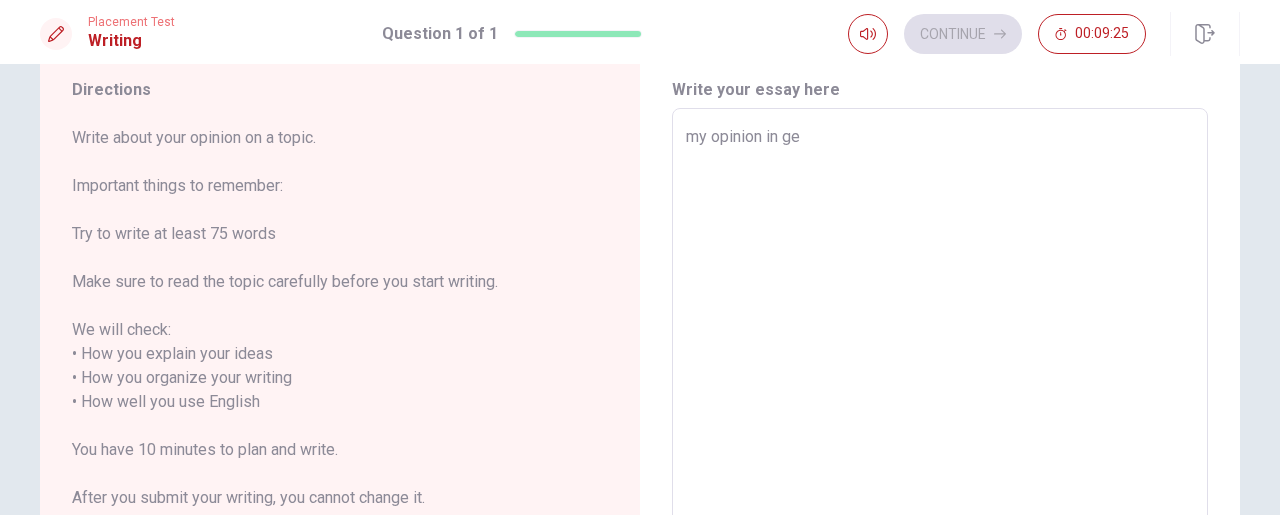 type on "x" 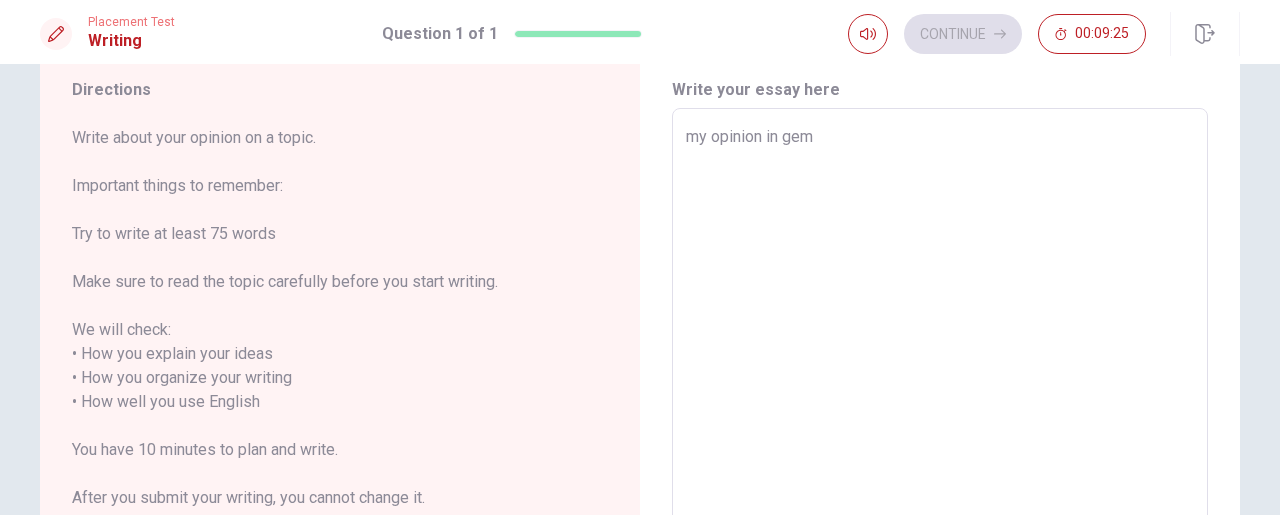 type on "x" 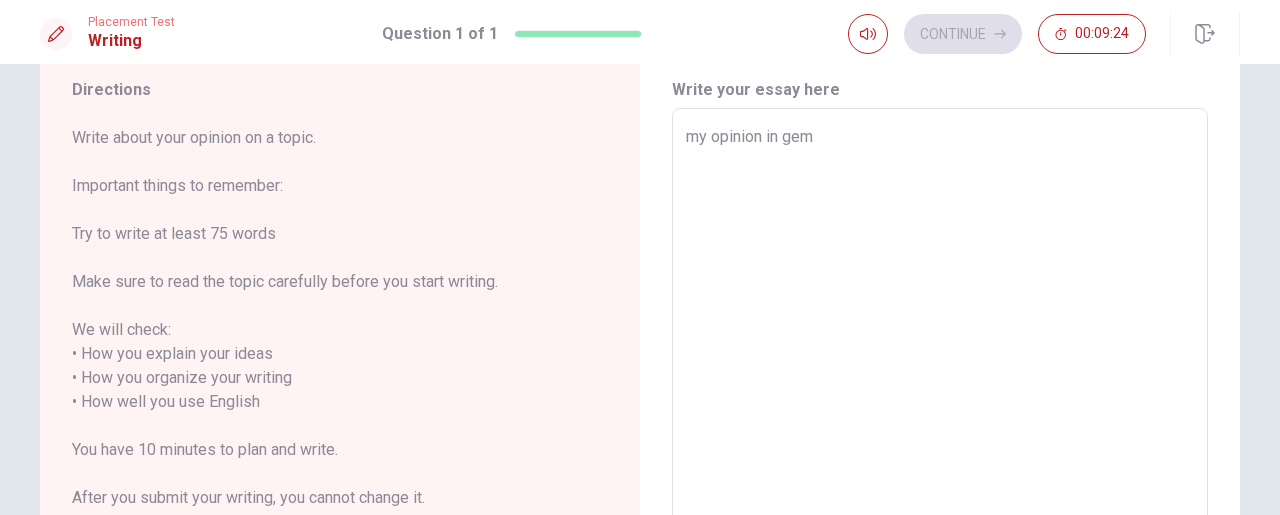type on "my opinion in ge" 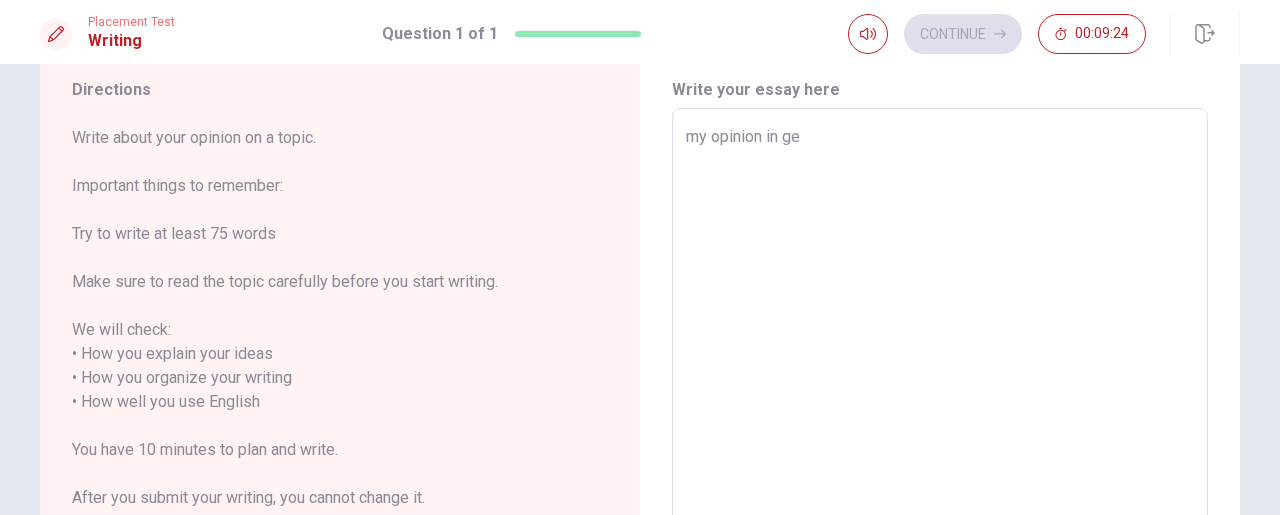 type on "x" 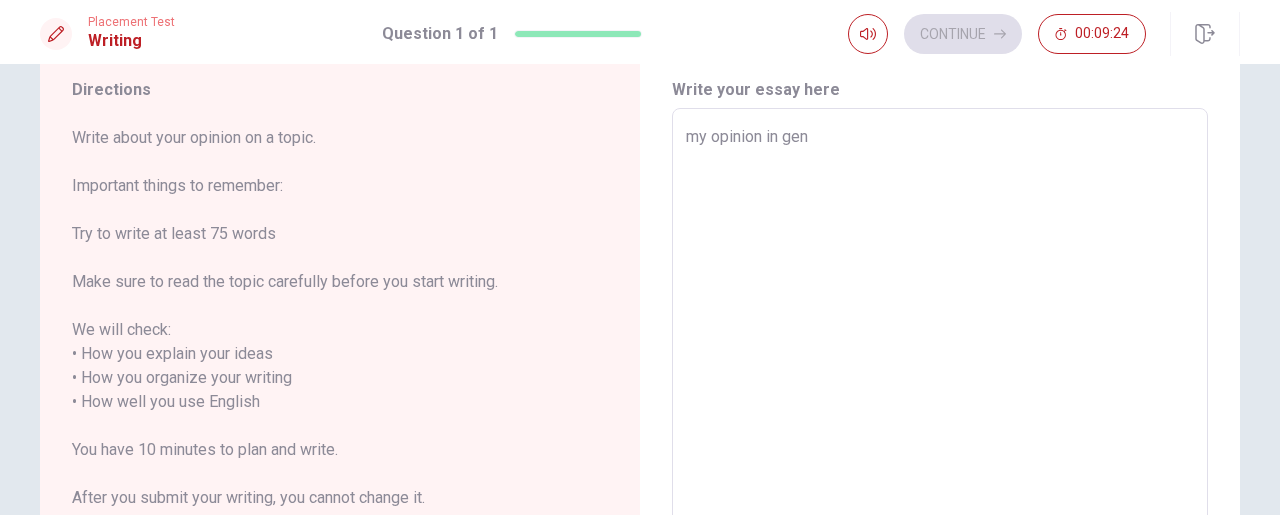 type on "x" 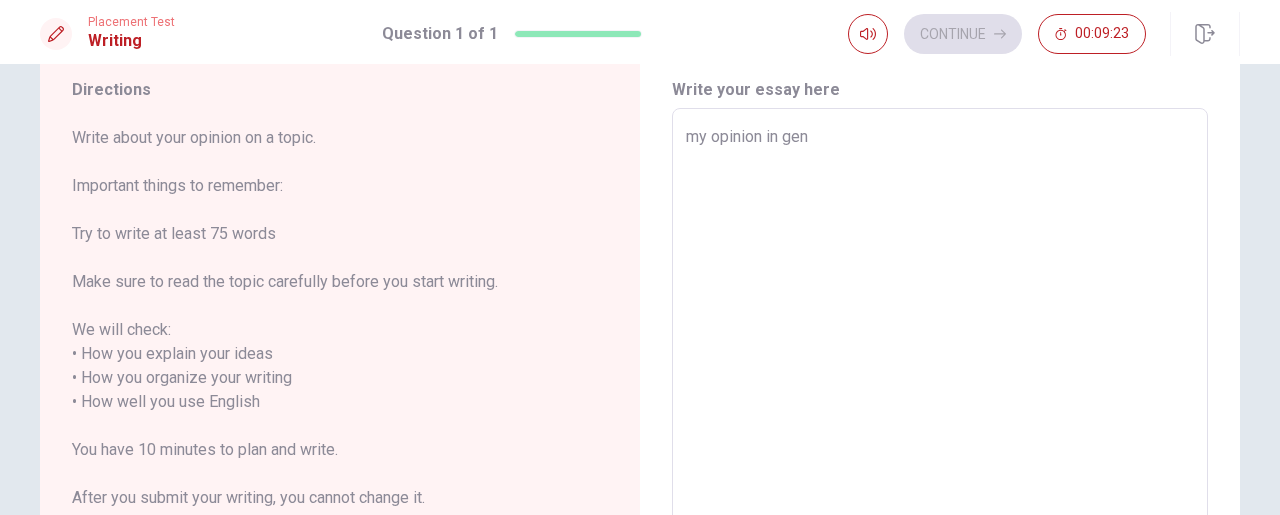 type on "my opinion in gene" 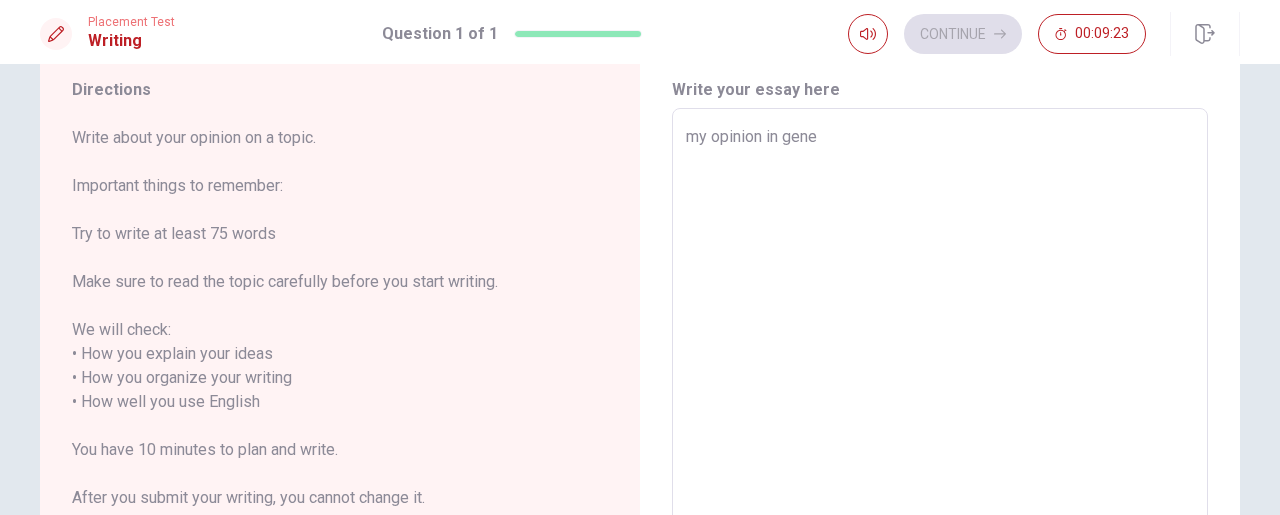 type on "x" 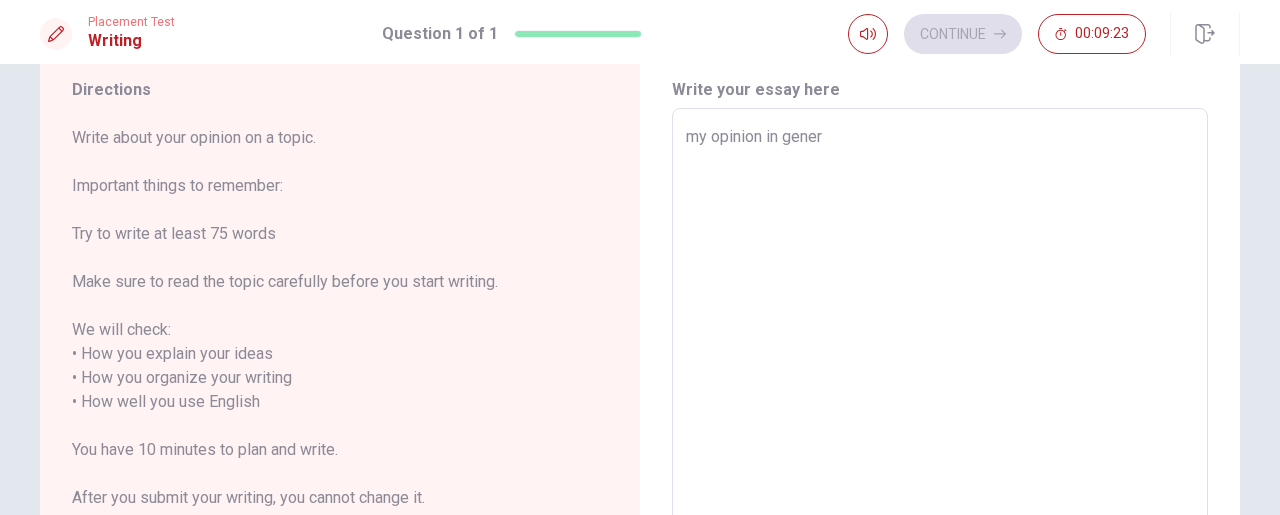type on "x" 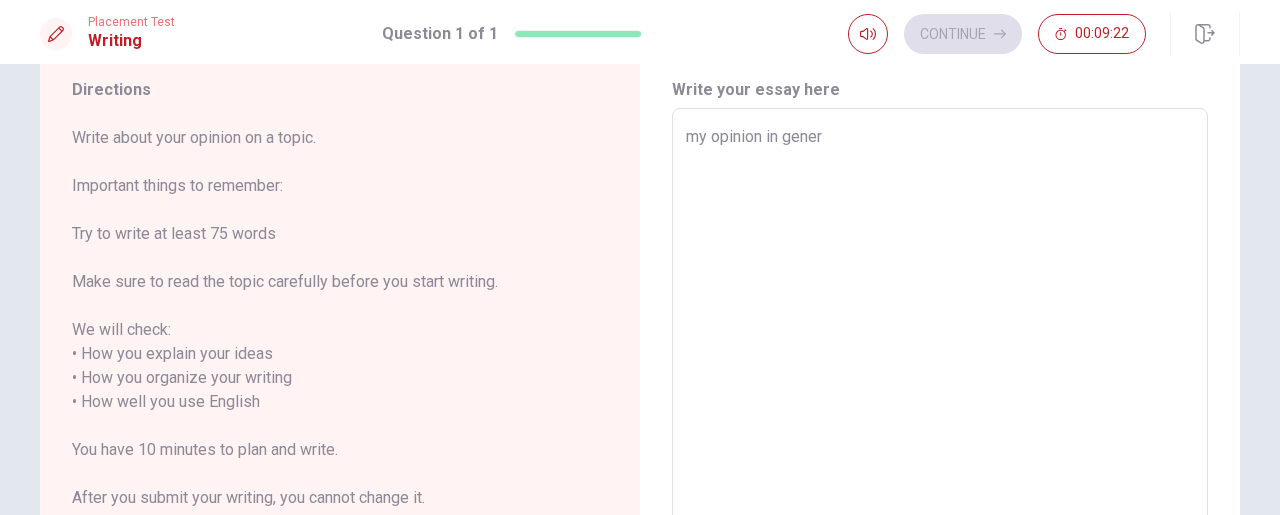 type on "my opinion in genera" 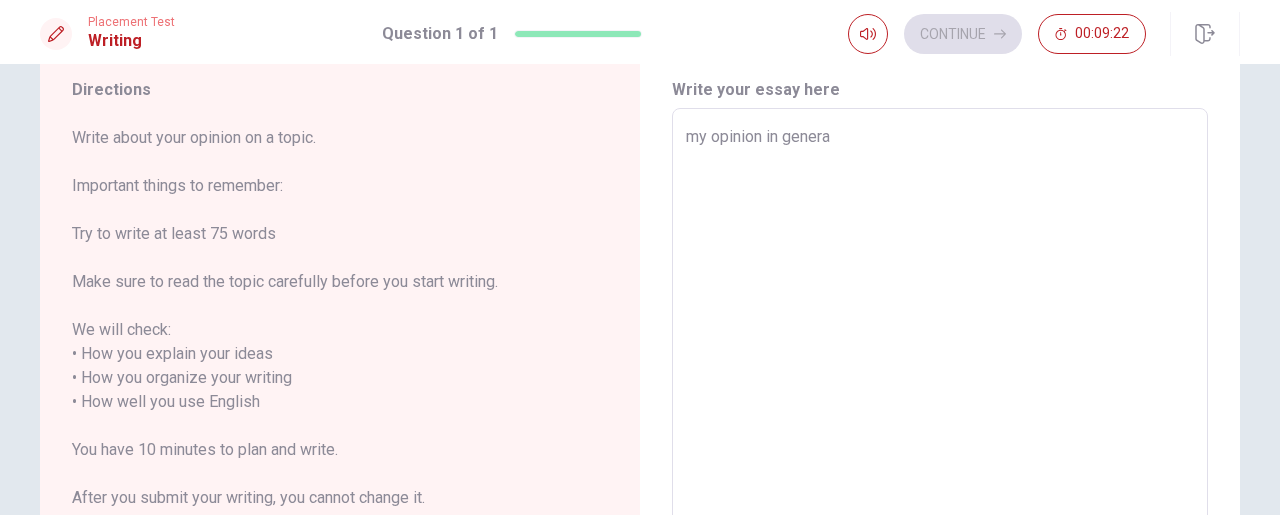 type on "x" 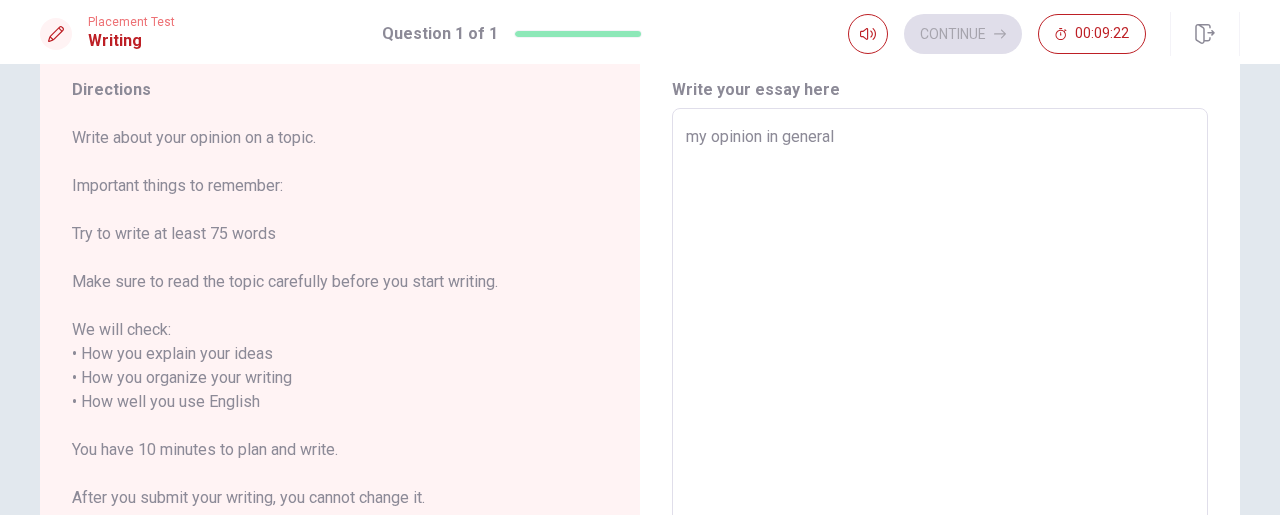 type on "x" 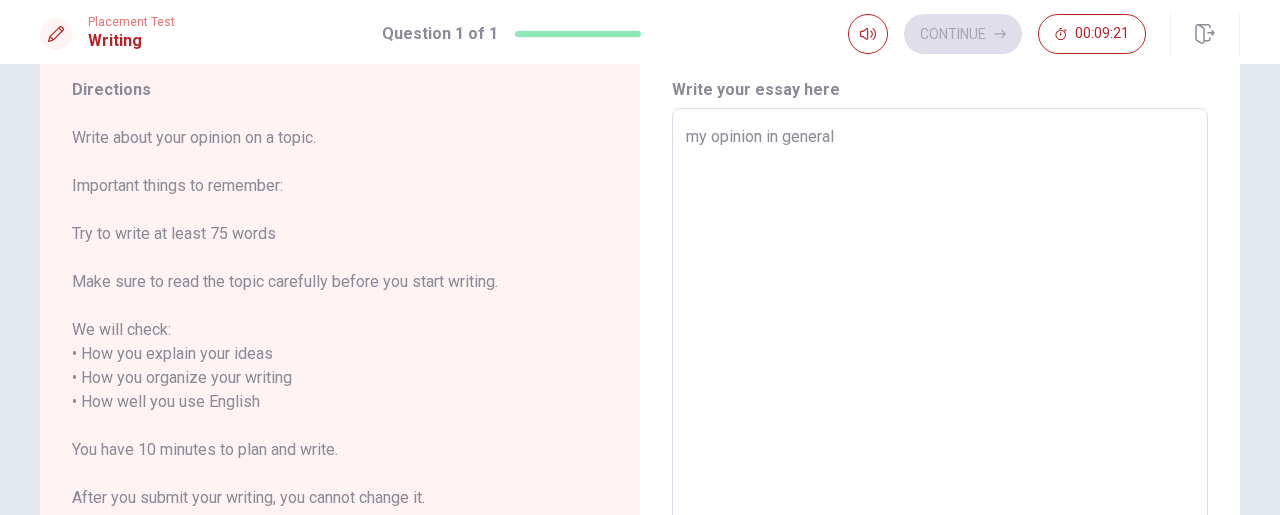 type on "my opinion in general" 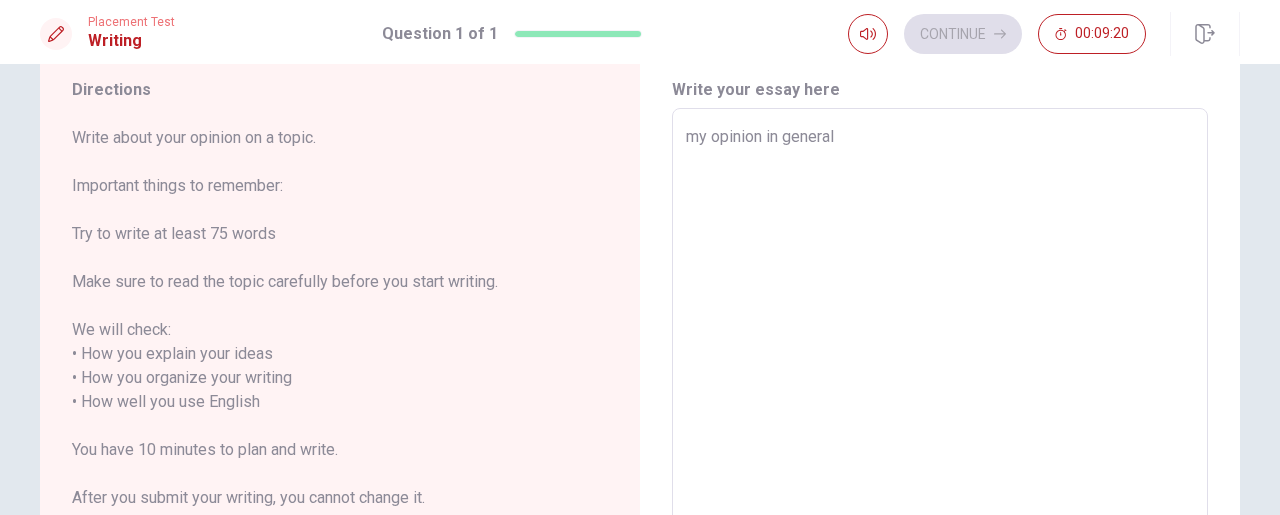 type on "my opinion in general i" 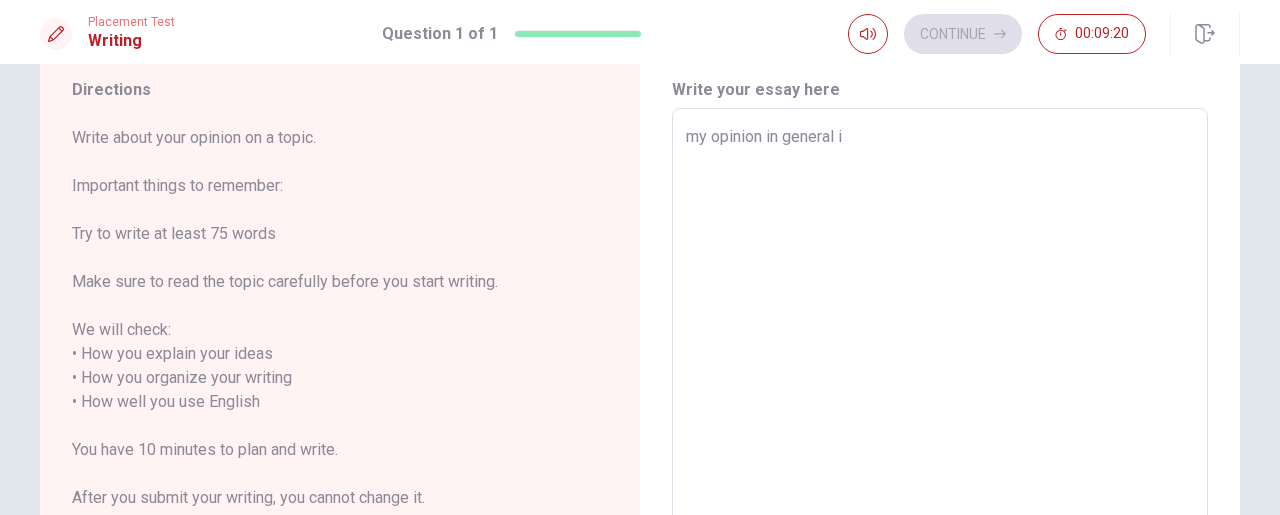 type on "x" 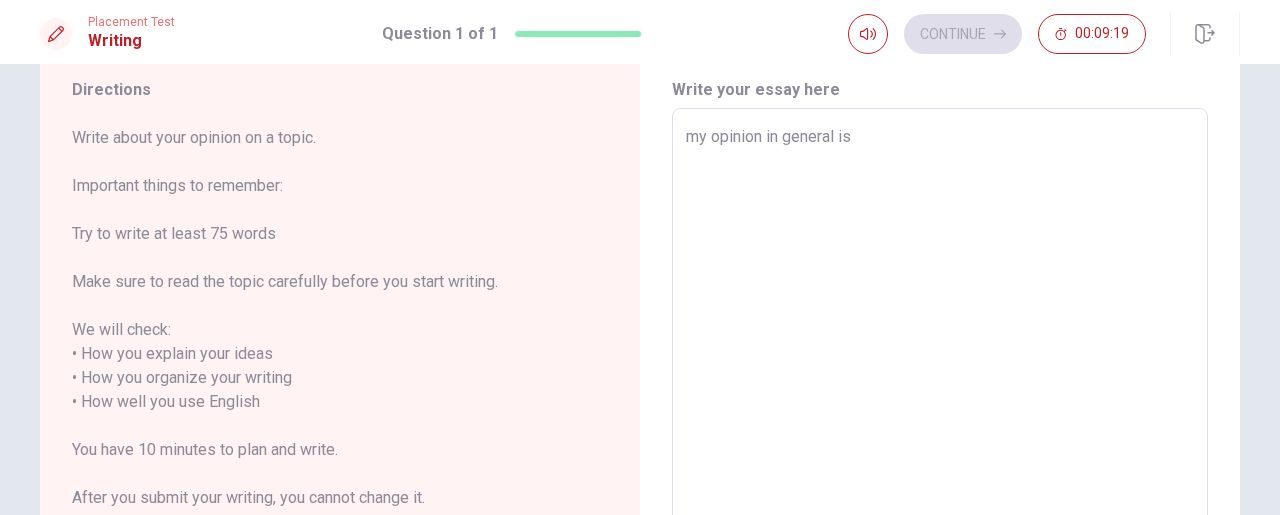 type on "x" 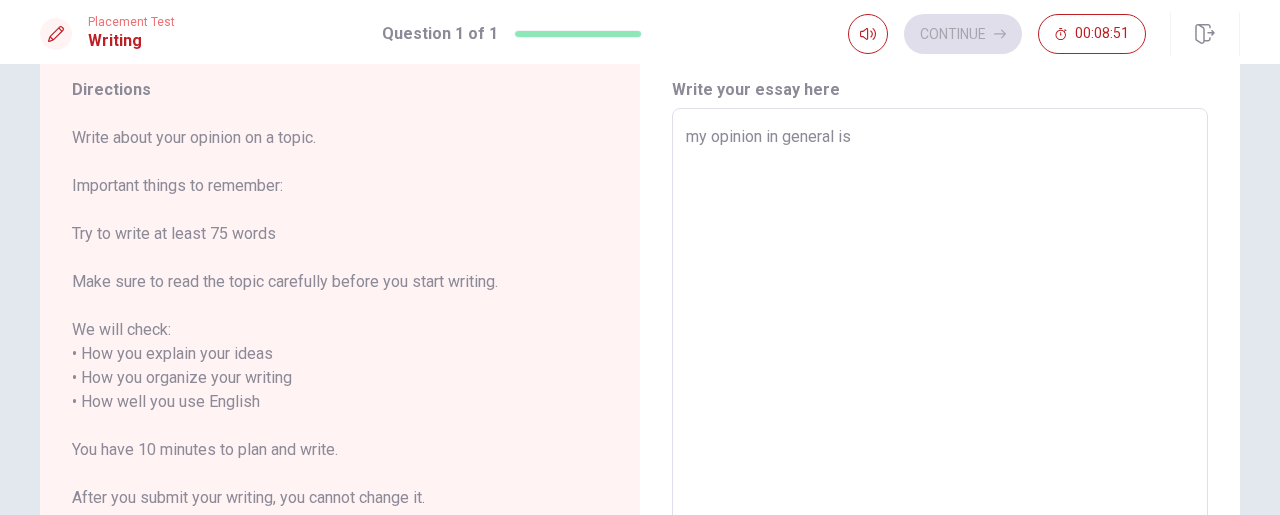 type on "x" 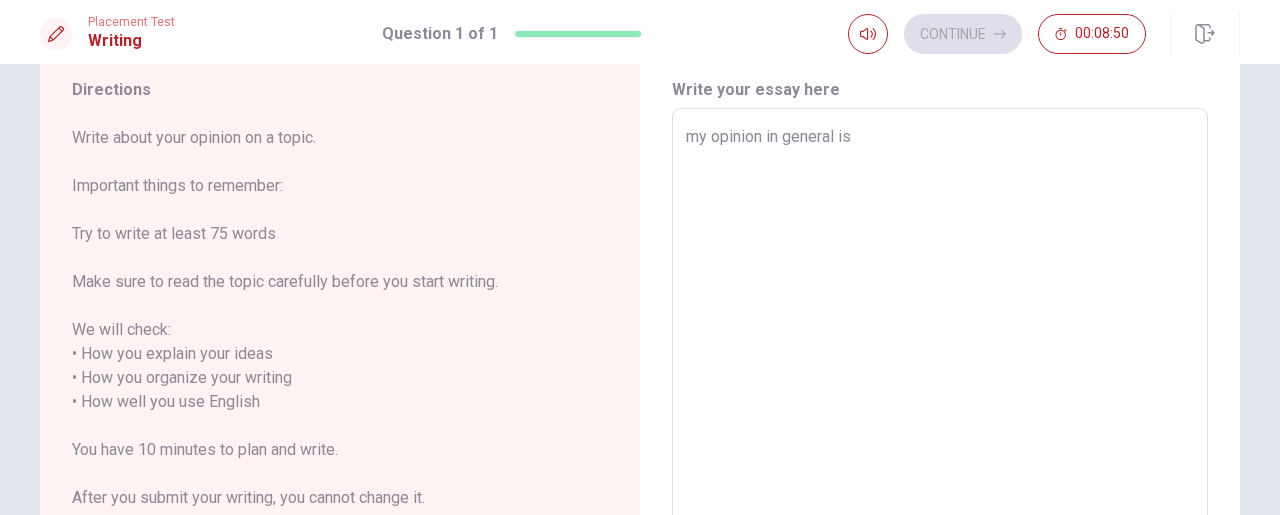 type on "my opinion in general is" 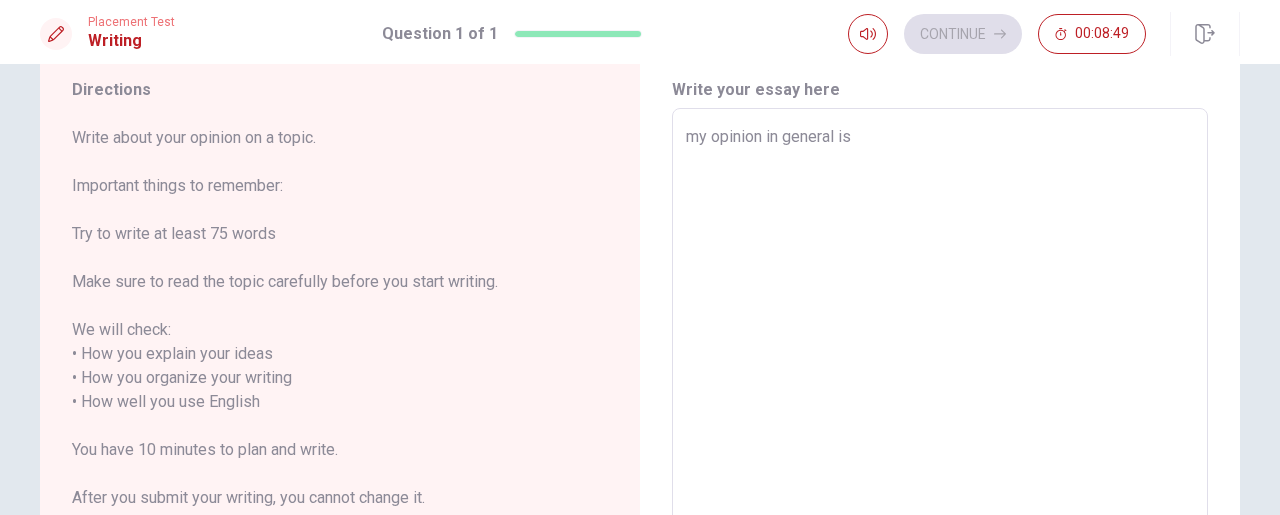 type on "x" 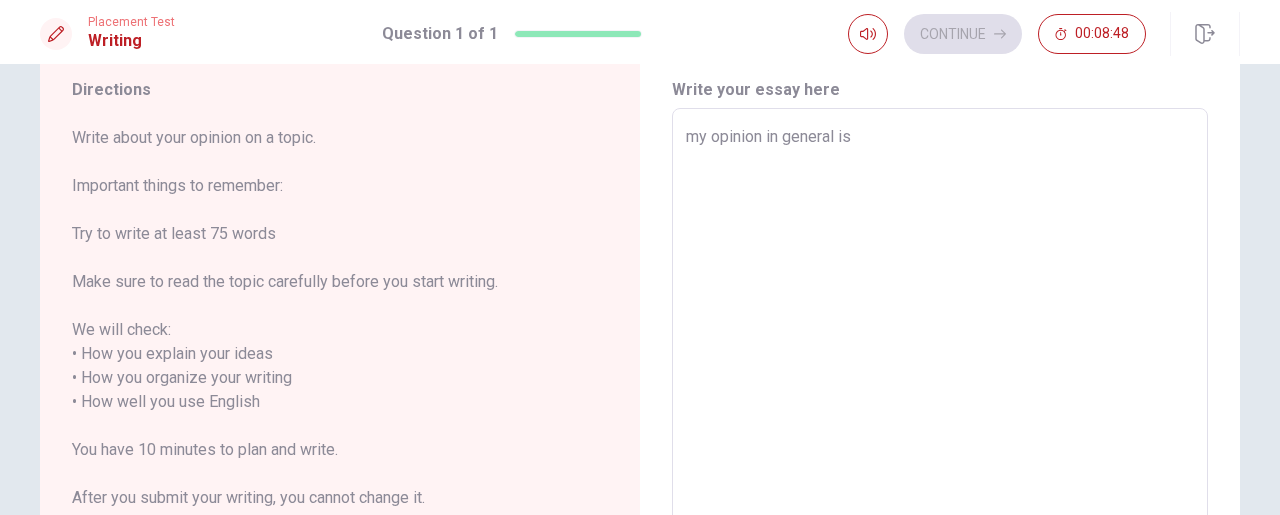 type on "my opinion in general is" 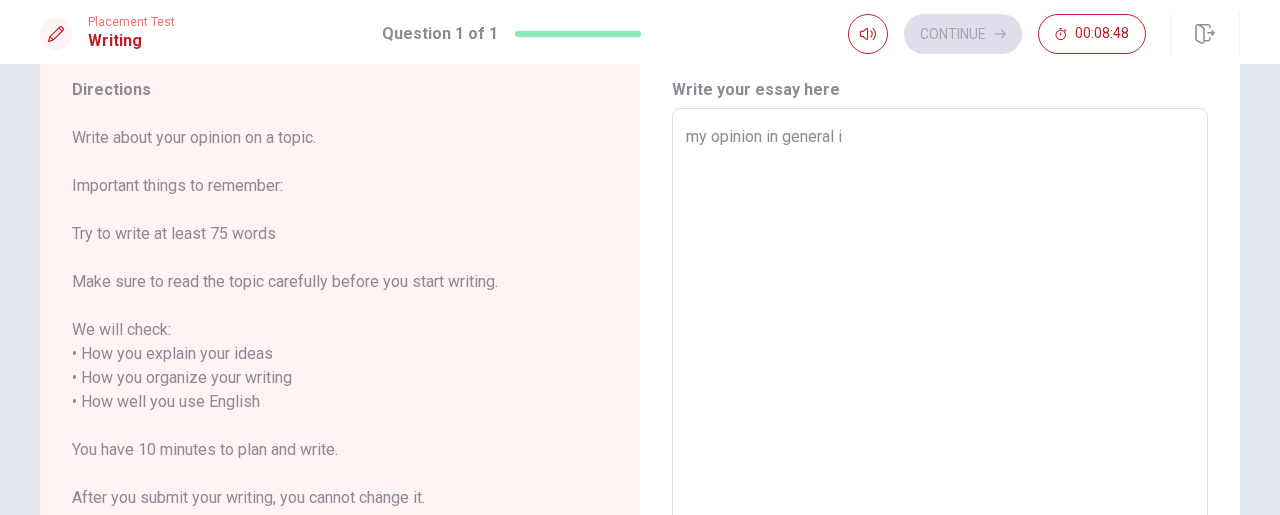type on "x" 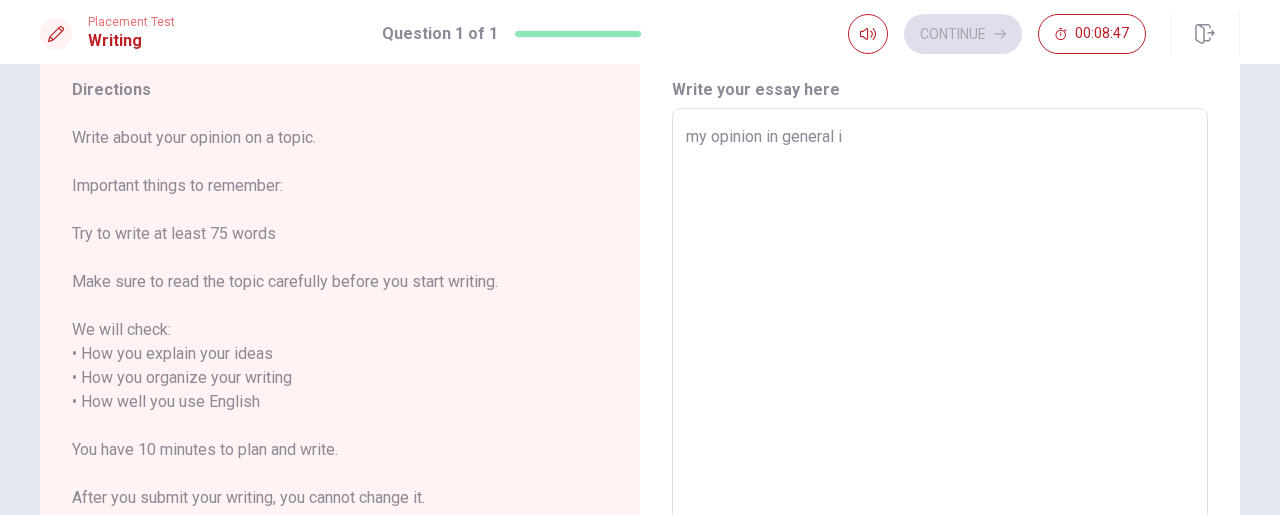 type on "my opinion in general" 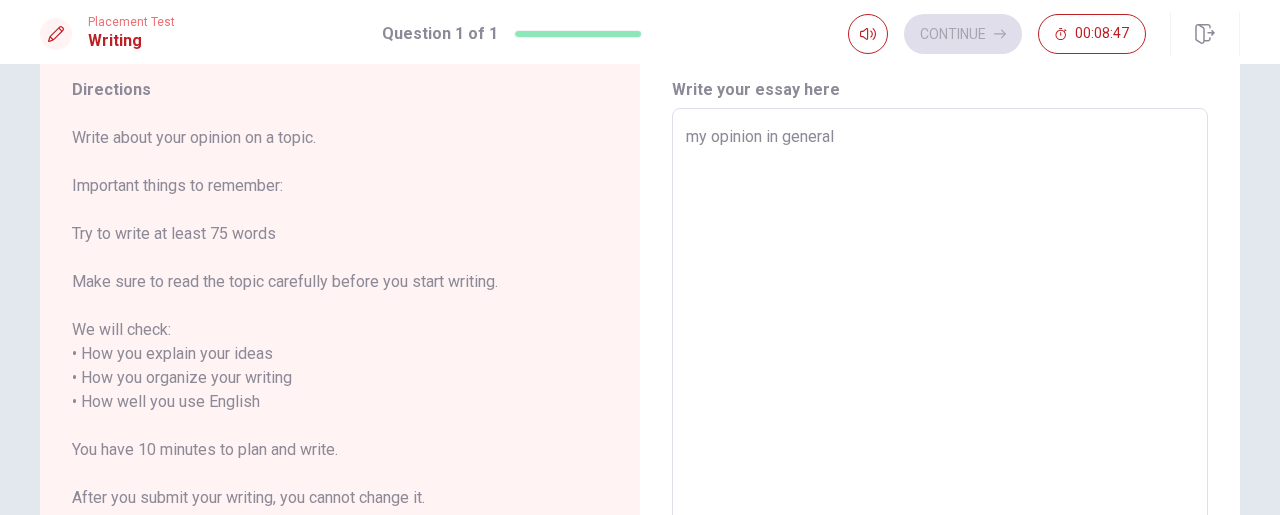 type on "x" 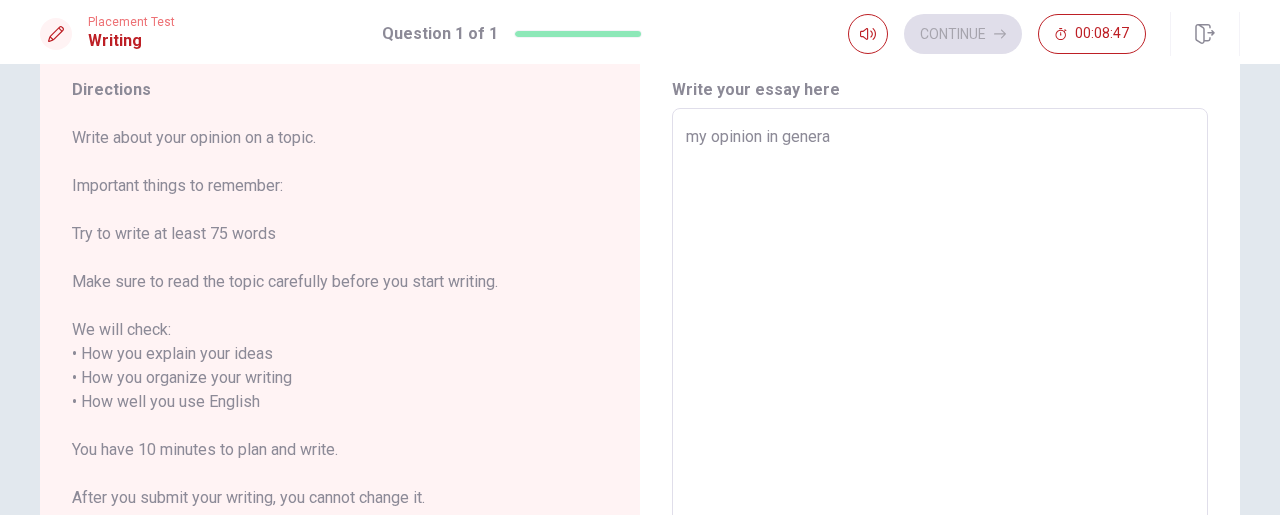 type on "x" 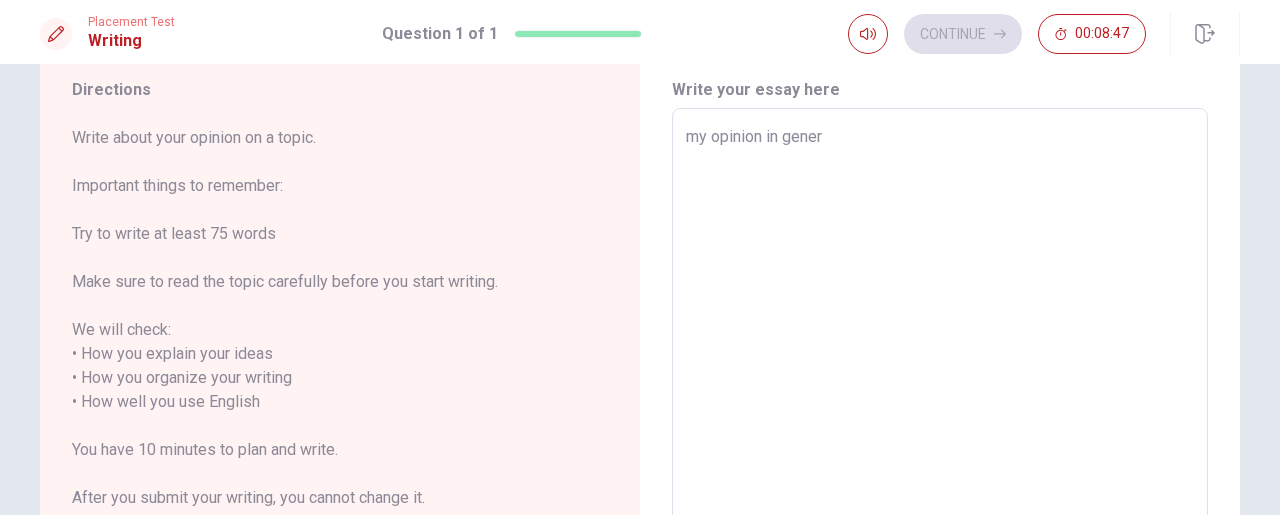 type on "x" 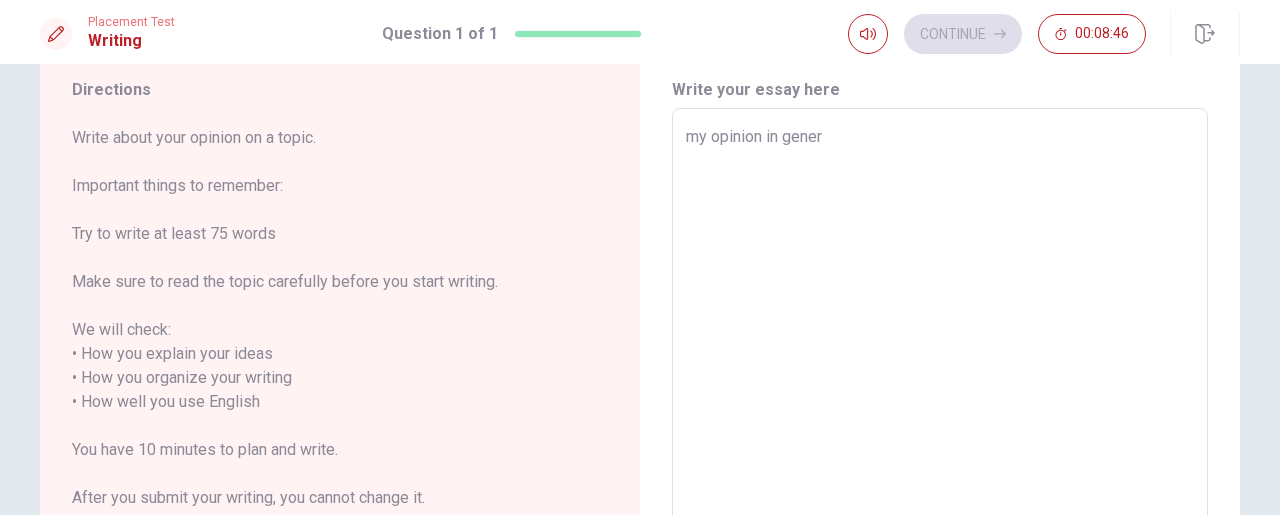 type on "my opinion in gene" 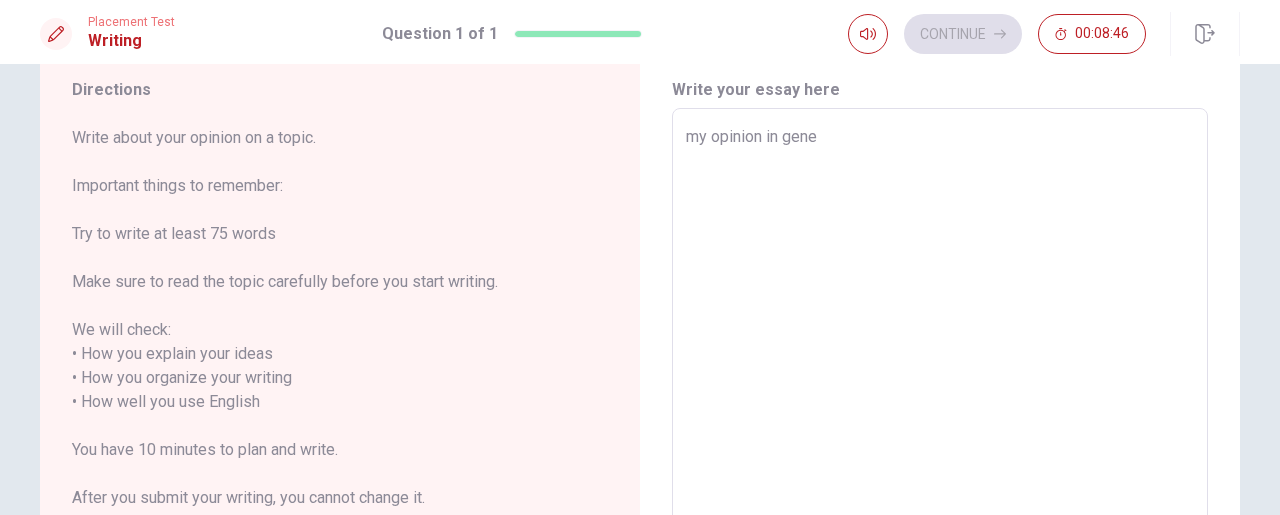 type on "x" 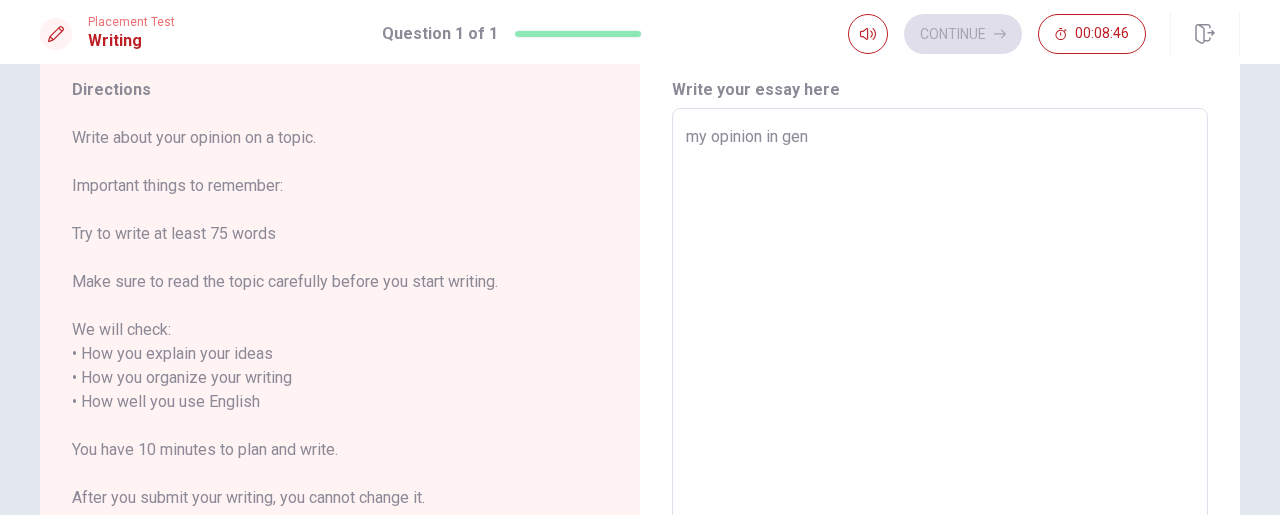 type on "x" 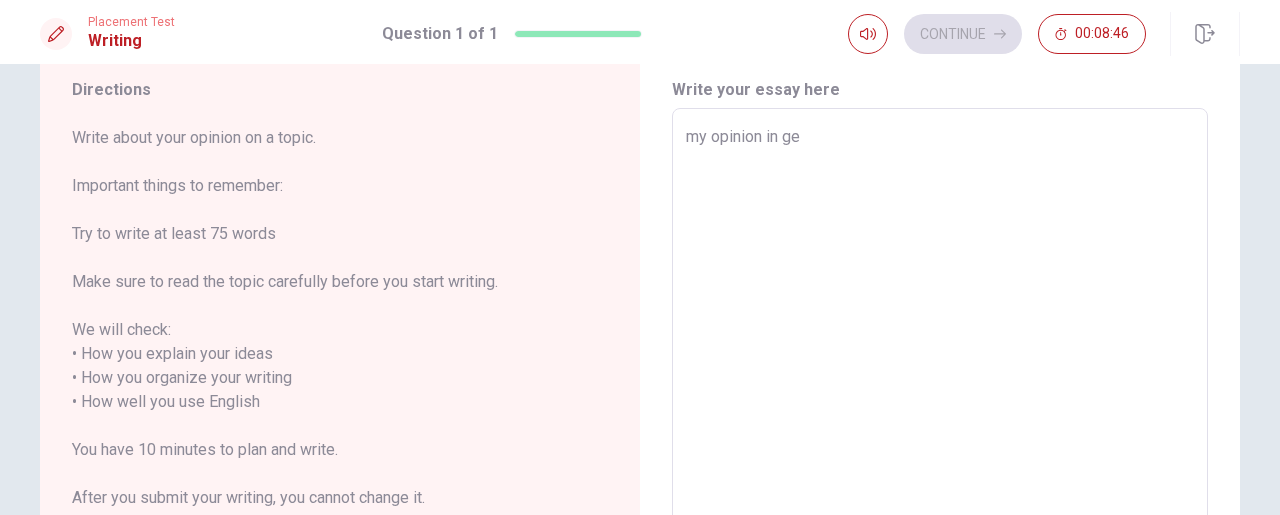 type on "x" 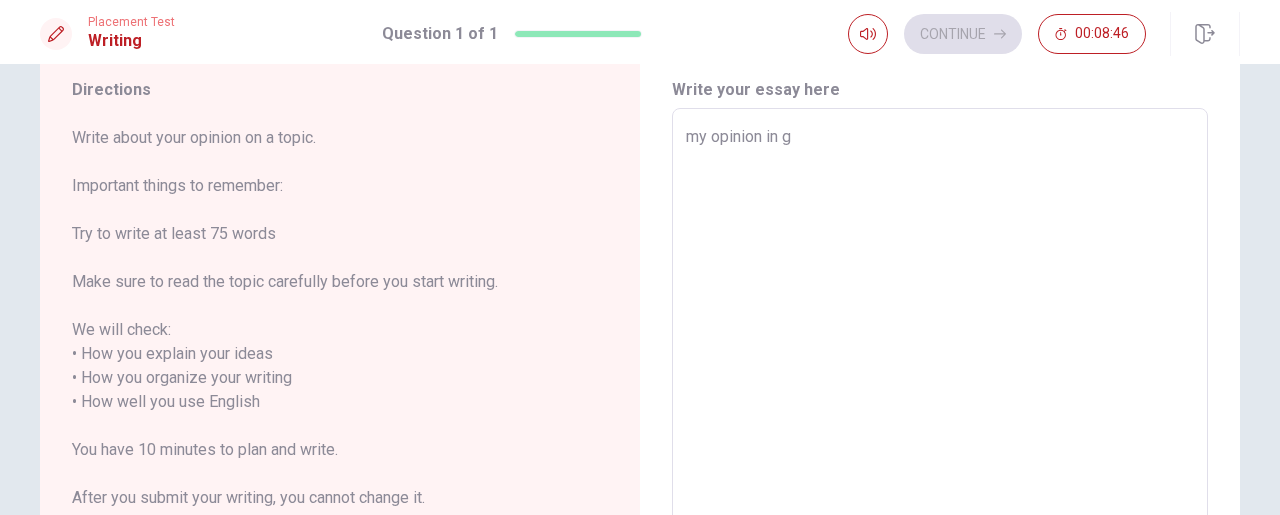 type on "x" 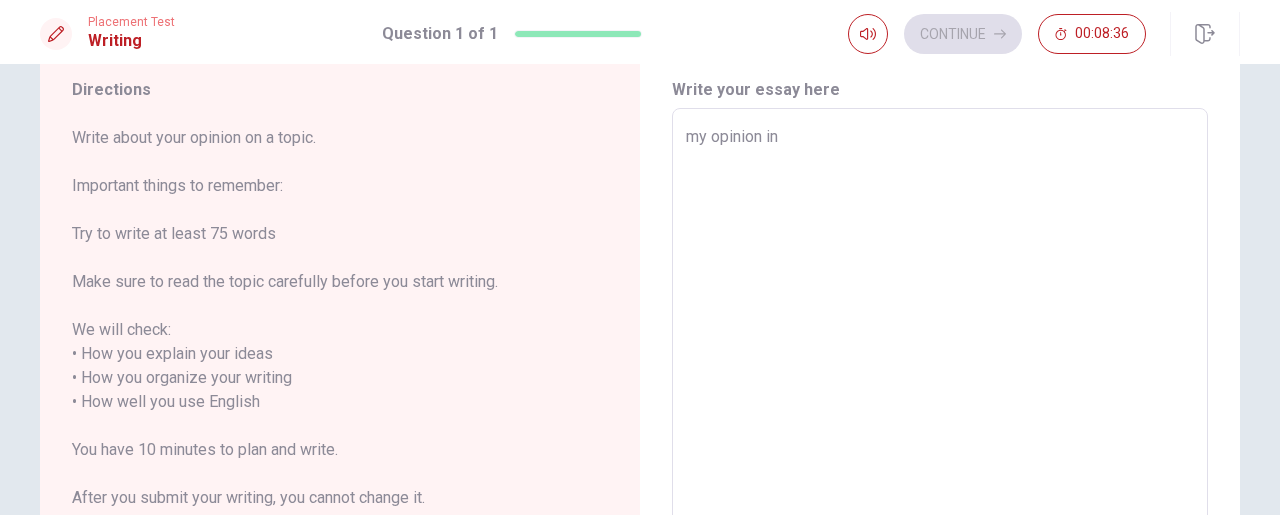 type on "x" 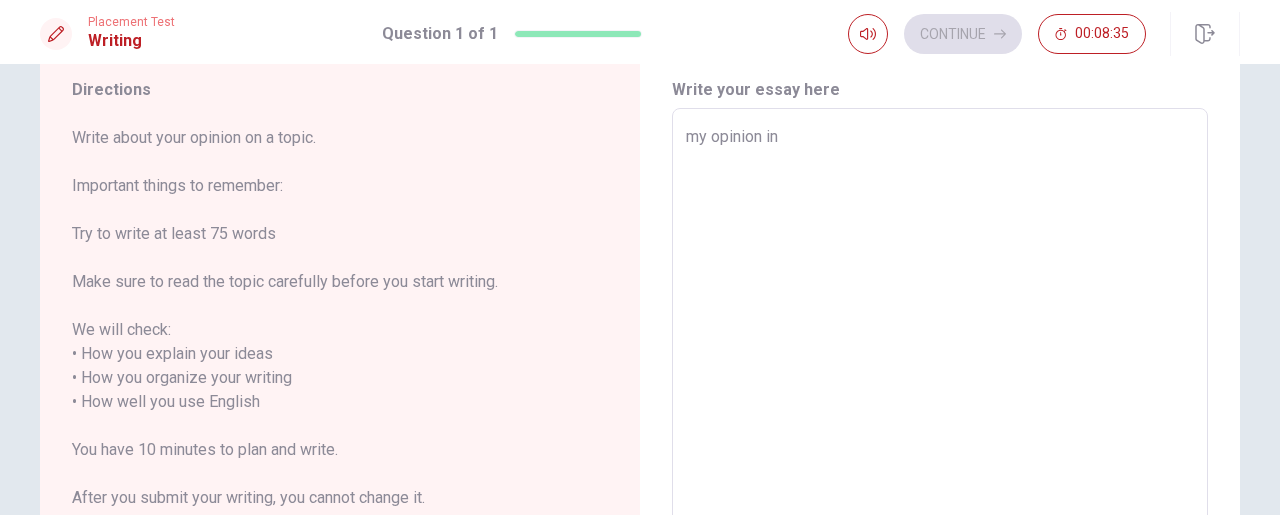 type on "my opinion in" 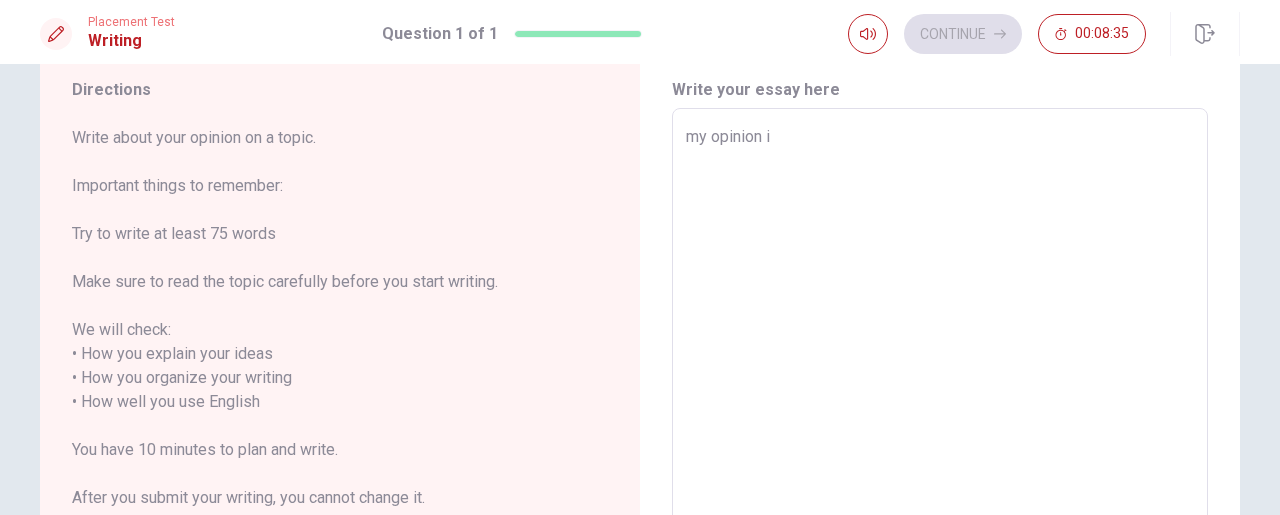 type on "x" 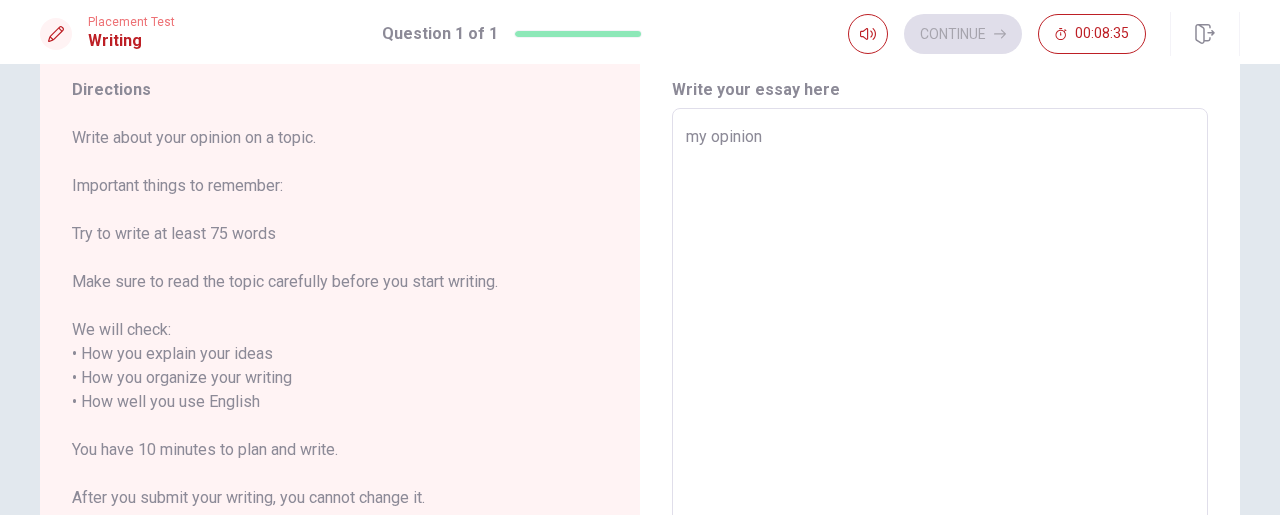 type on "x" 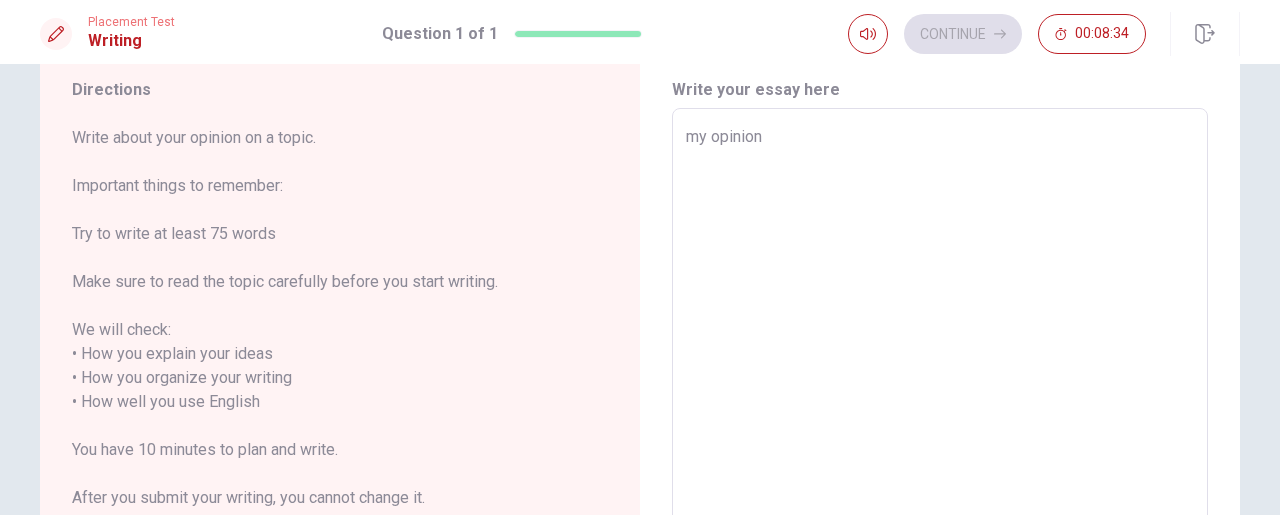 type on "my opinio" 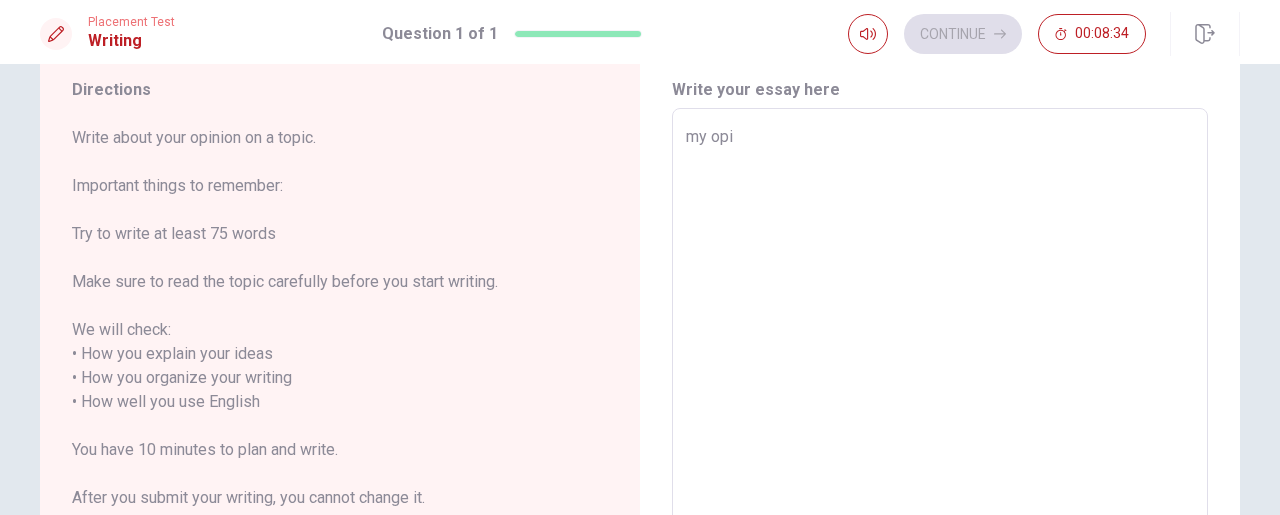 type on "my op" 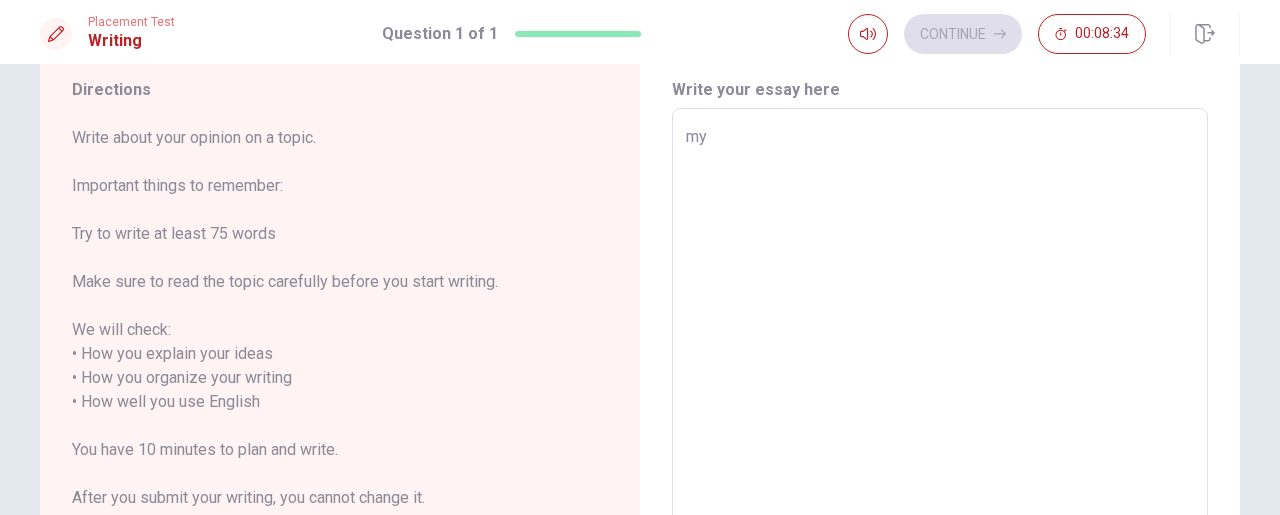 type on "my" 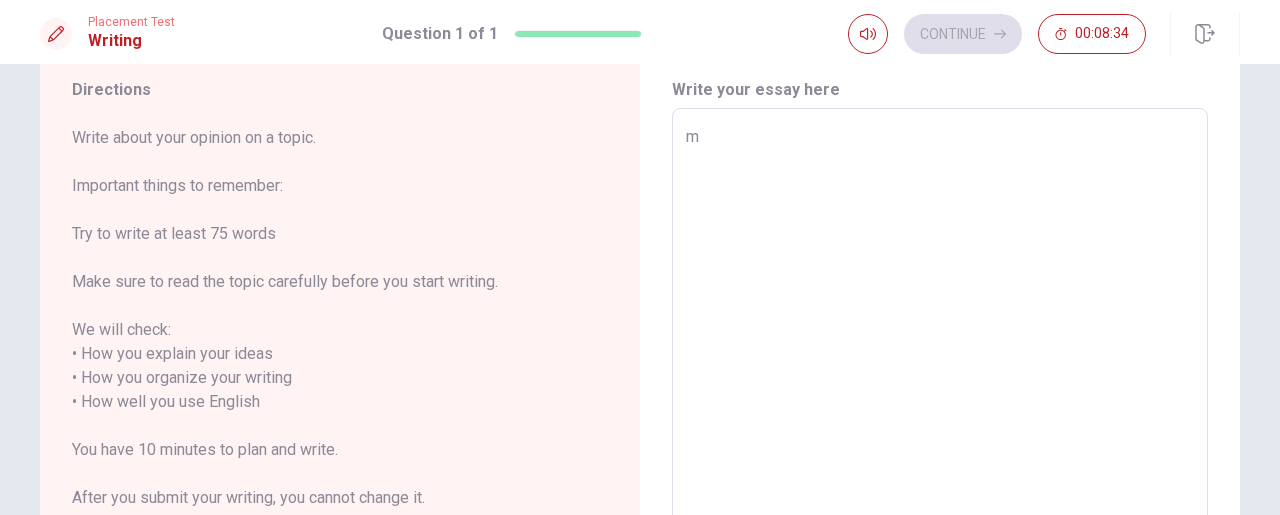 type 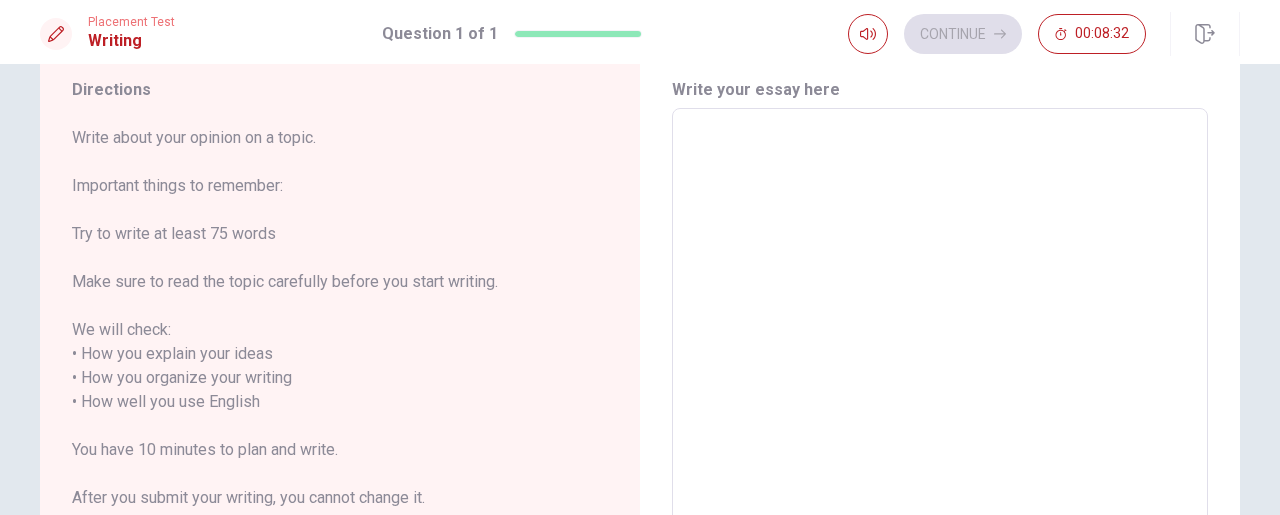 type on "i" 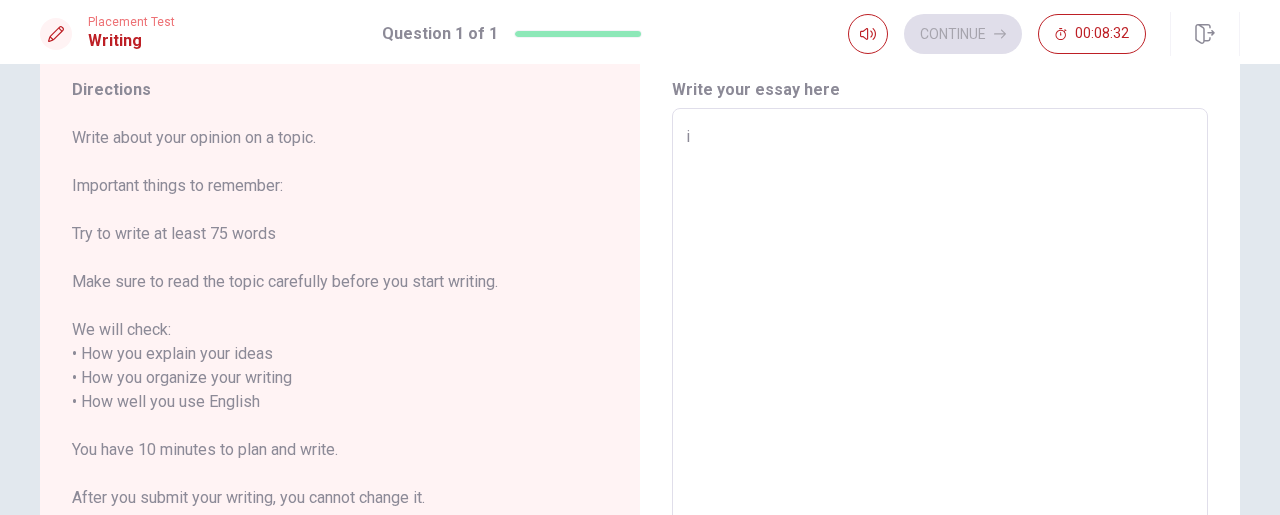 type on "x" 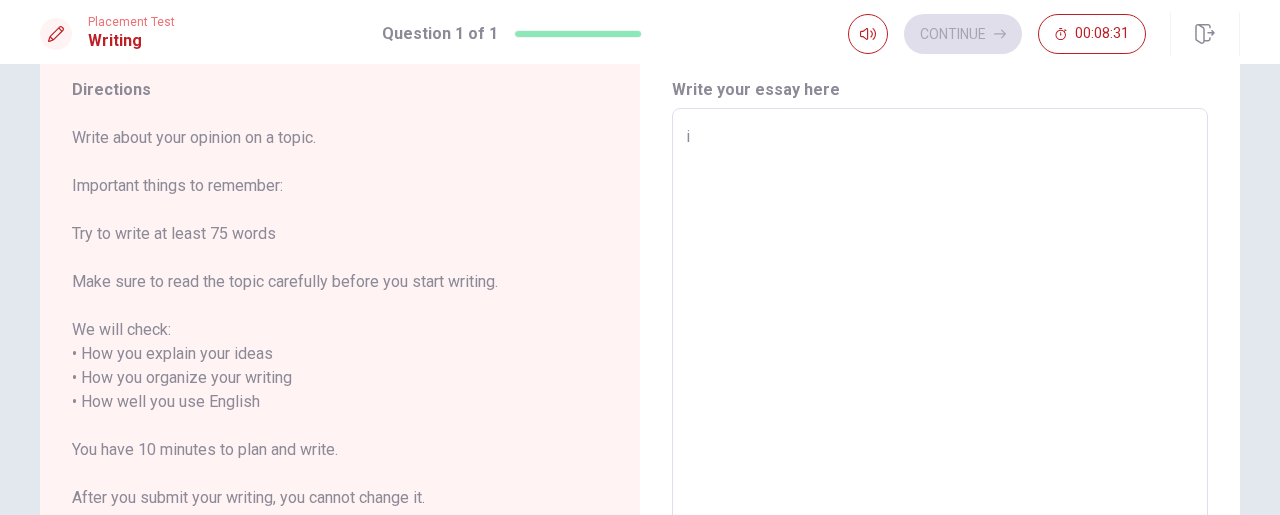 type on "i" 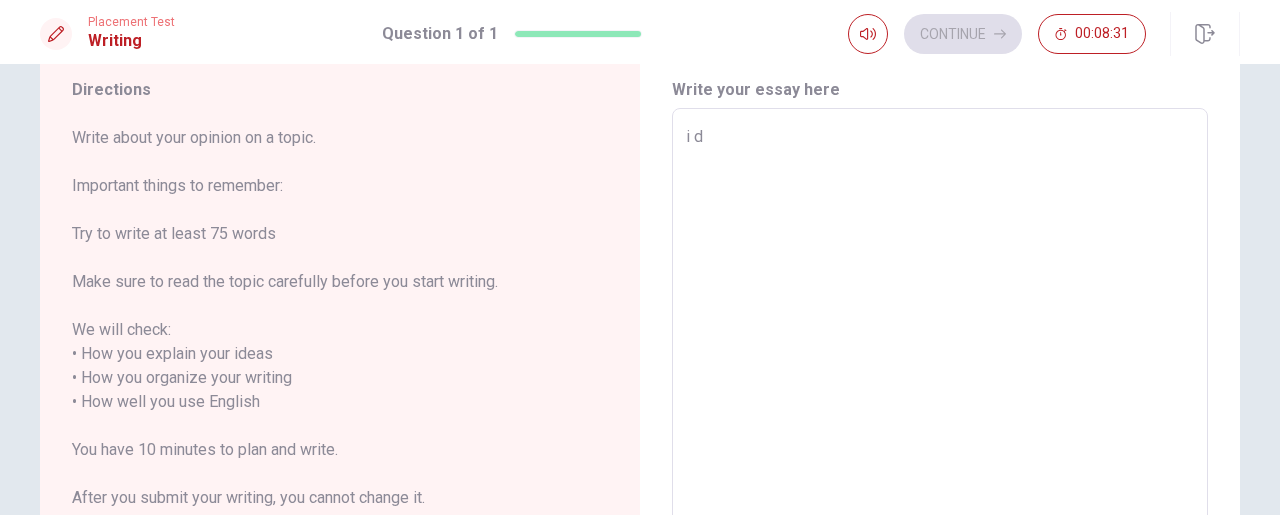 type on "x" 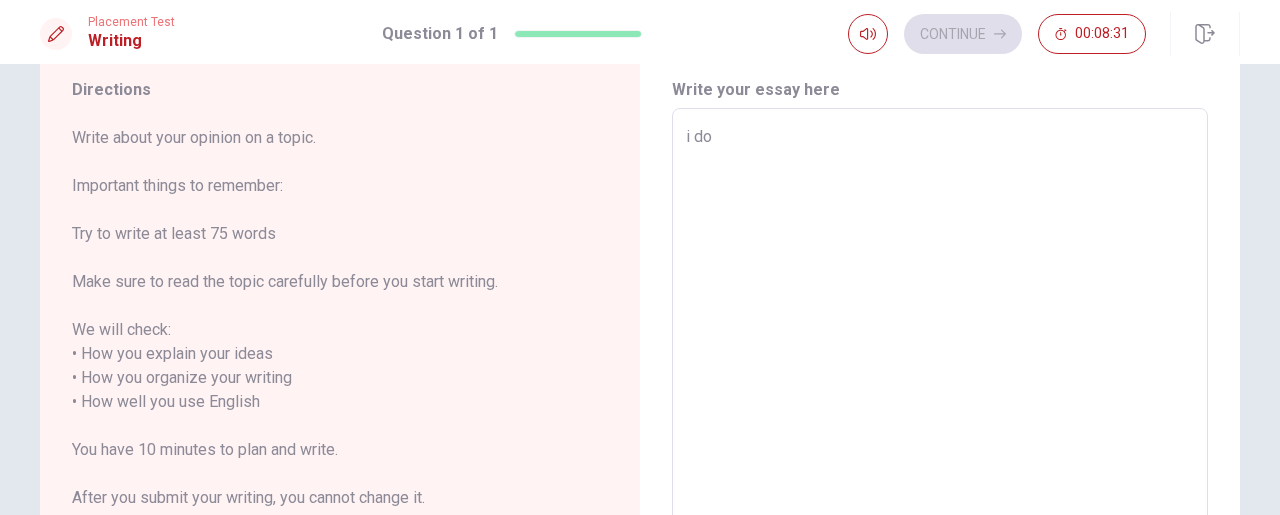 type on "x" 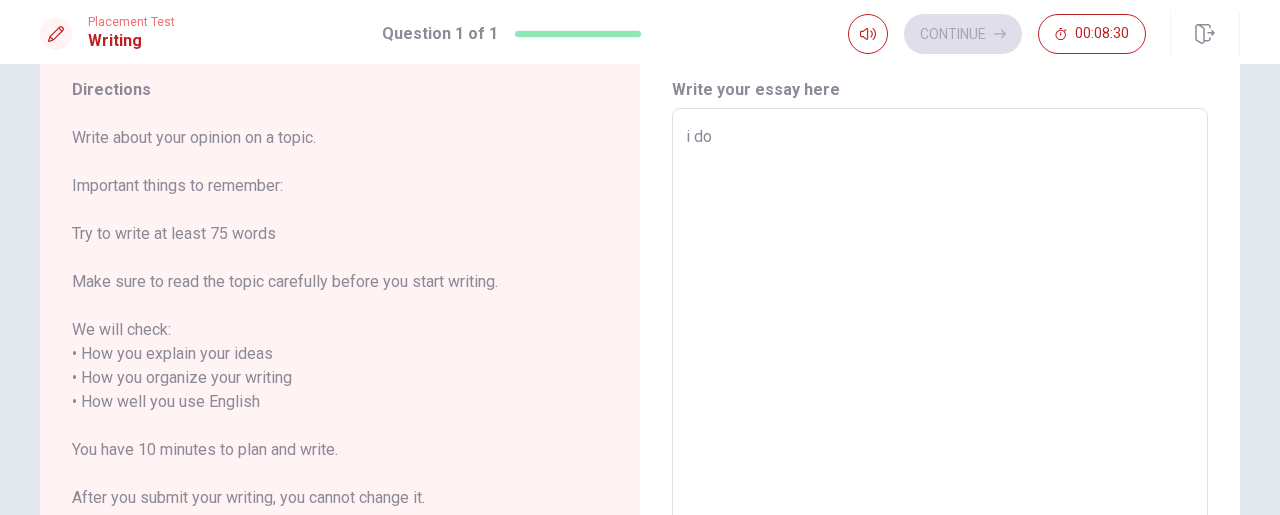 type on "i don" 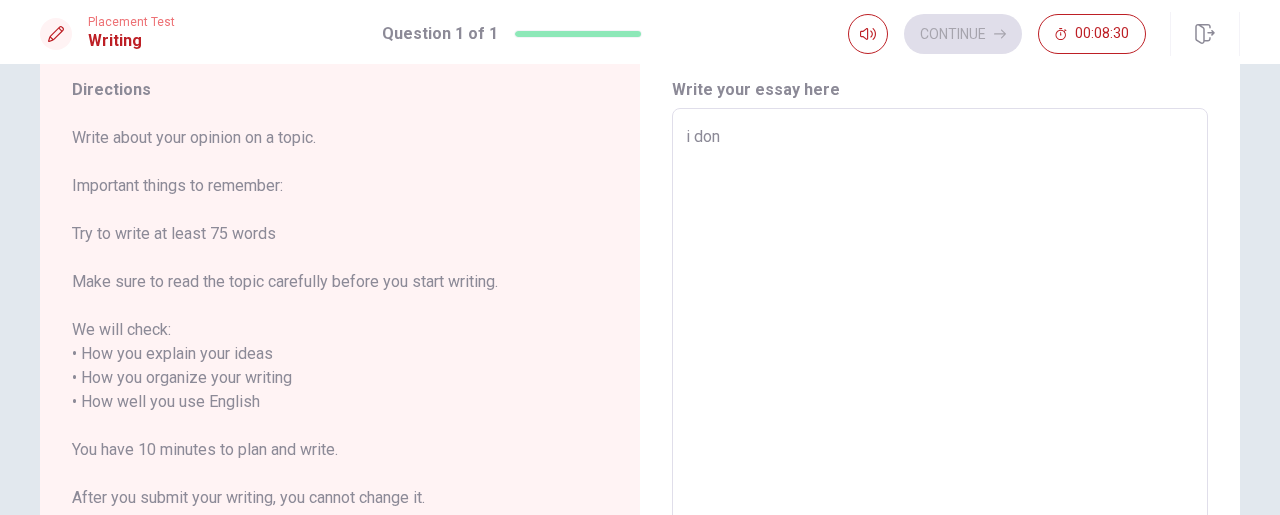 type on "x" 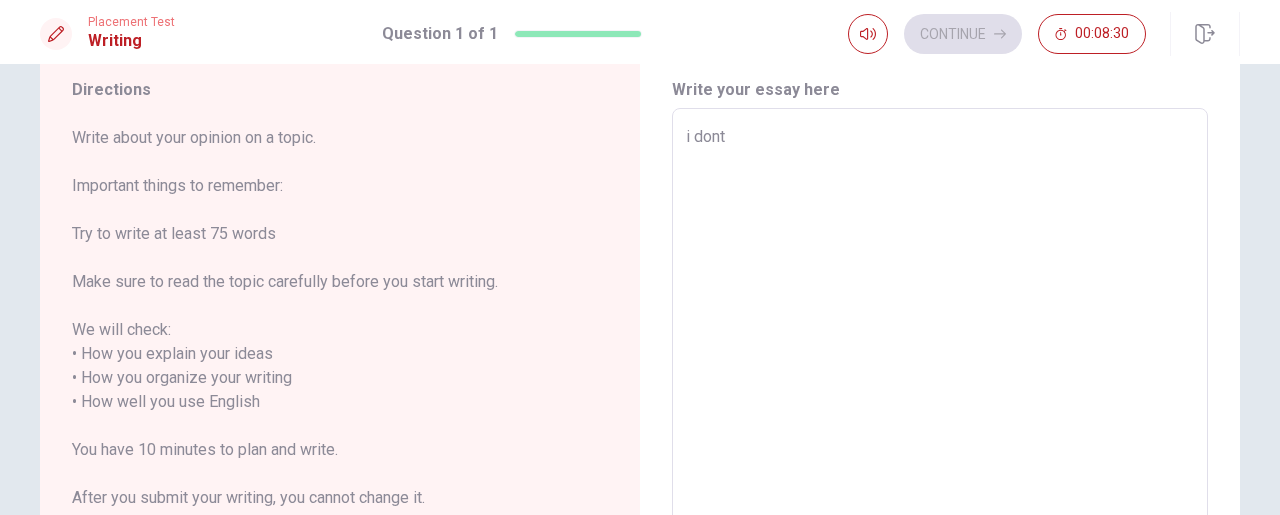type on "x" 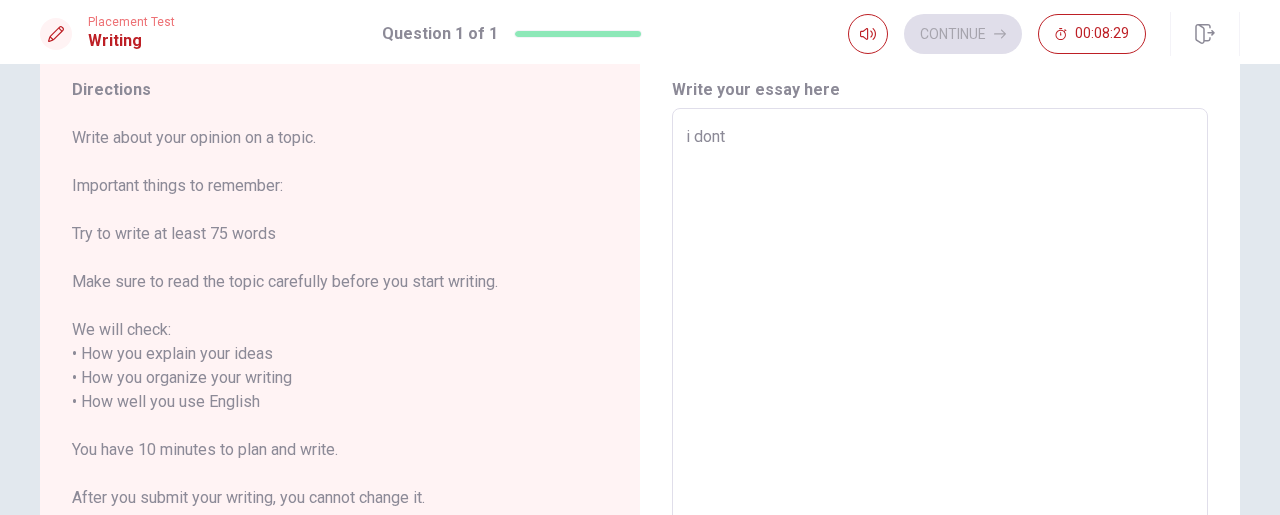 type on "i dont" 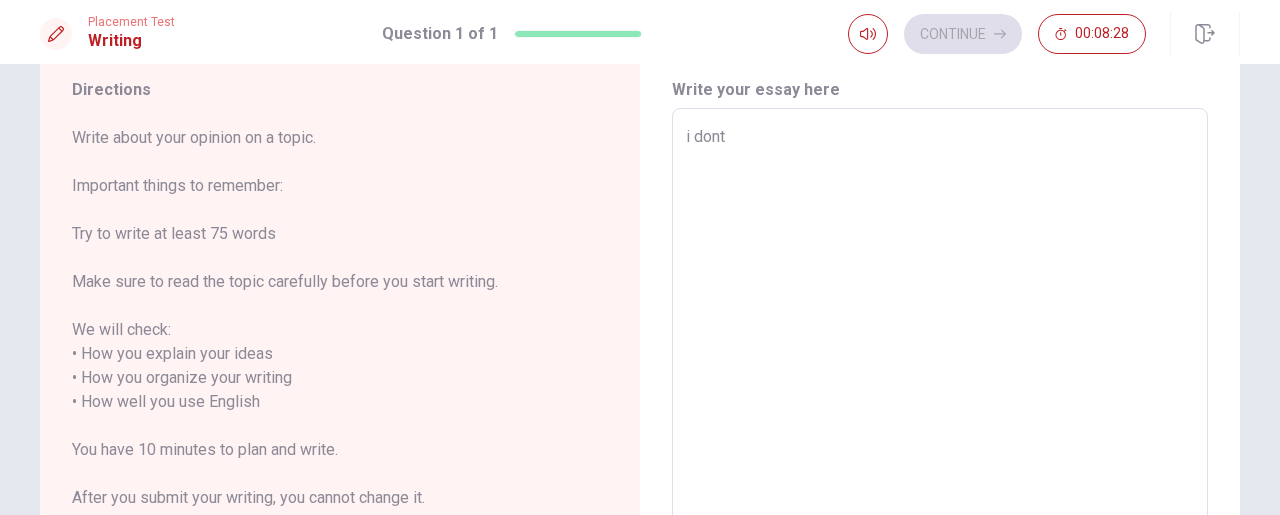 type on "i dont h" 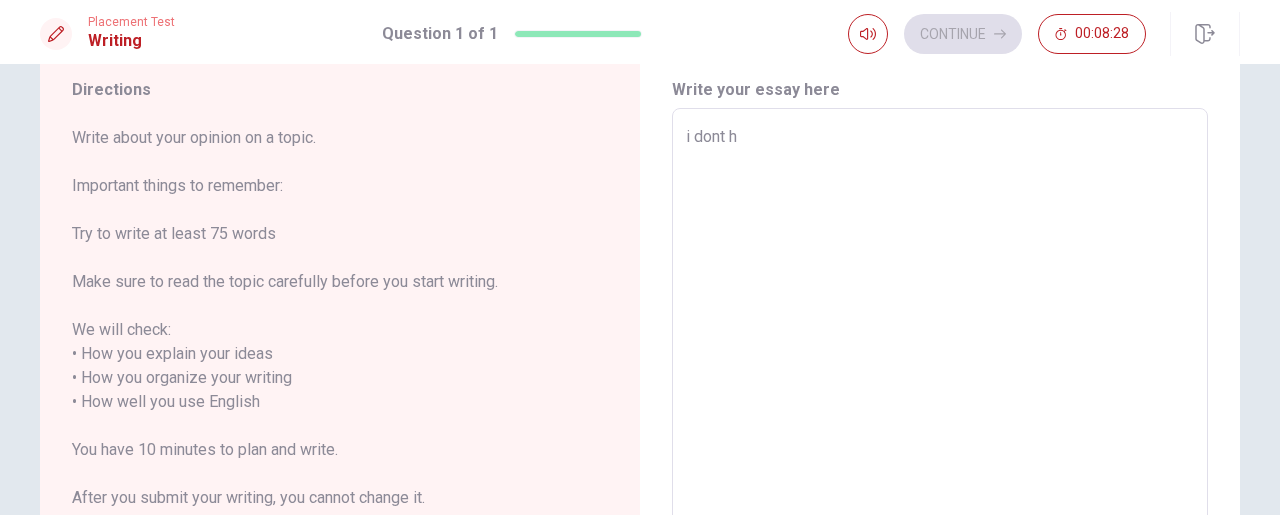 type on "x" 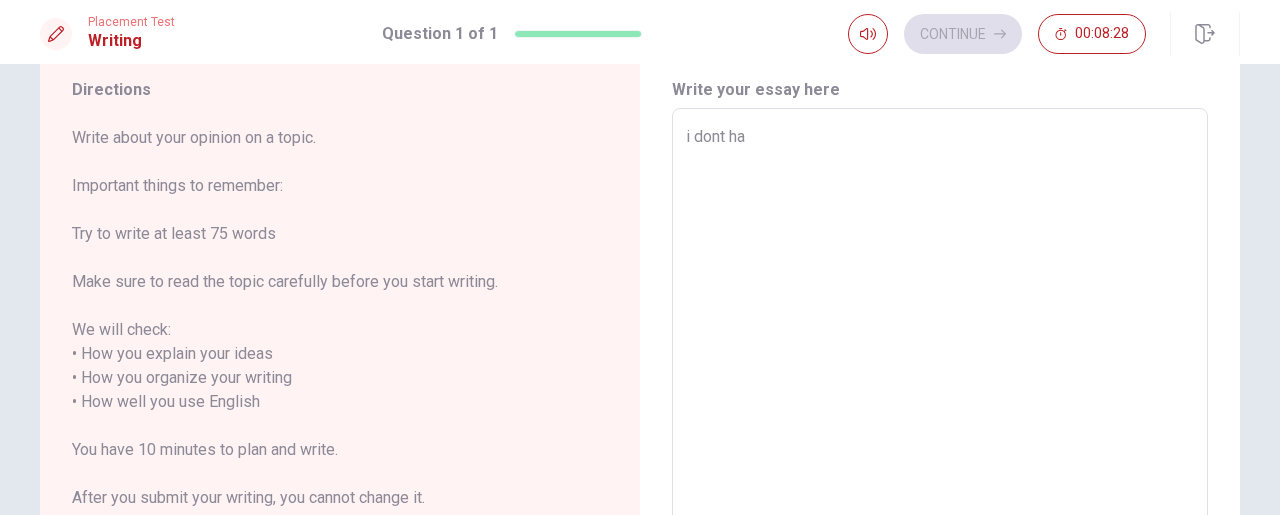 type on "x" 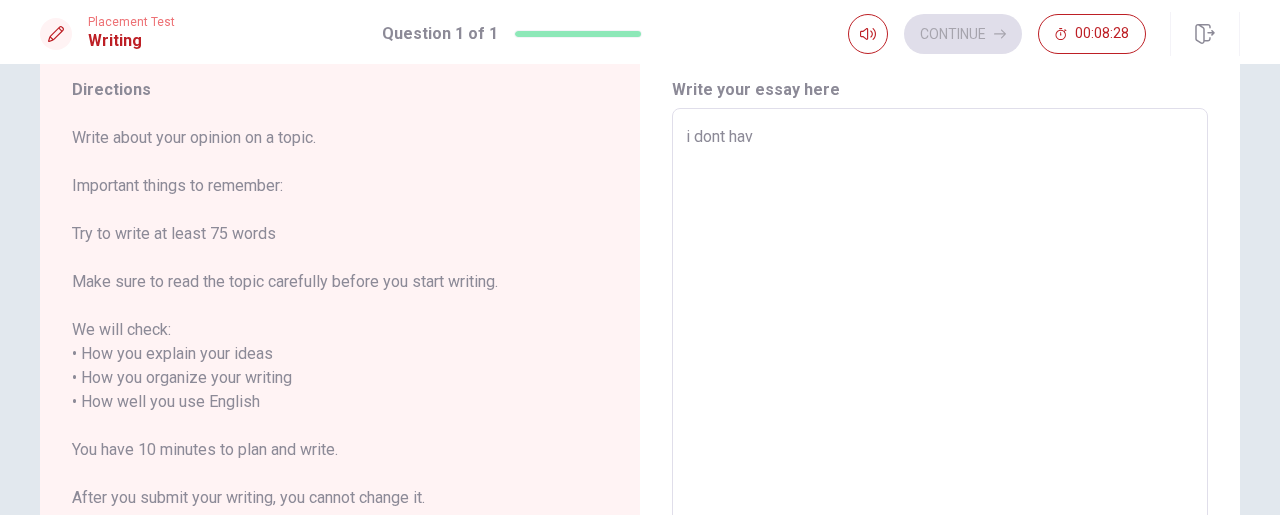 type on "x" 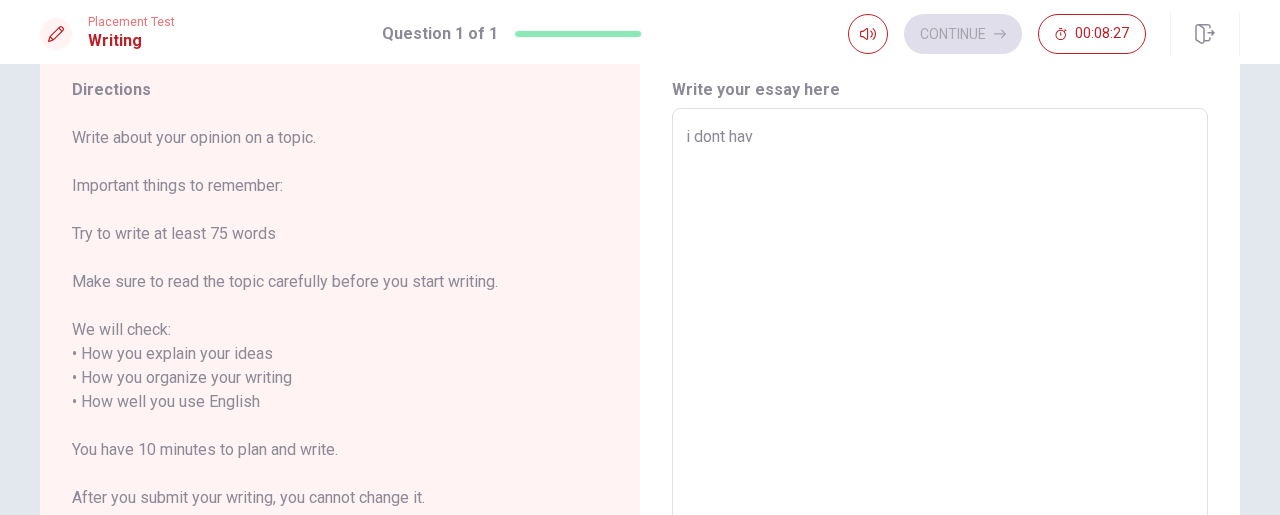 type on "i dont have" 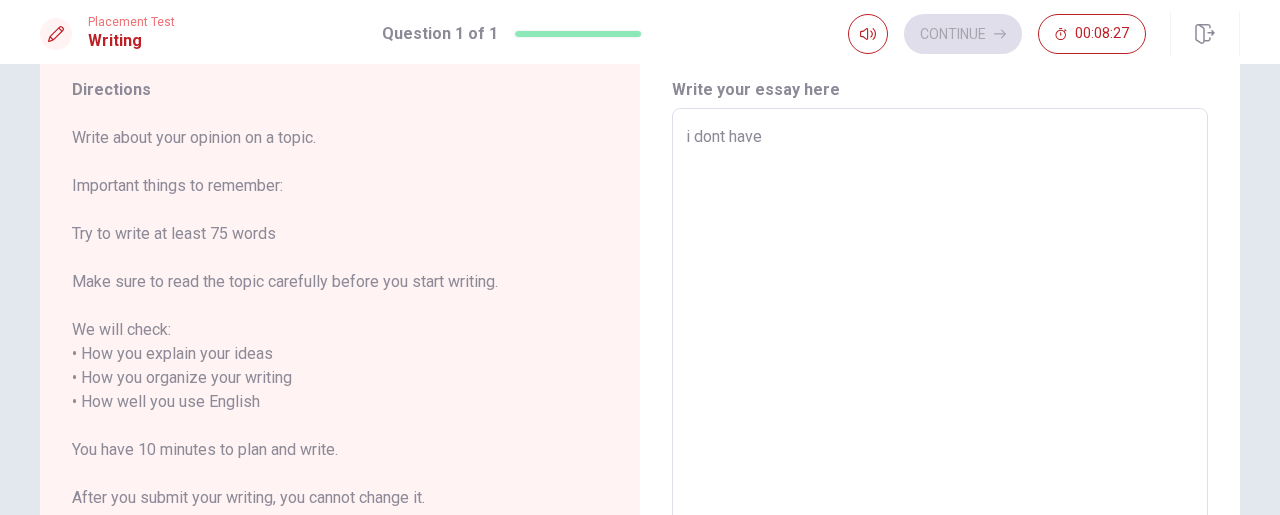 type on "x" 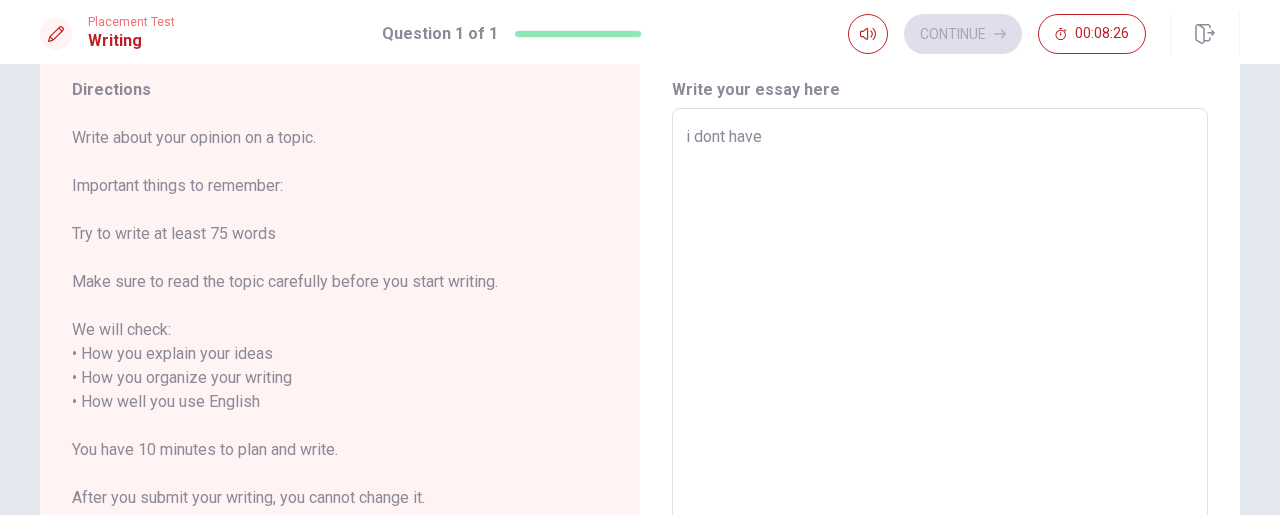 type on "i dont have o" 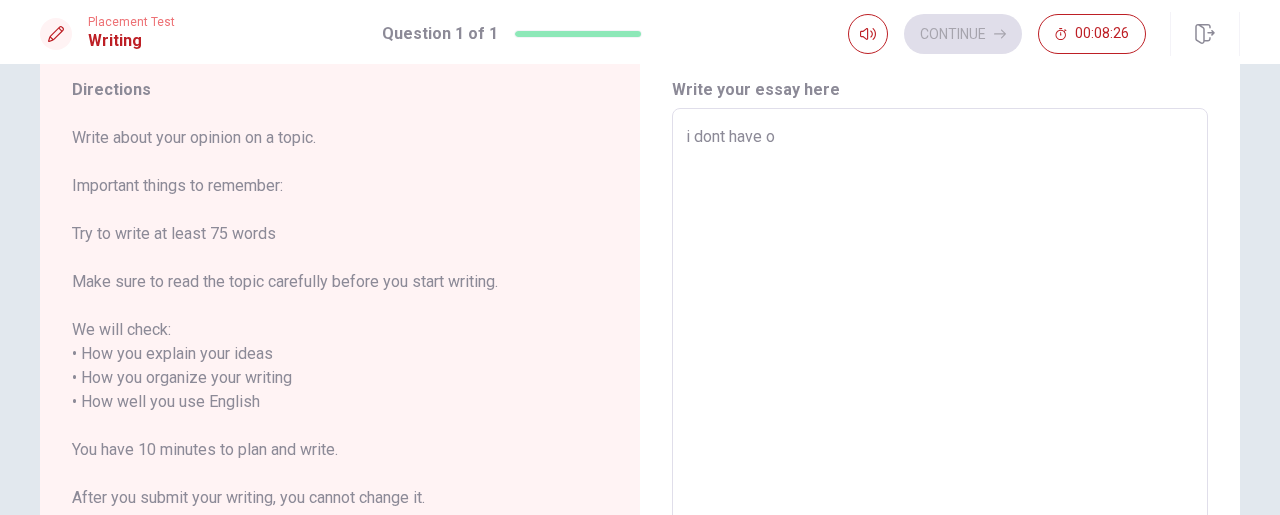 type on "x" 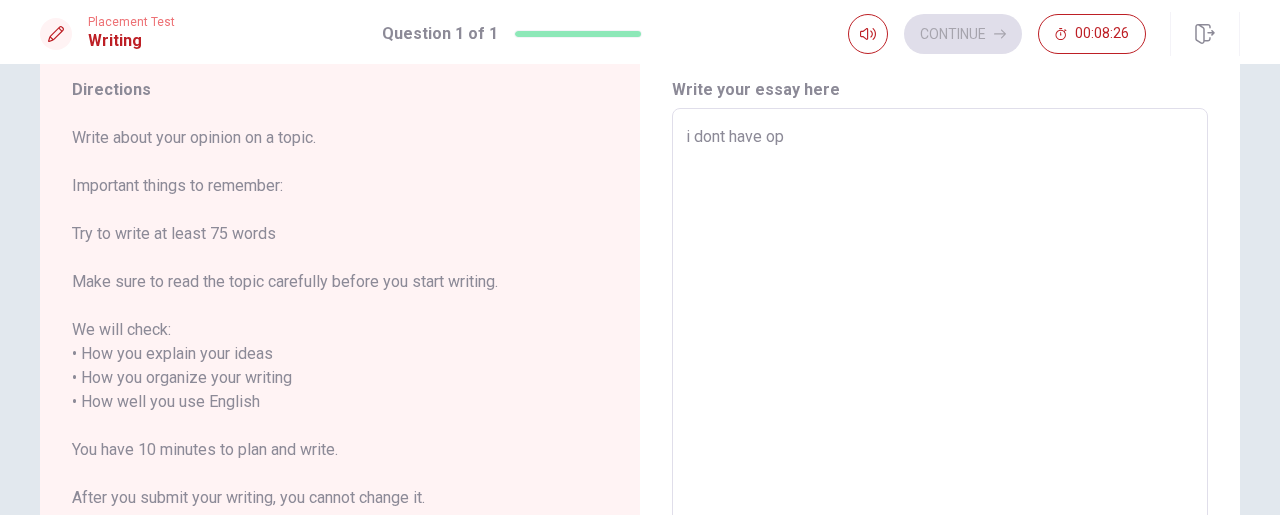 type on "x" 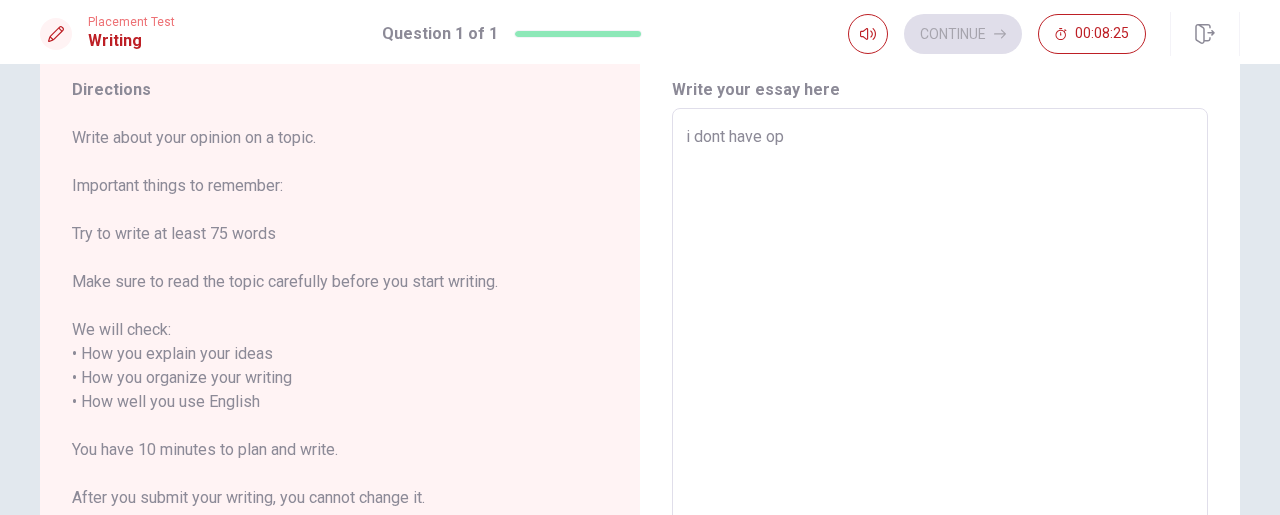 type on "i dont have opi" 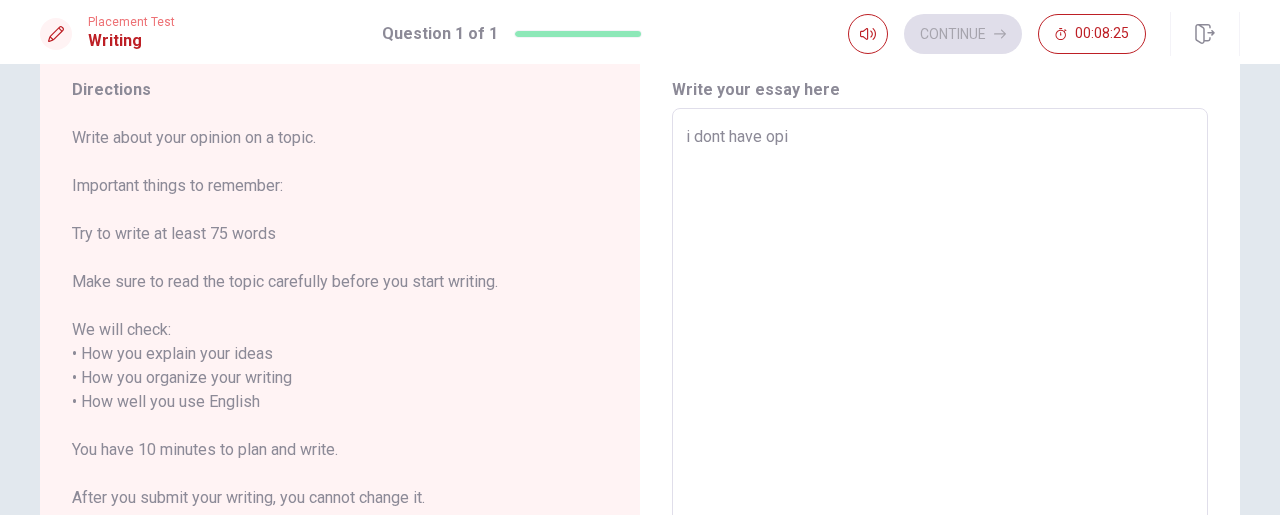 type on "x" 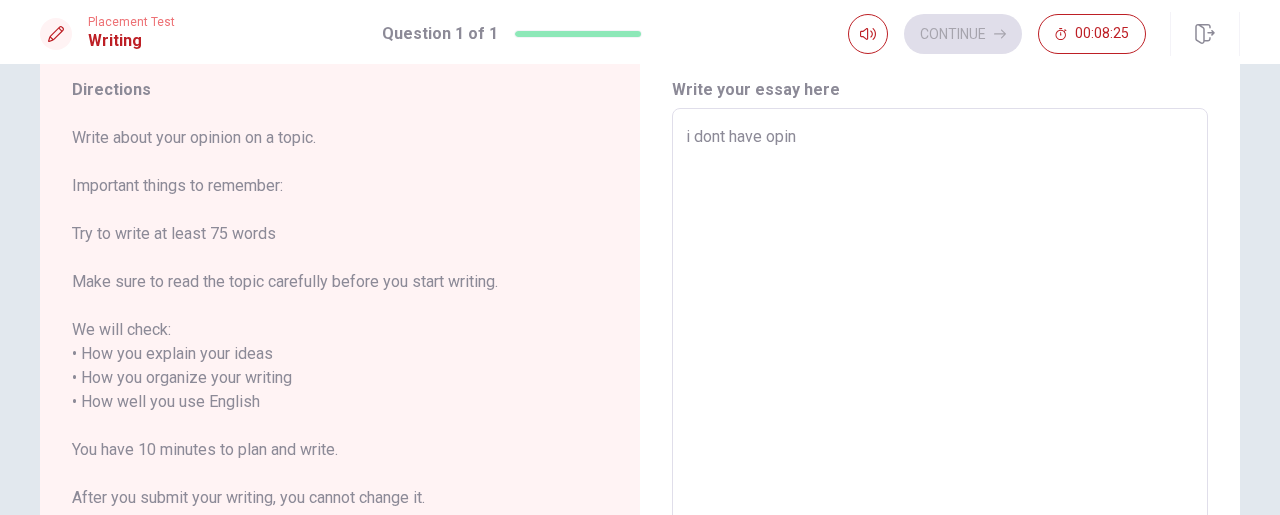 type on "x" 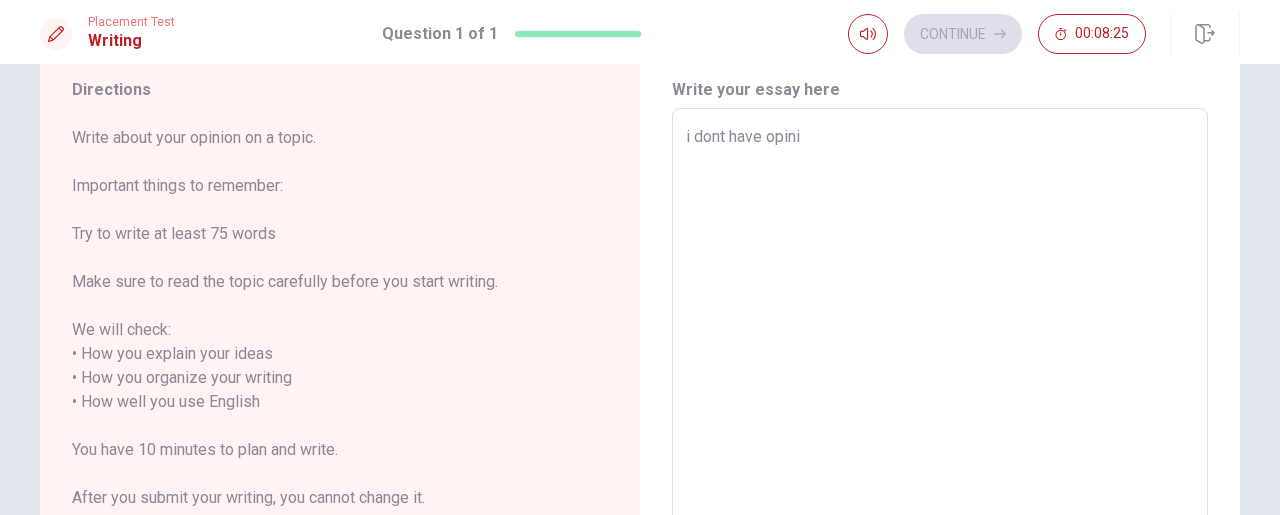 type on "x" 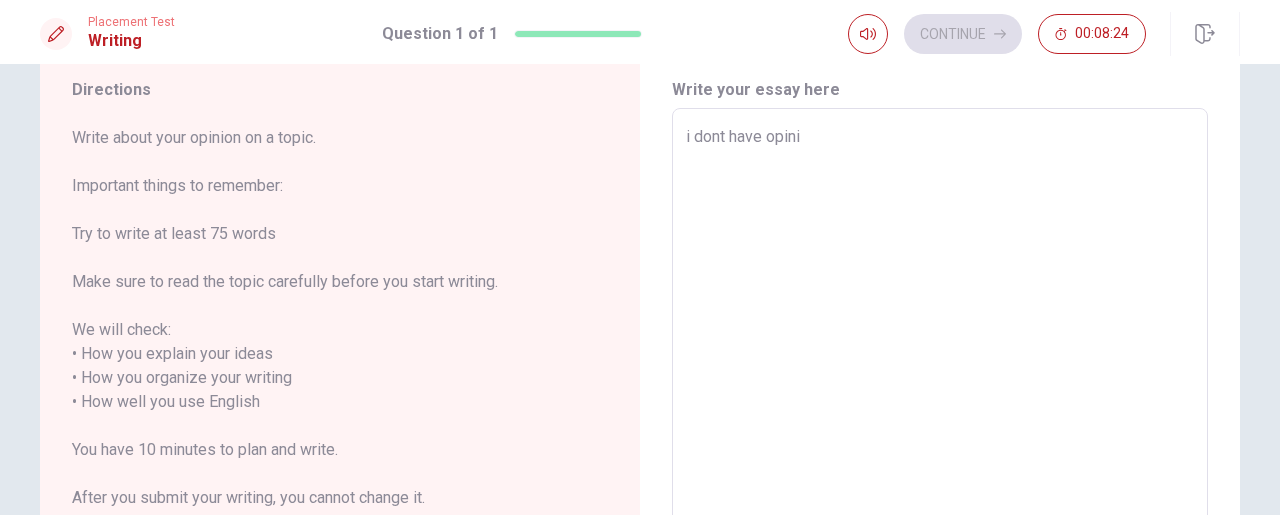 type on "i dont have opinio" 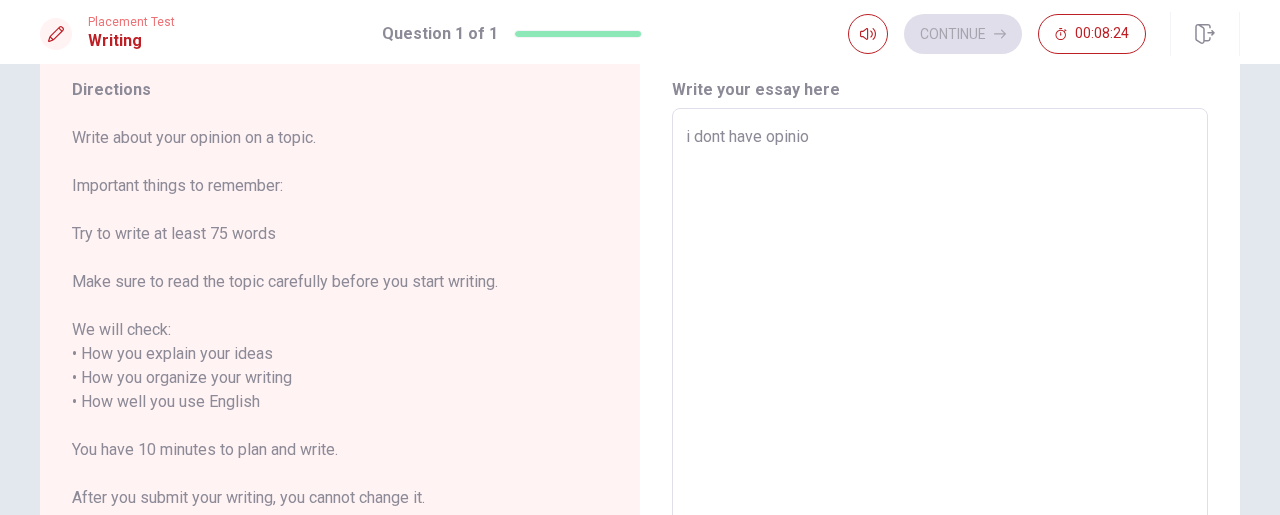 type on "x" 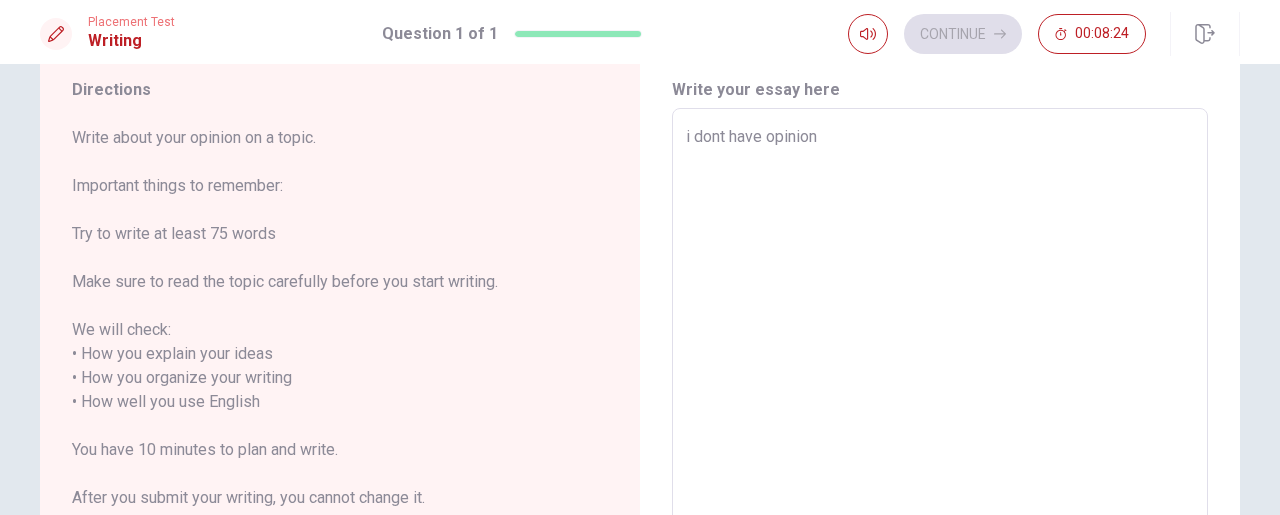 type on "x" 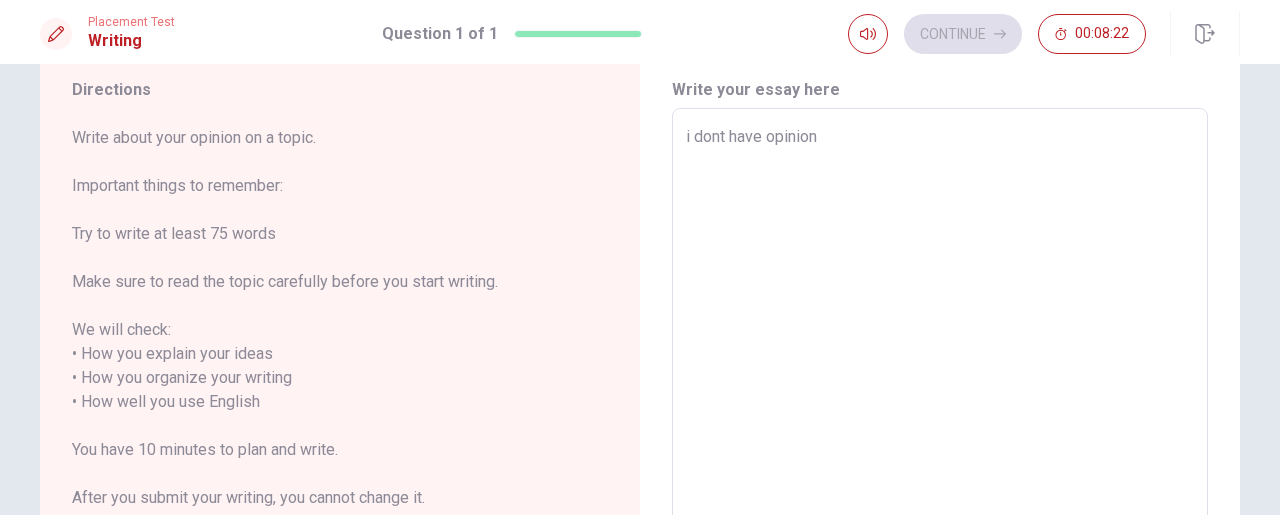 type on "x" 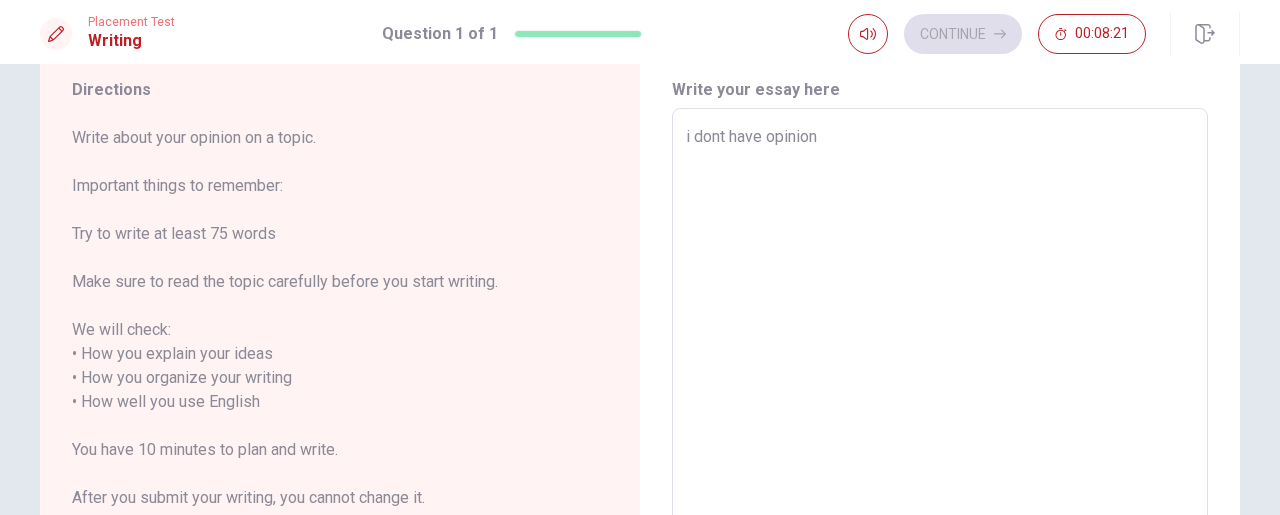 type on "i dont have opinion o" 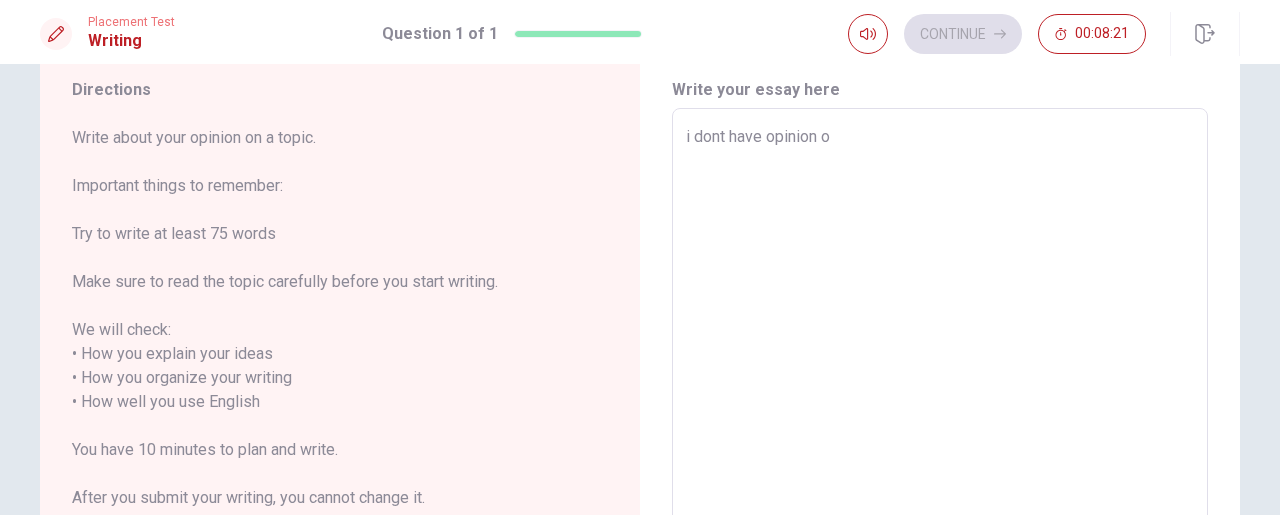 type on "x" 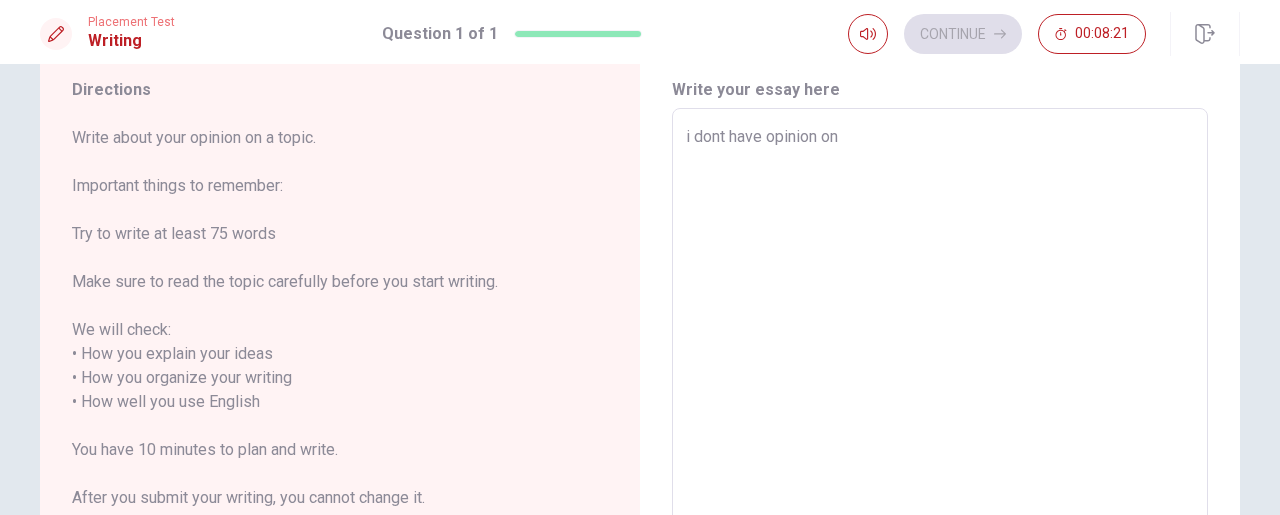 type on "x" 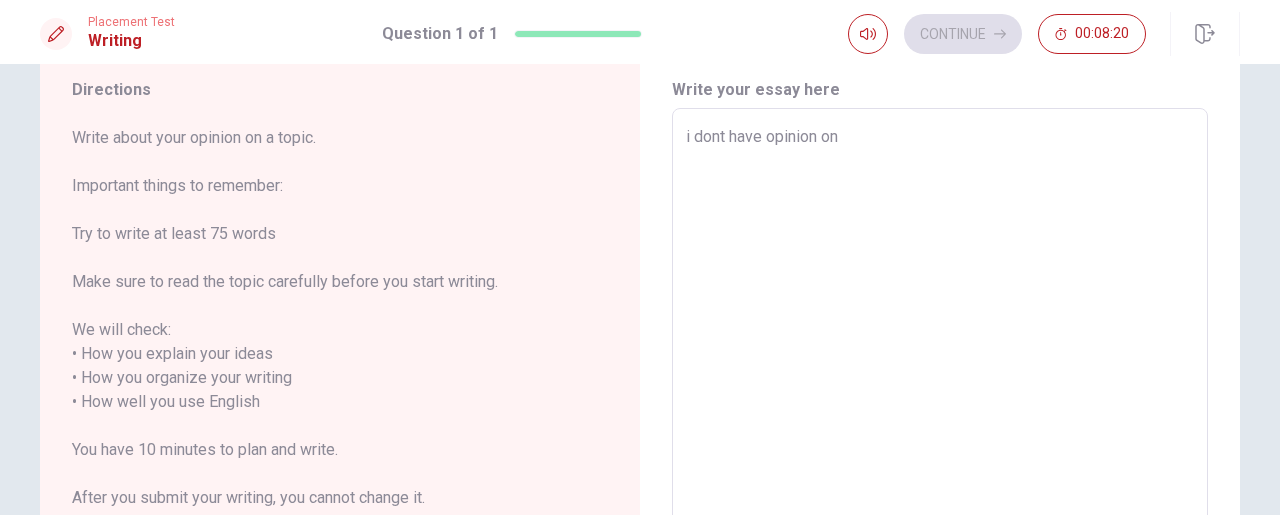 type on "i dont have opinion on" 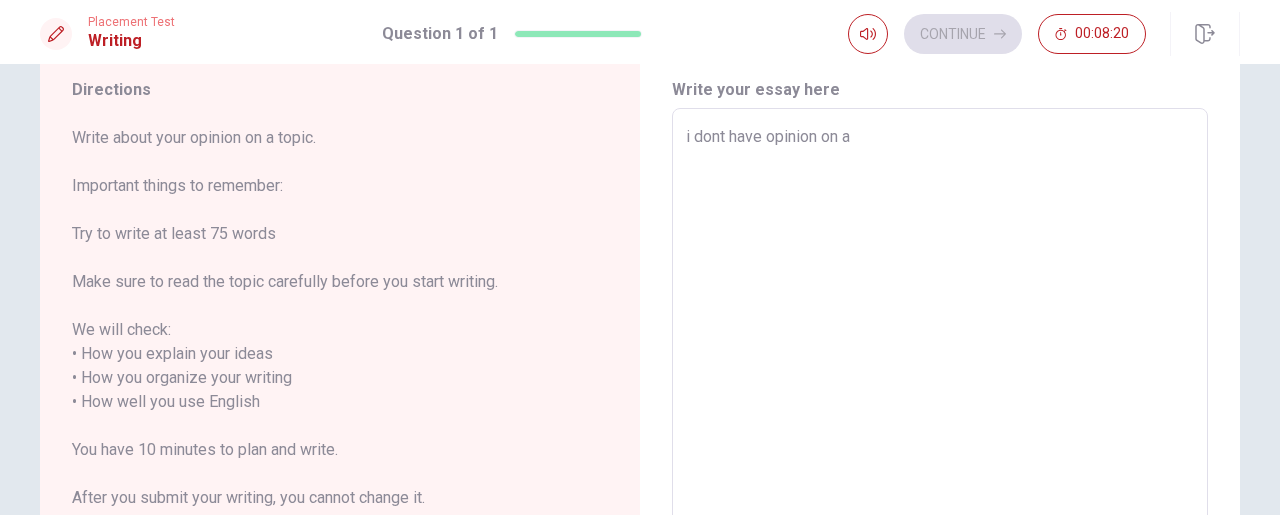 type on "x" 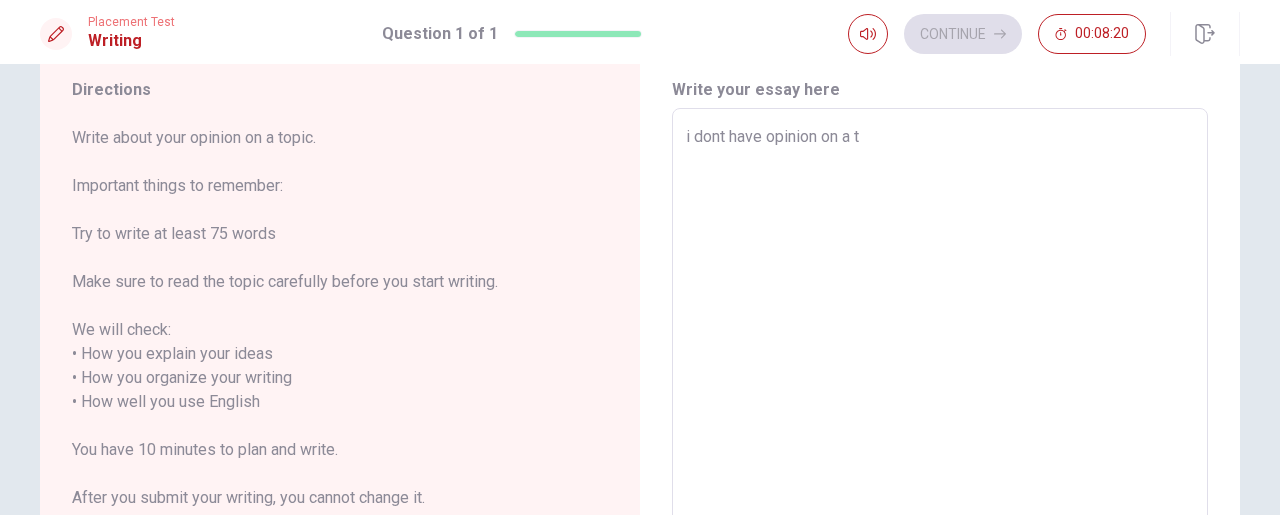 type on "x" 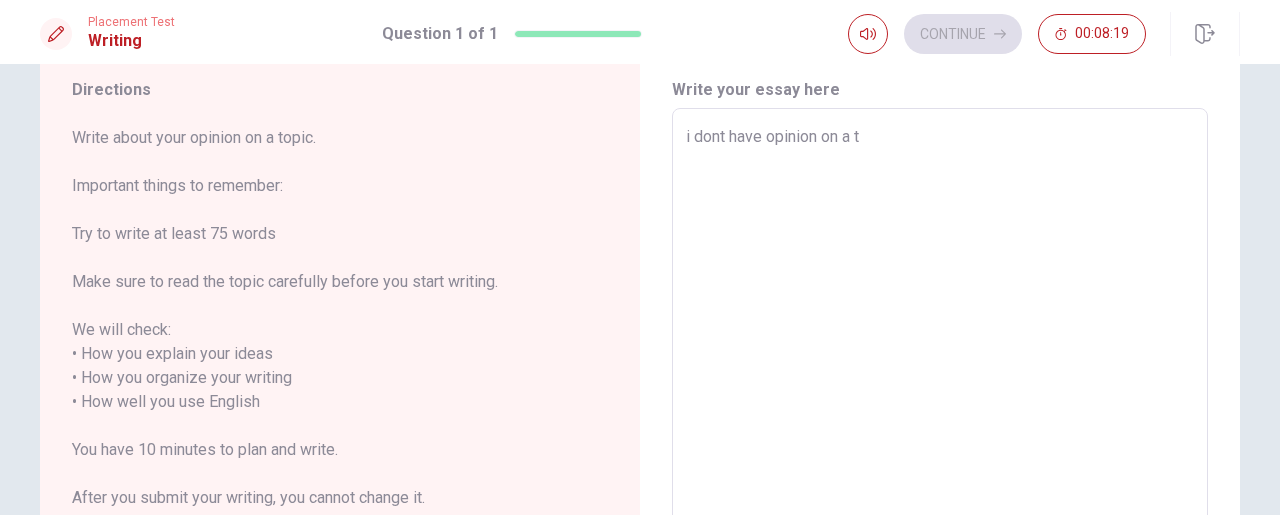 type on "i dont have opinion on a to" 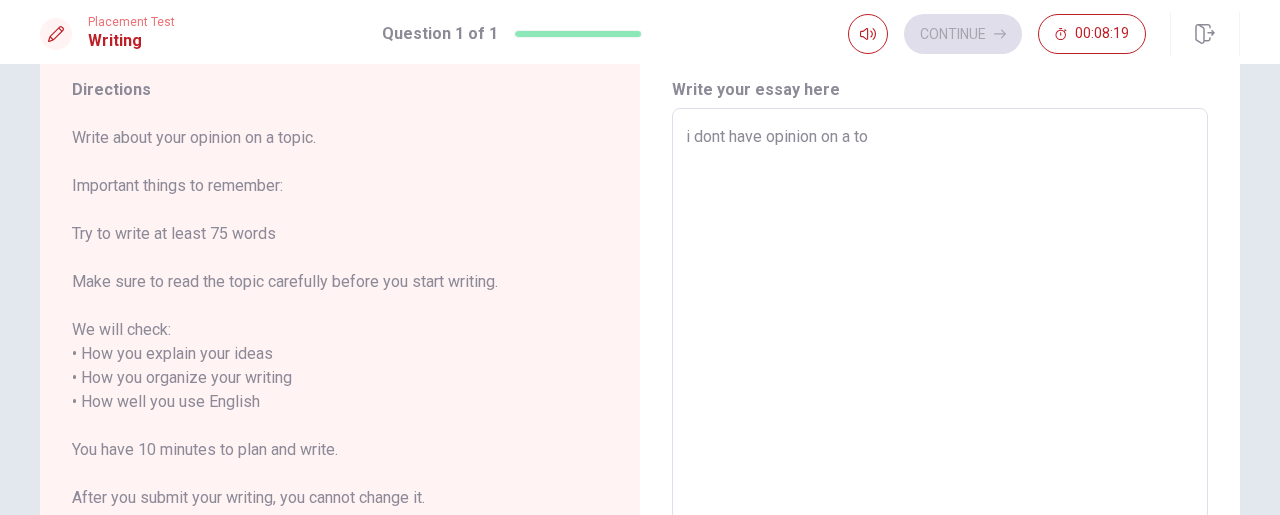 type on "x" 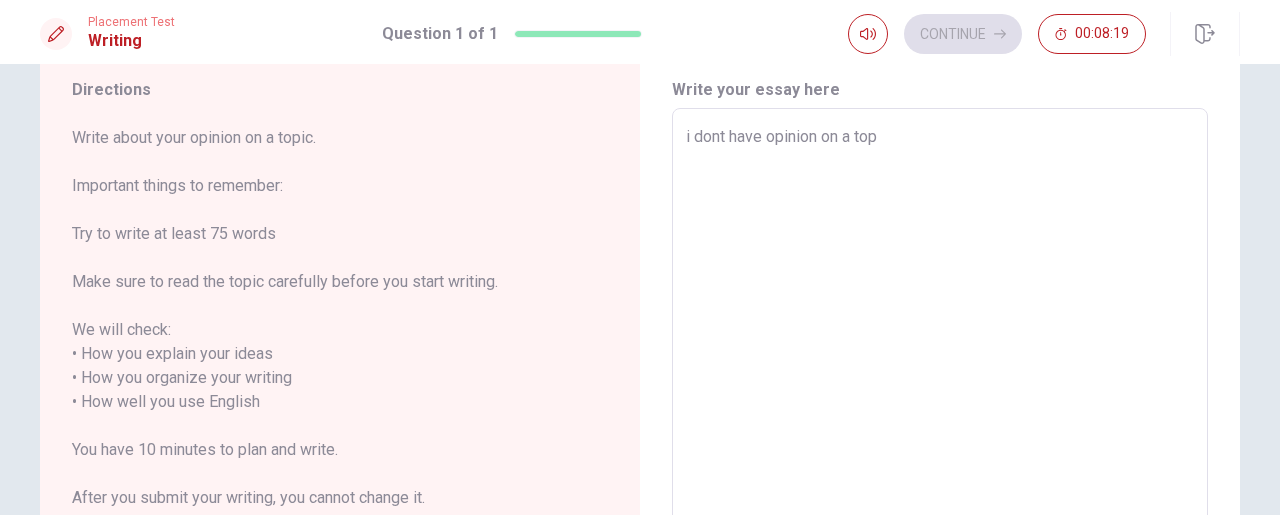 type on "x" 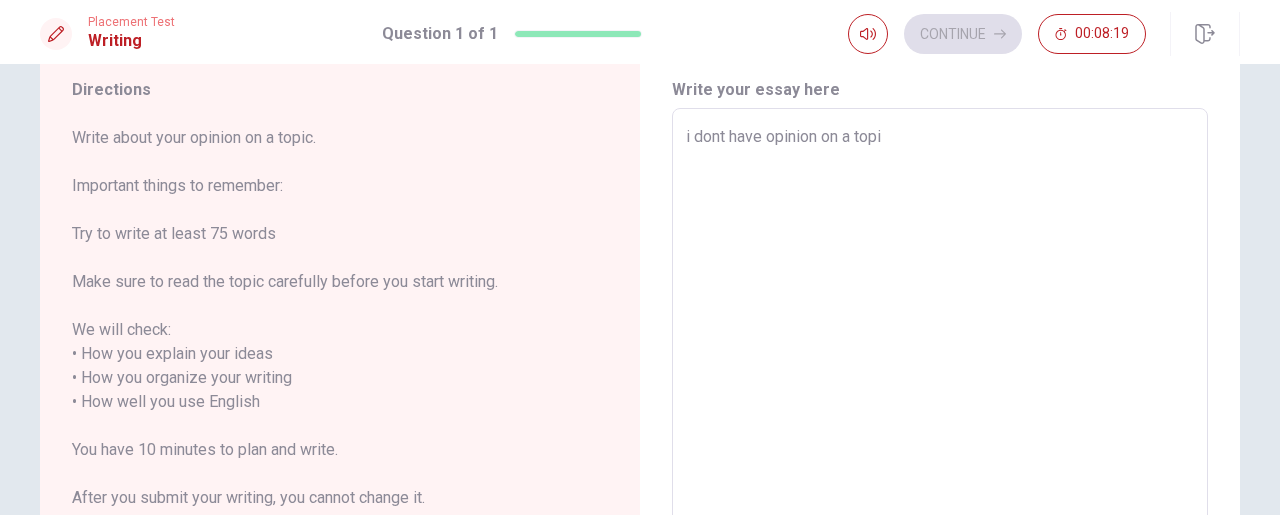type on "x" 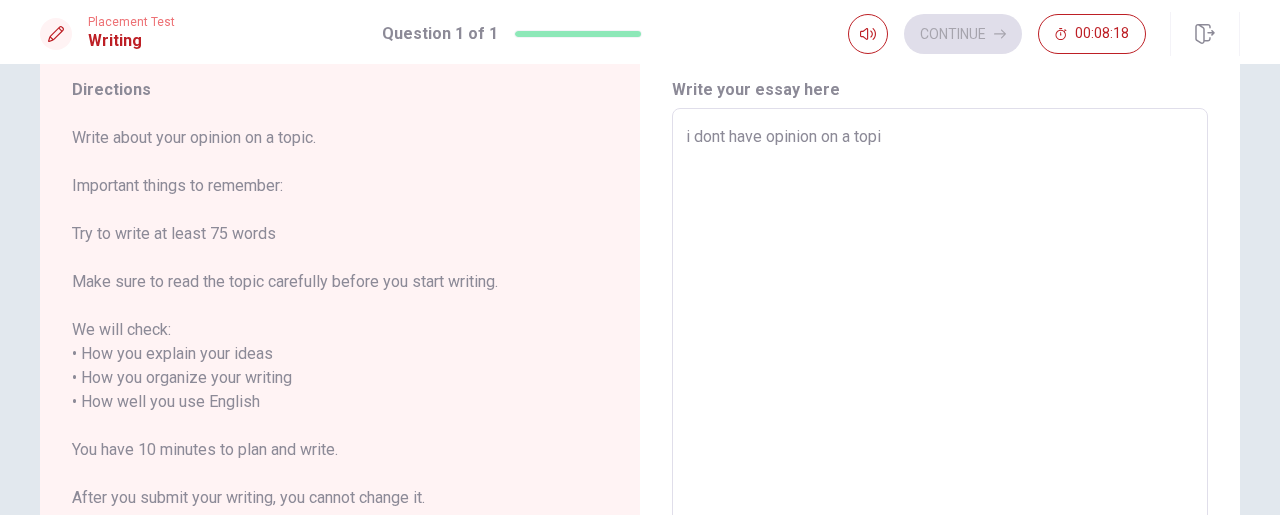 type on "i dont have opinion on a topic" 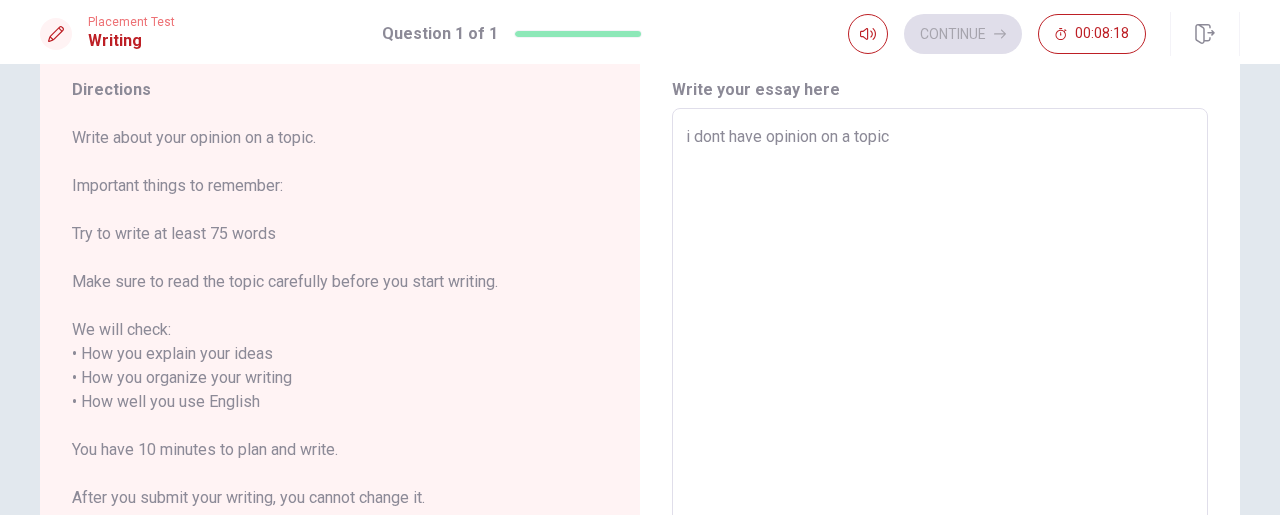type on "x" 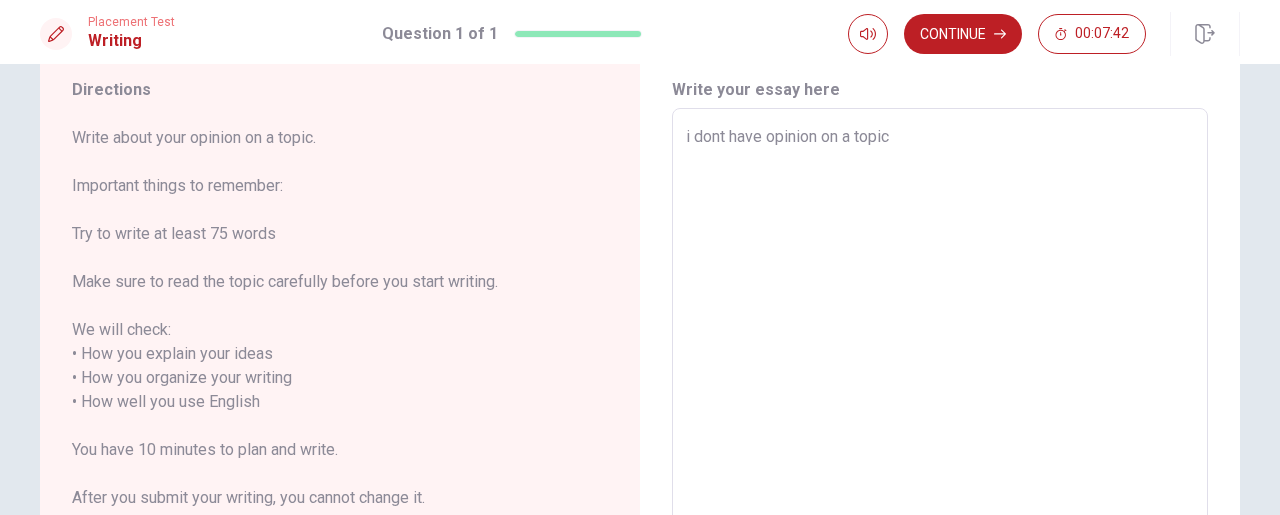 type on "x" 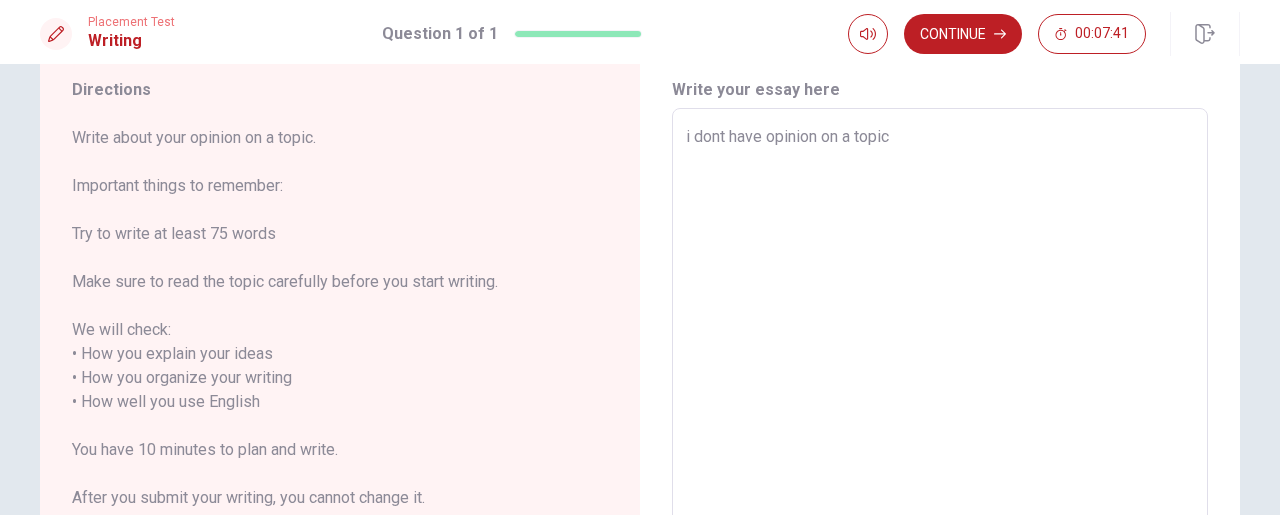 type on "i dont have opinion on a topic" 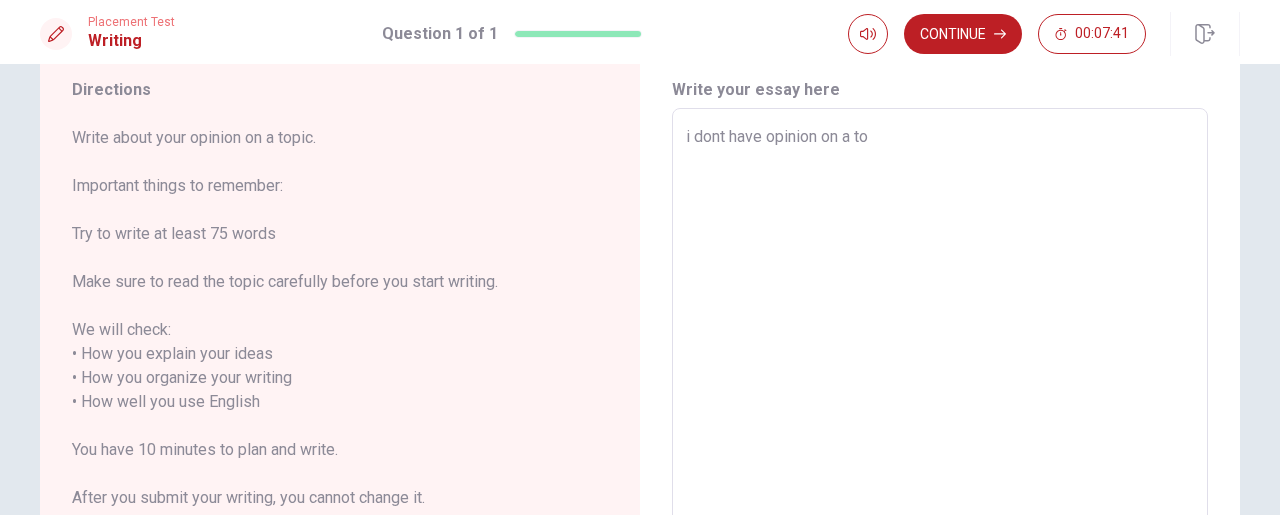 type on "i dont have opinion on a t" 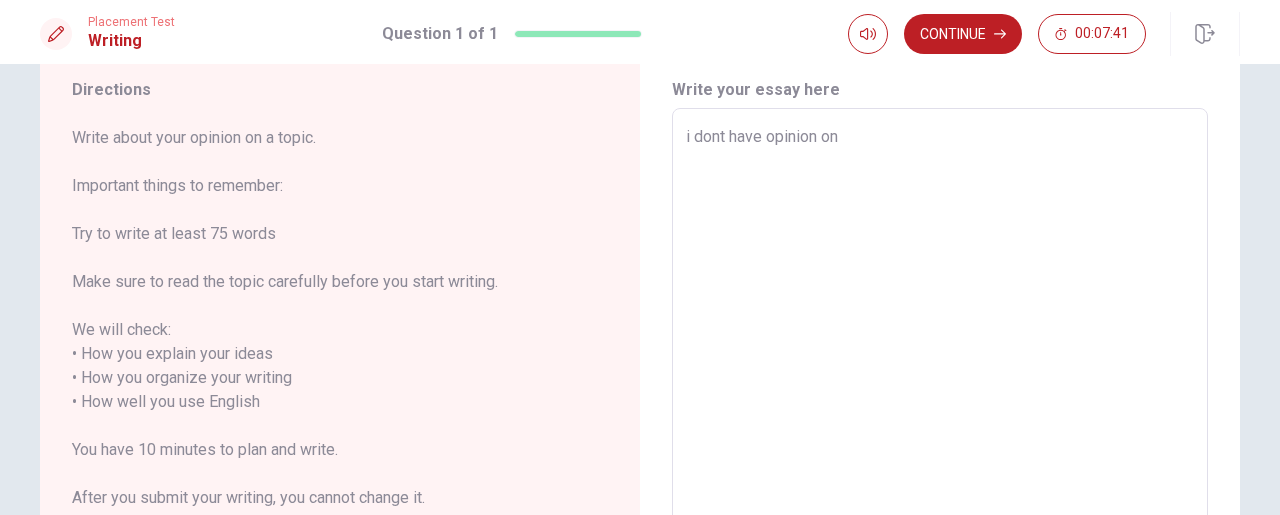 type on "i dont have opinion on" 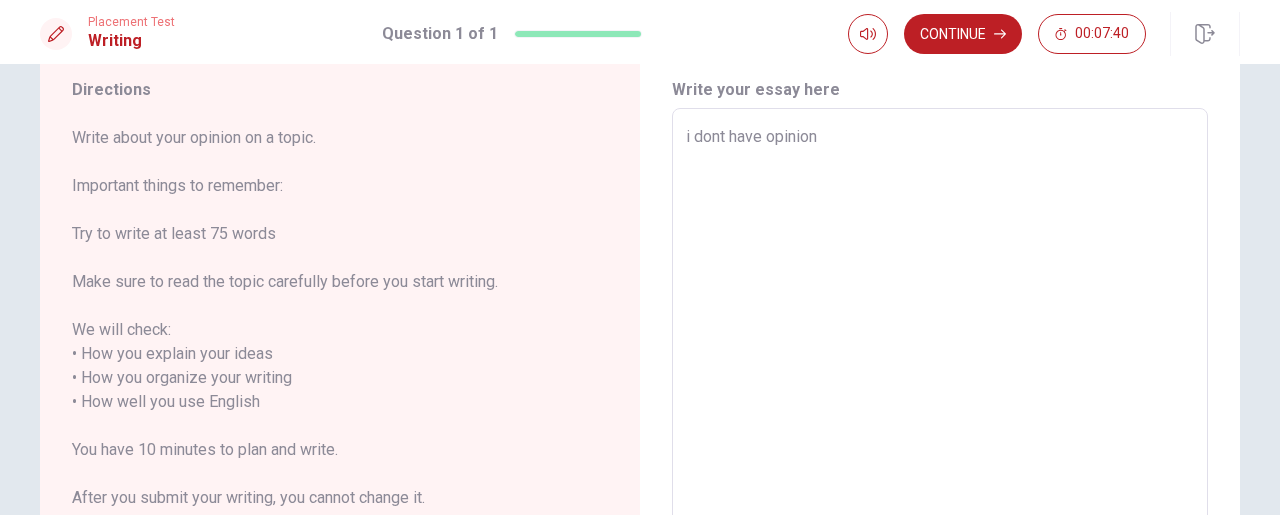 type on "i dont have opinio" 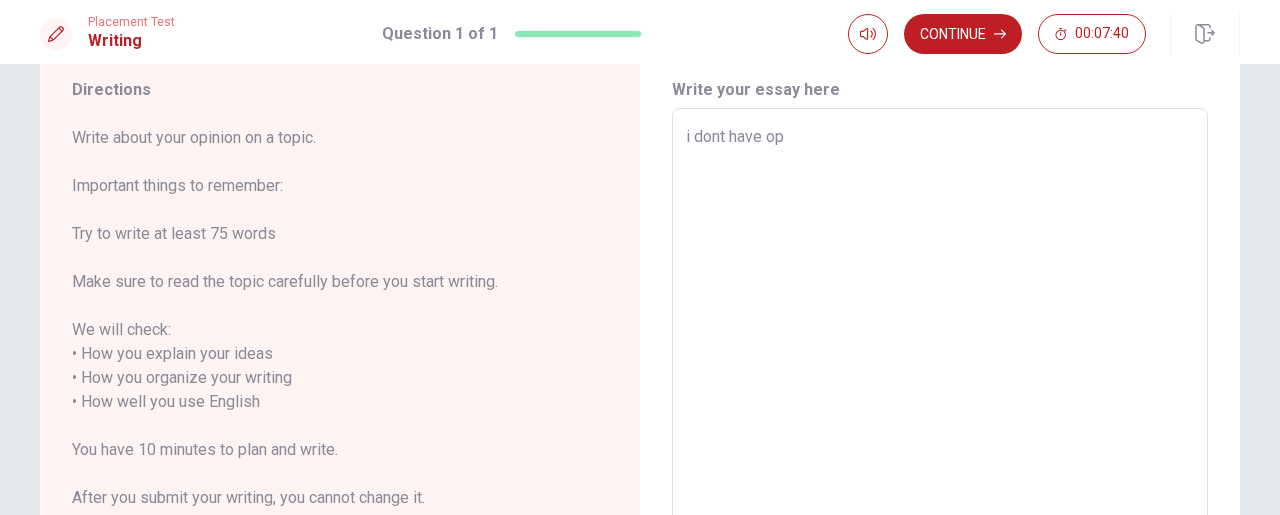 type on "i dont have o" 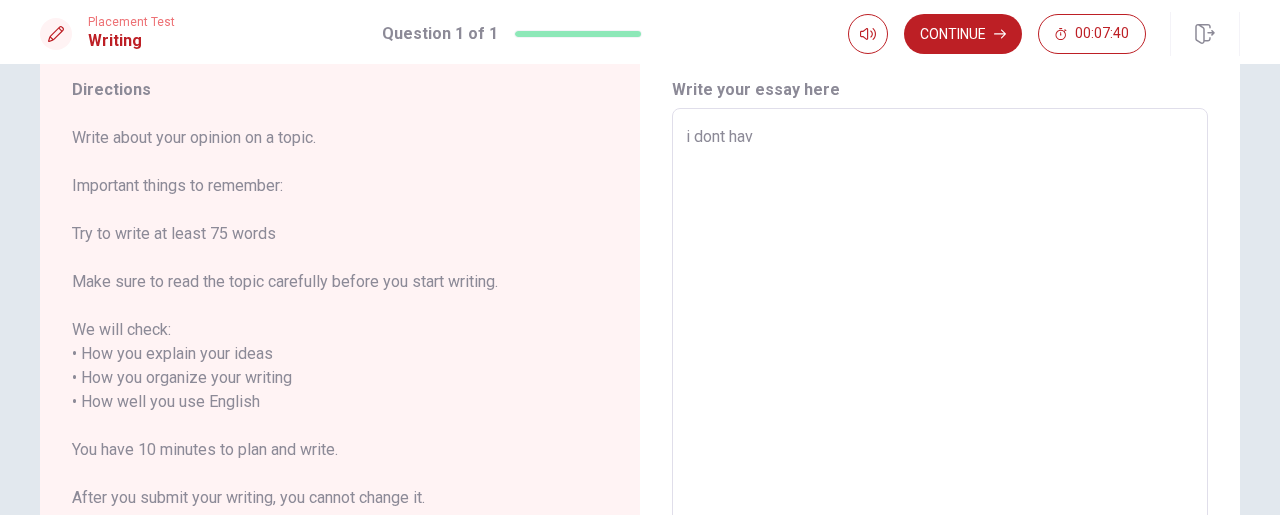 type on "i dont ha" 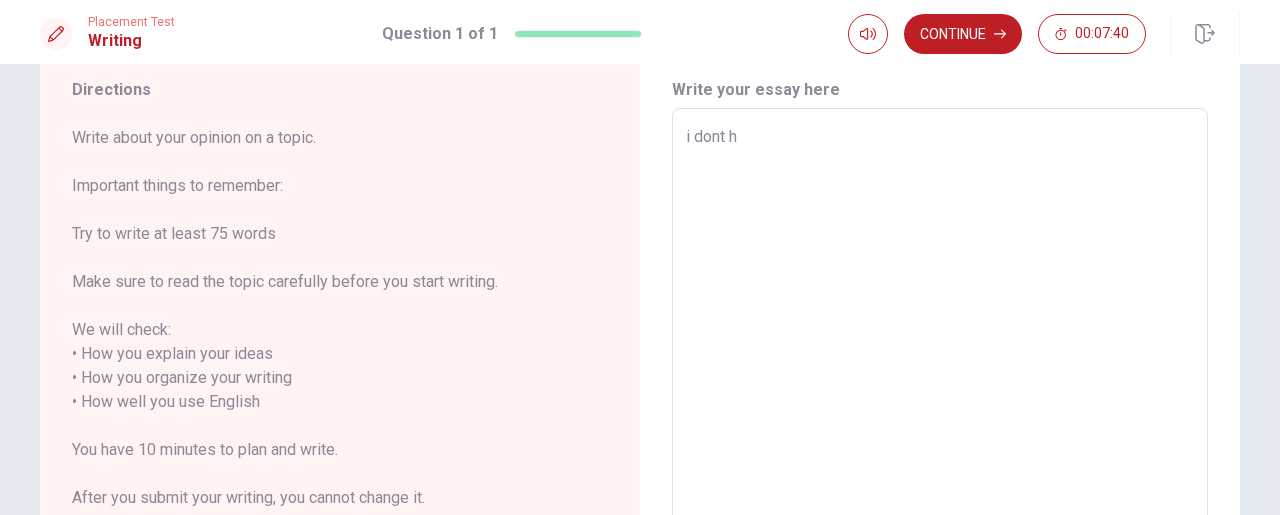type on "i dont" 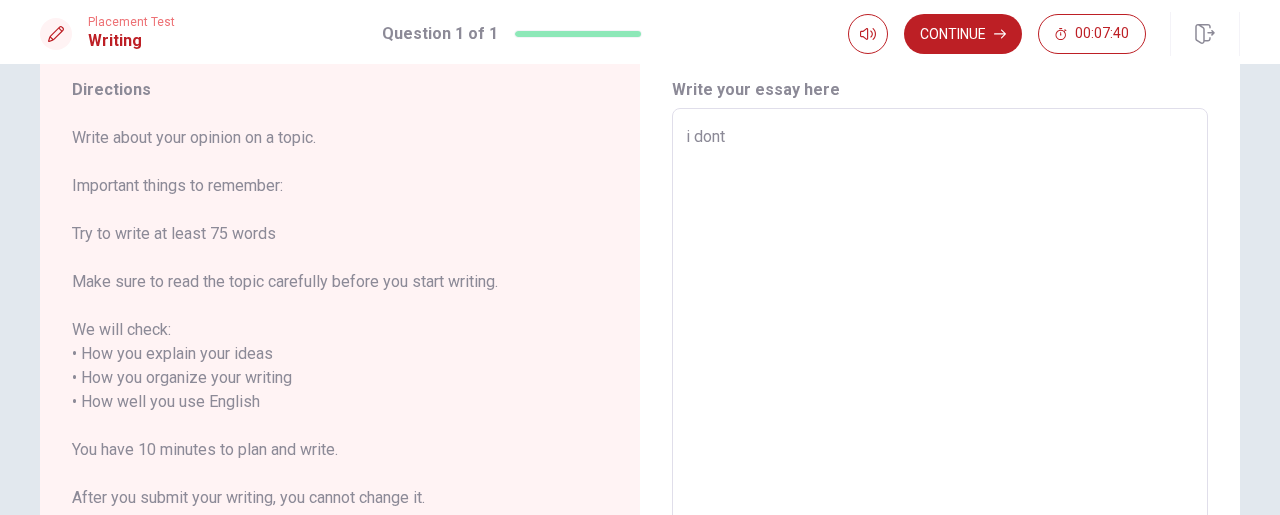type on "i dont" 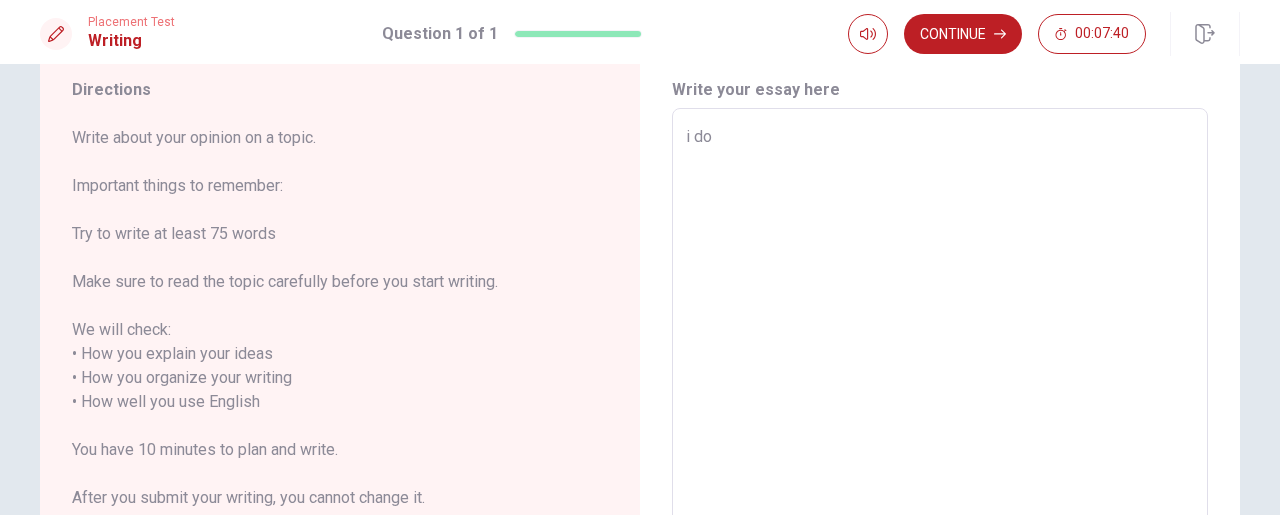 type on "i d" 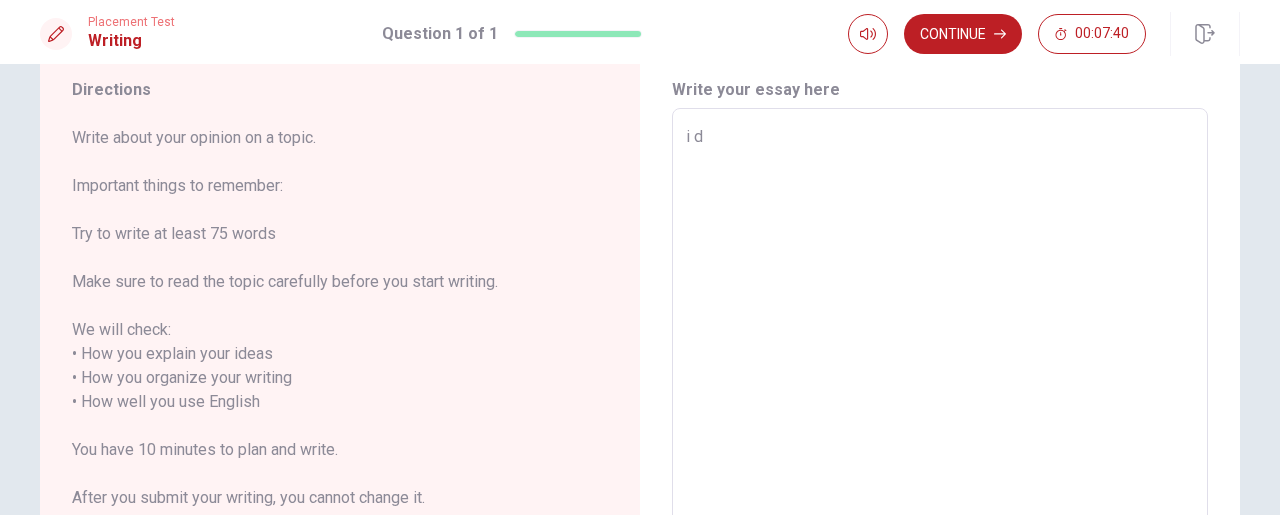 type on "i" 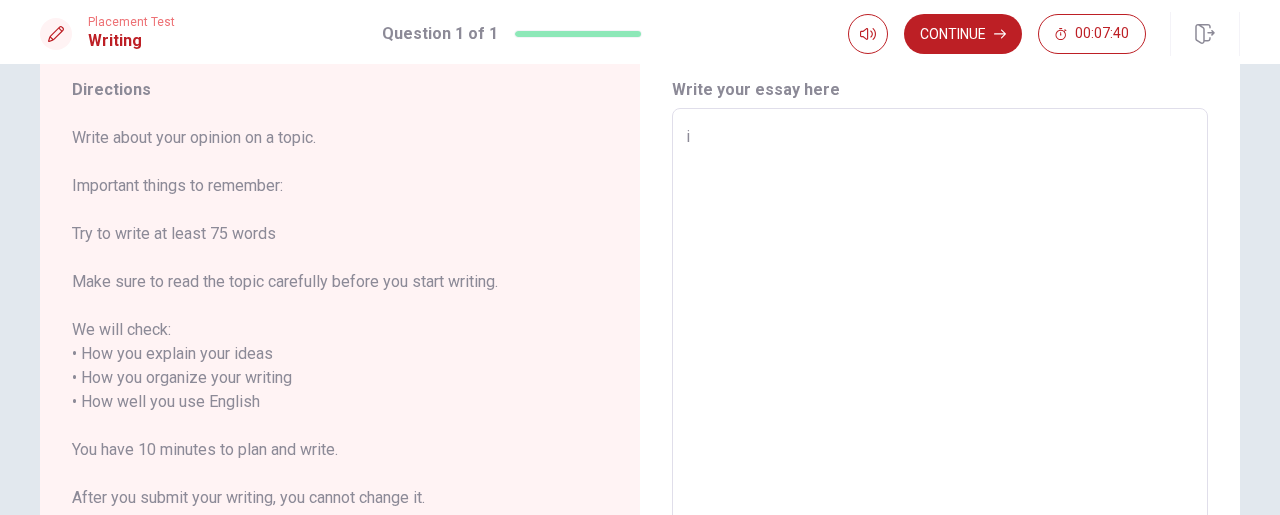 type on "i" 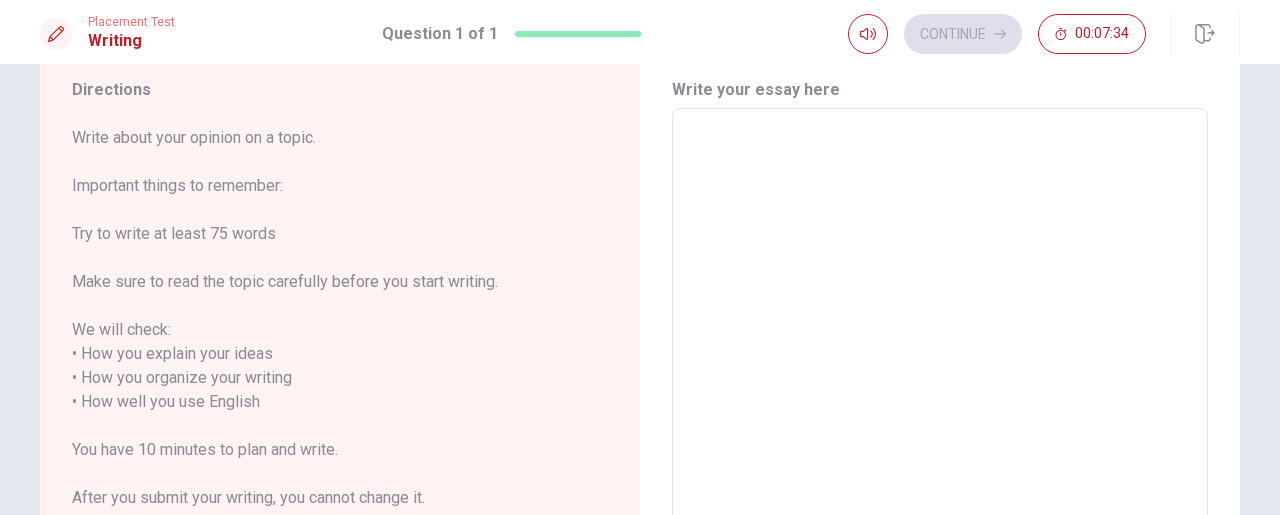 type on "o" 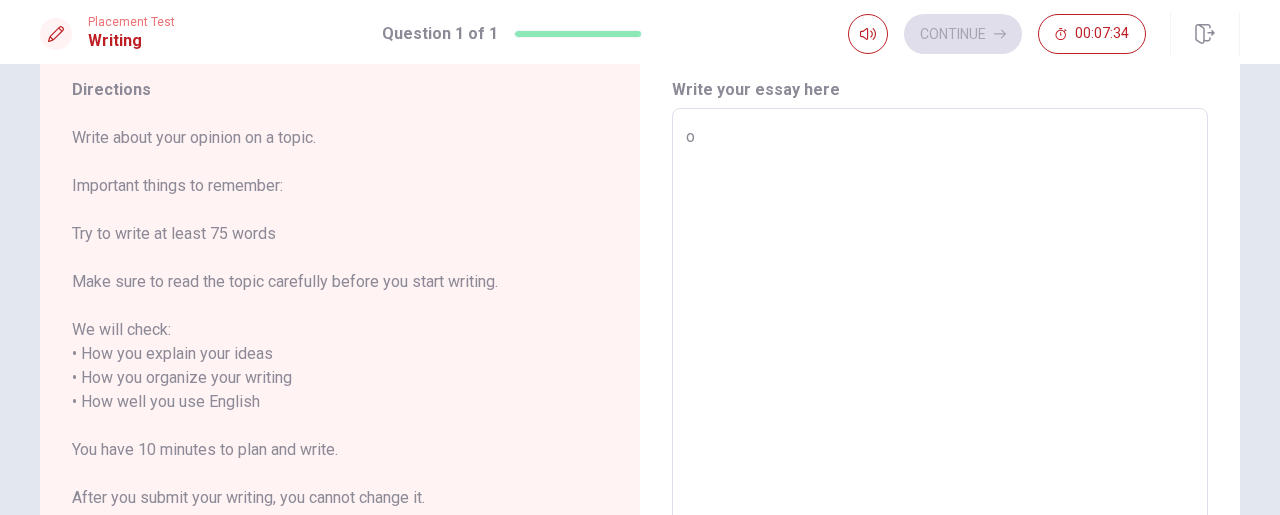 type on "x" 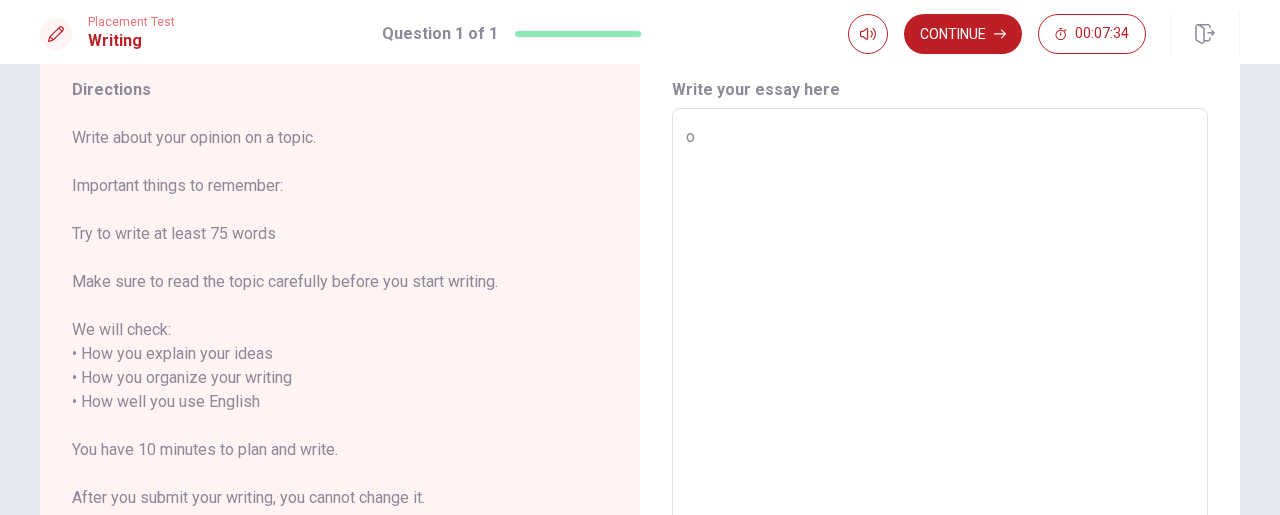 type on "on" 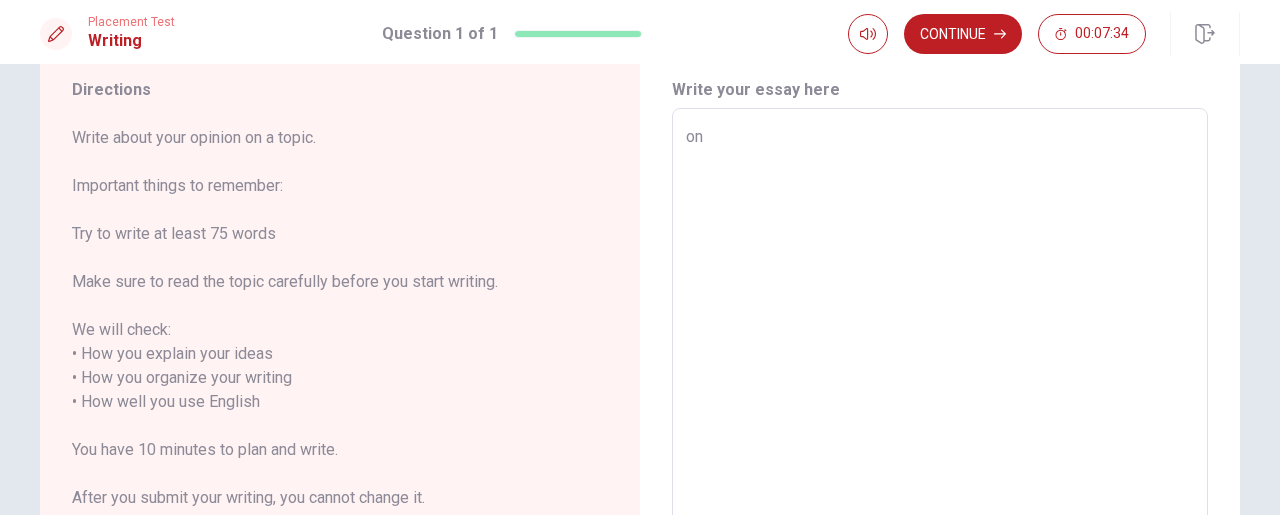 type on "x" 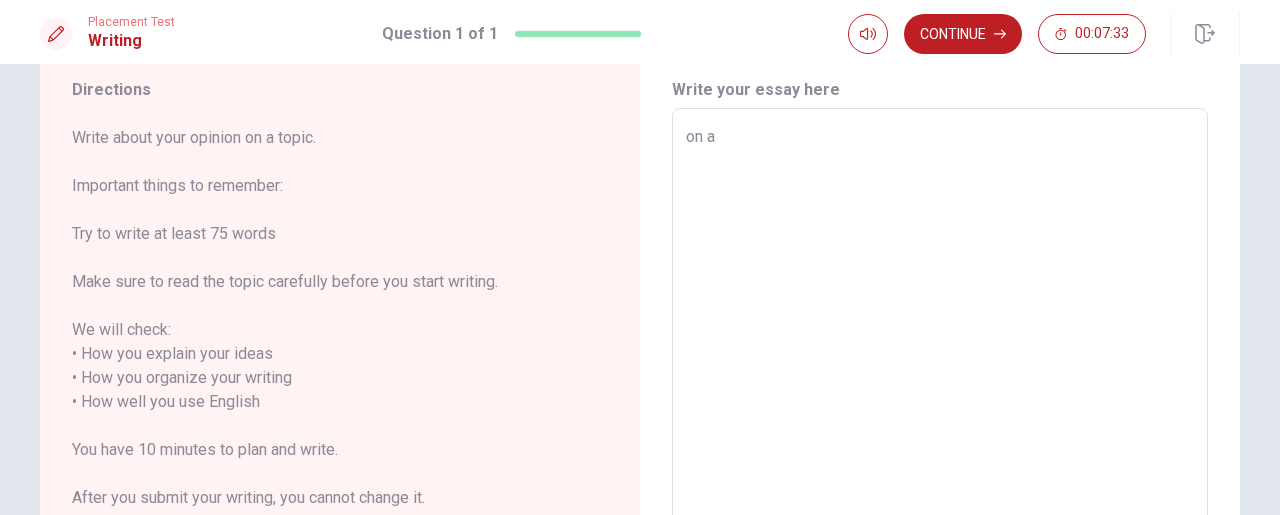 type on "on ar" 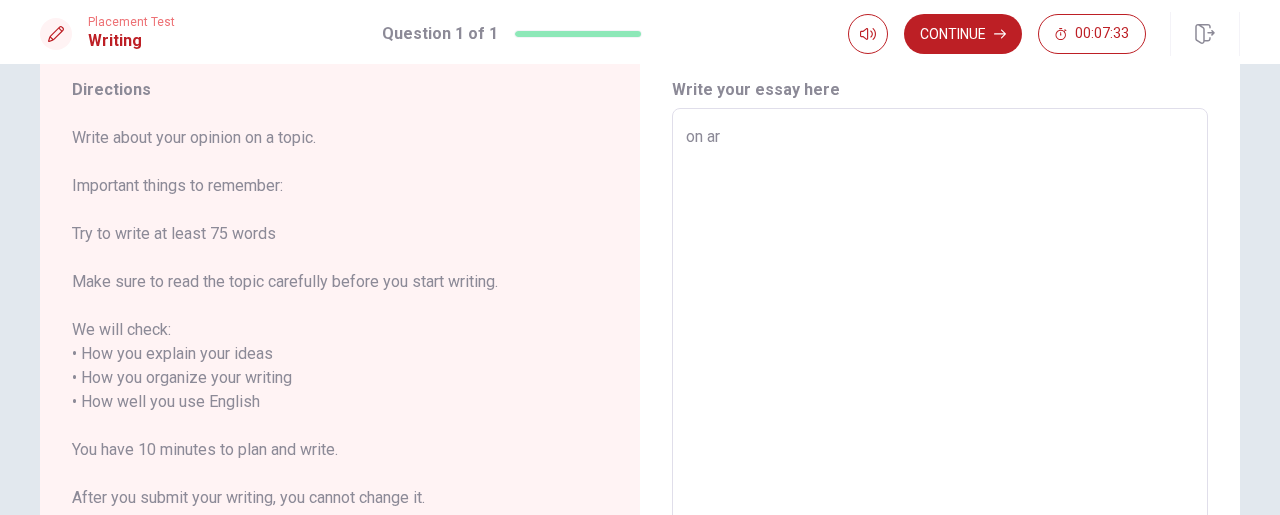 type 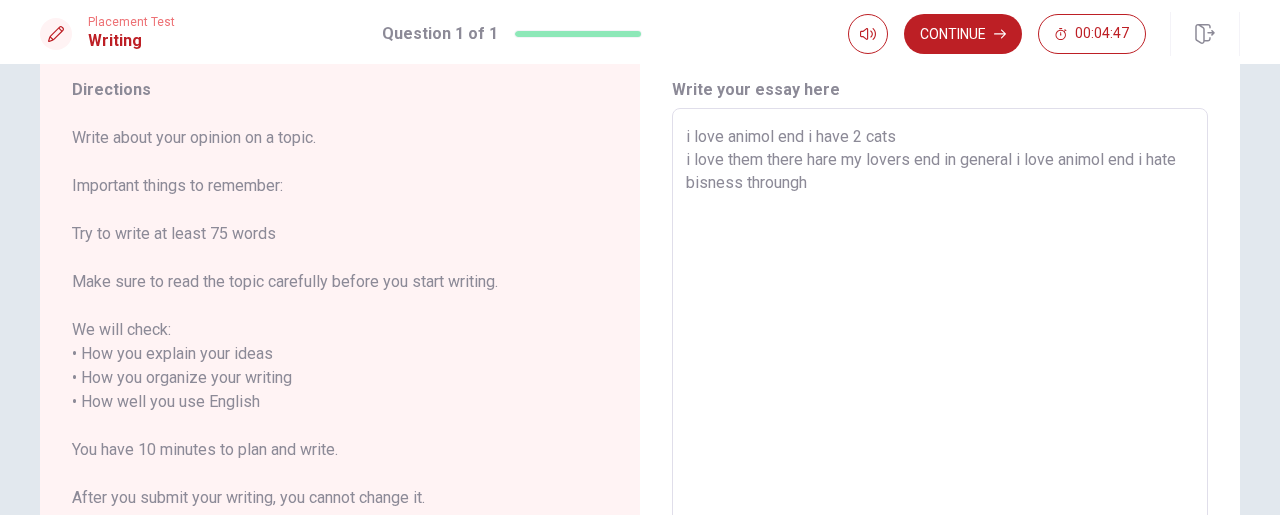 click on "i love animol end i have 2 cats
i love them there hare my lovers end in general i love animol end i hate
bisness throungh" at bounding box center [940, 402] 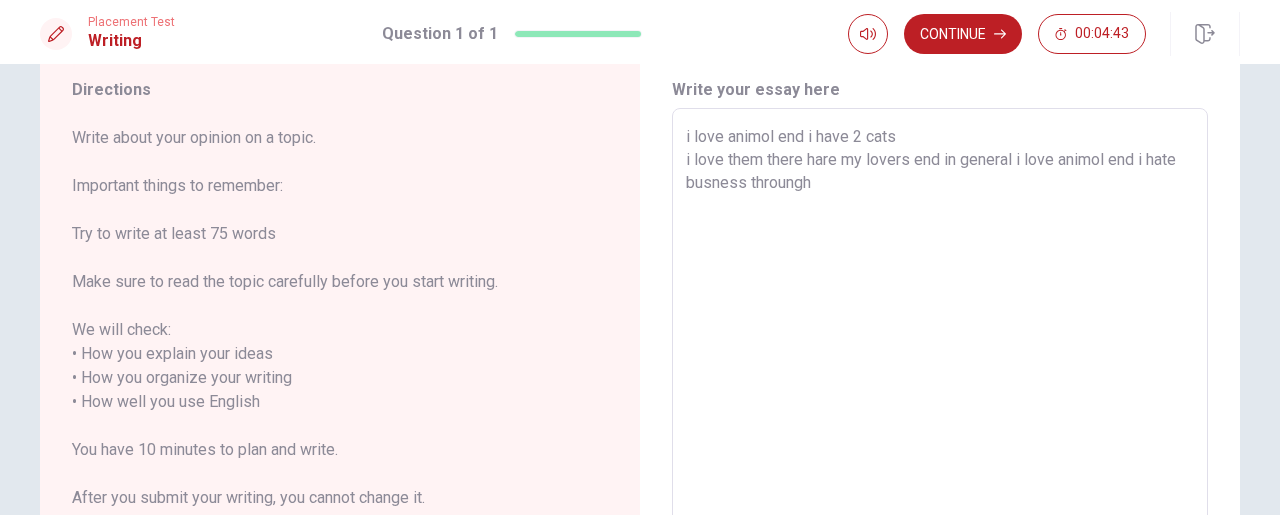 click on "i love animol end i have 2 cats
i love them there hare my lovers end in general i love animol end i hate
busness throungh" at bounding box center (940, 402) 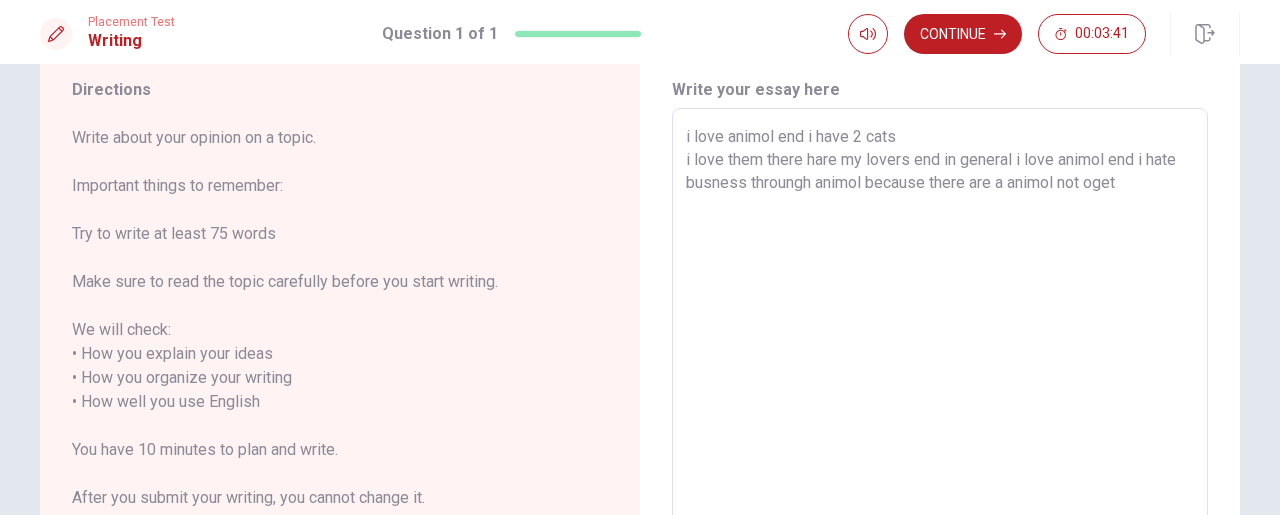 click on "i love animol end i have 2 cats
i love them there hare my lovers end in general i love animol end i hate
busness throungh animol because there are a animol not oget" at bounding box center [940, 402] 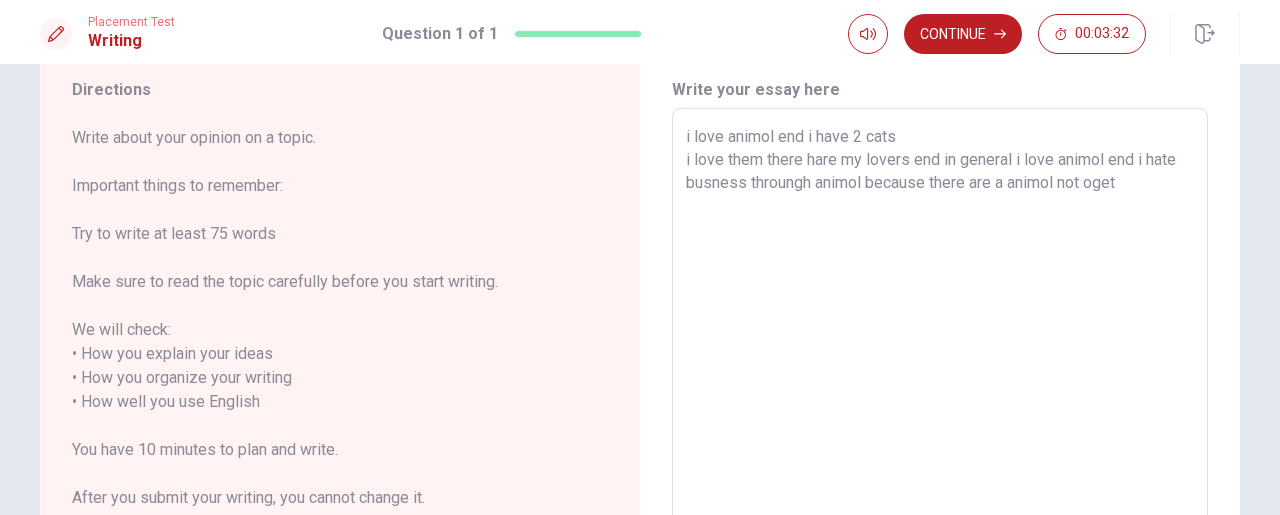 click on "i love animol end i have 2 cats
i love them there hare my lovers end in general i love animol end i hate
busness throungh animol because there are a animol not oget" at bounding box center [940, 402] 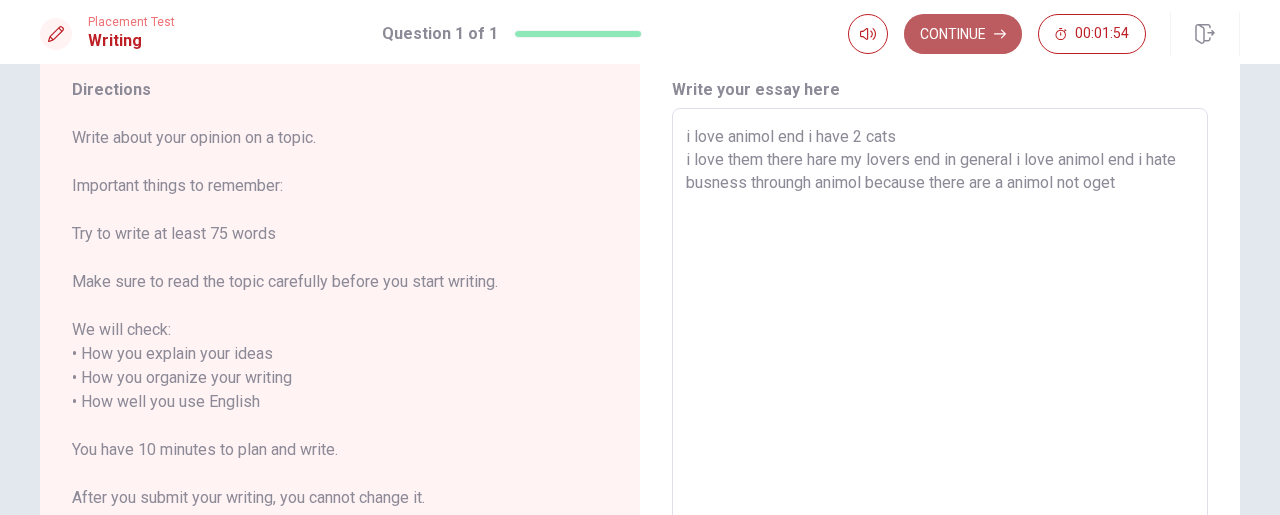 click on "Continue" at bounding box center [963, 34] 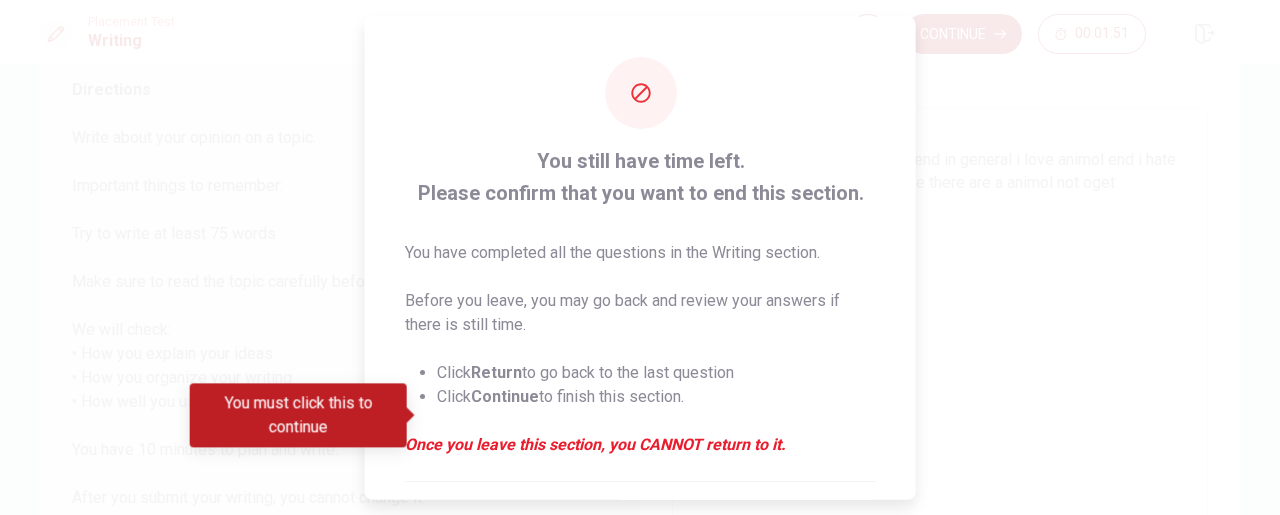 scroll, scrollTop: 230, scrollLeft: 0, axis: vertical 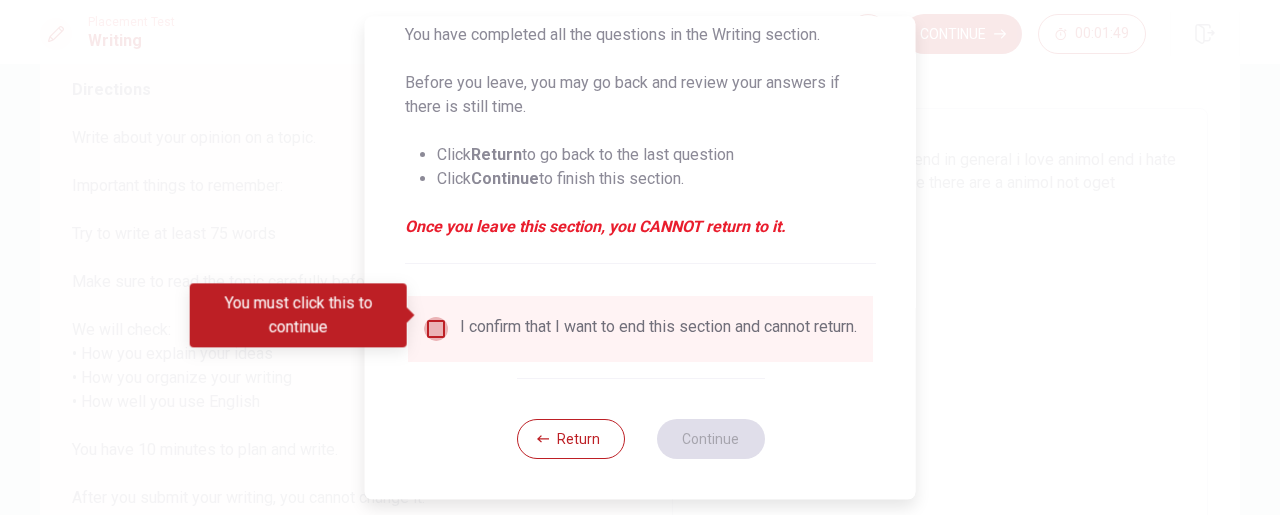 click at bounding box center (436, 329) 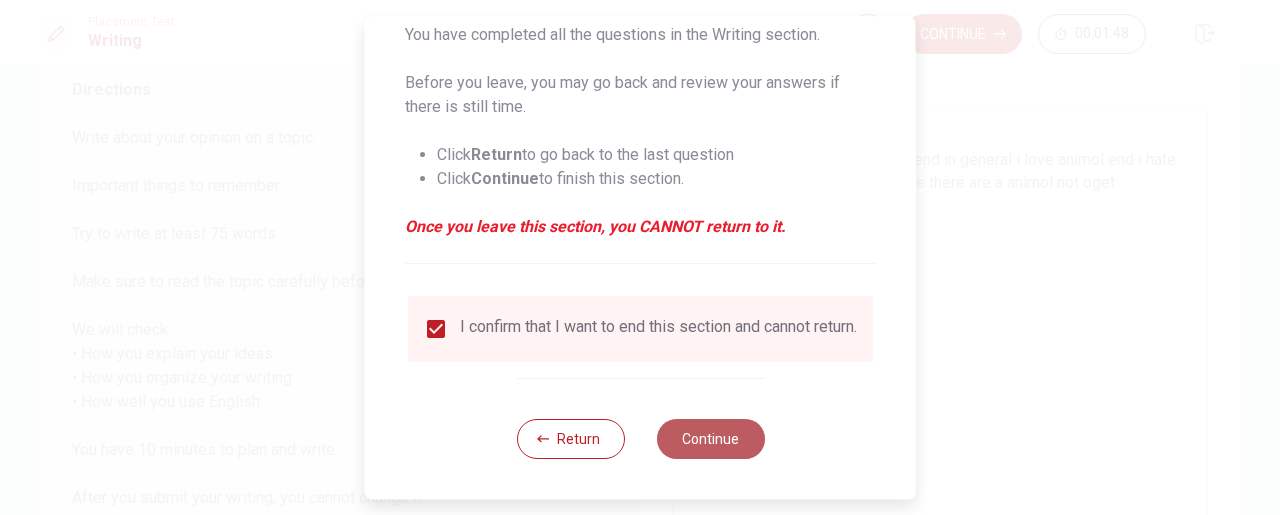 click on "Continue" at bounding box center [710, 439] 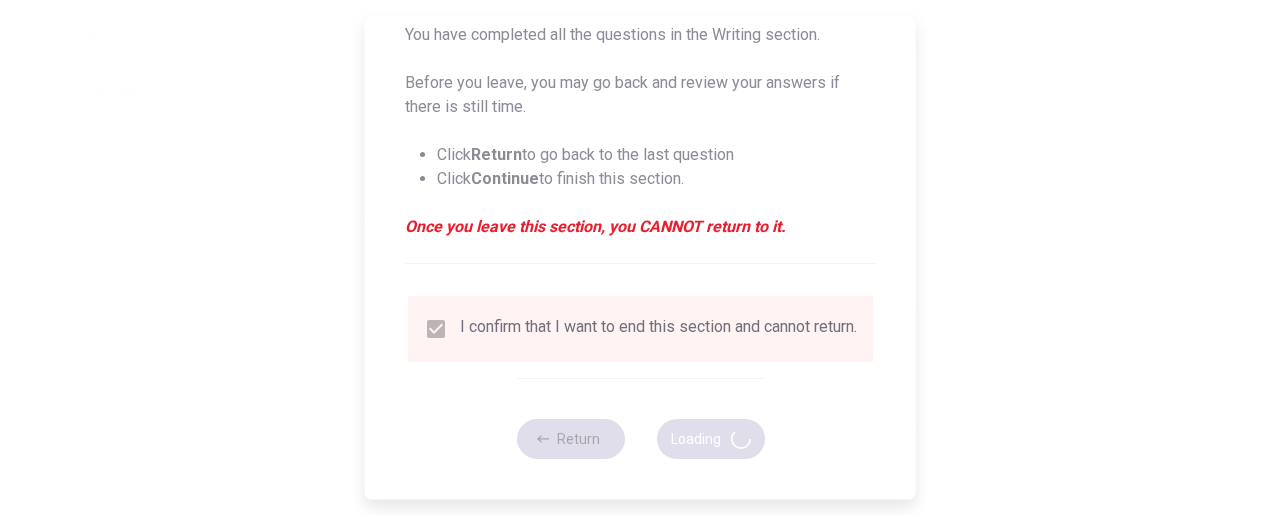 scroll, scrollTop: 0, scrollLeft: 0, axis: both 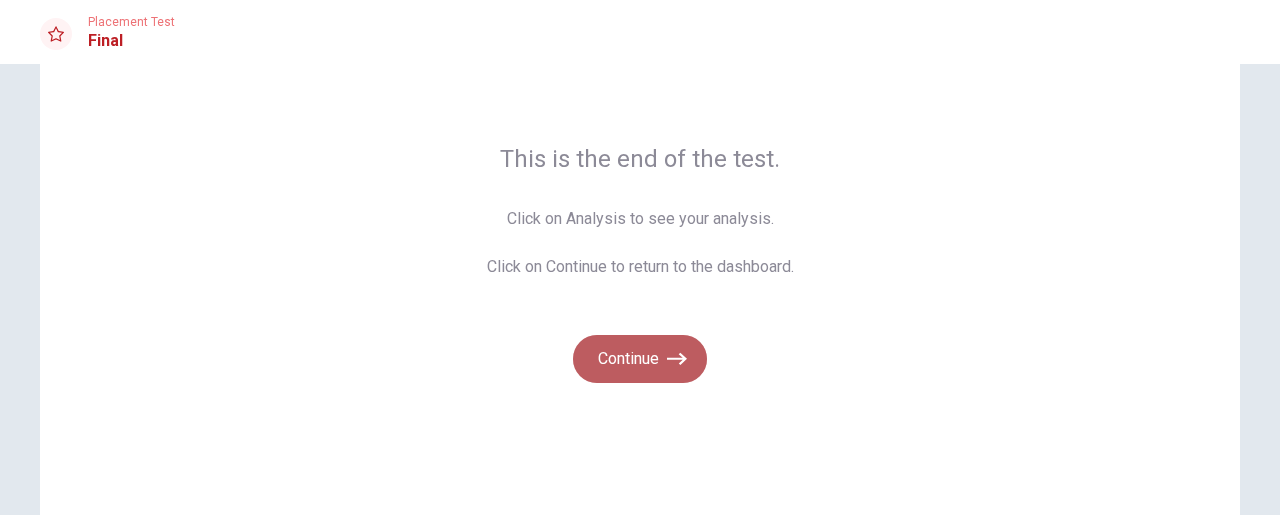 click on "Continue" at bounding box center [640, 359] 